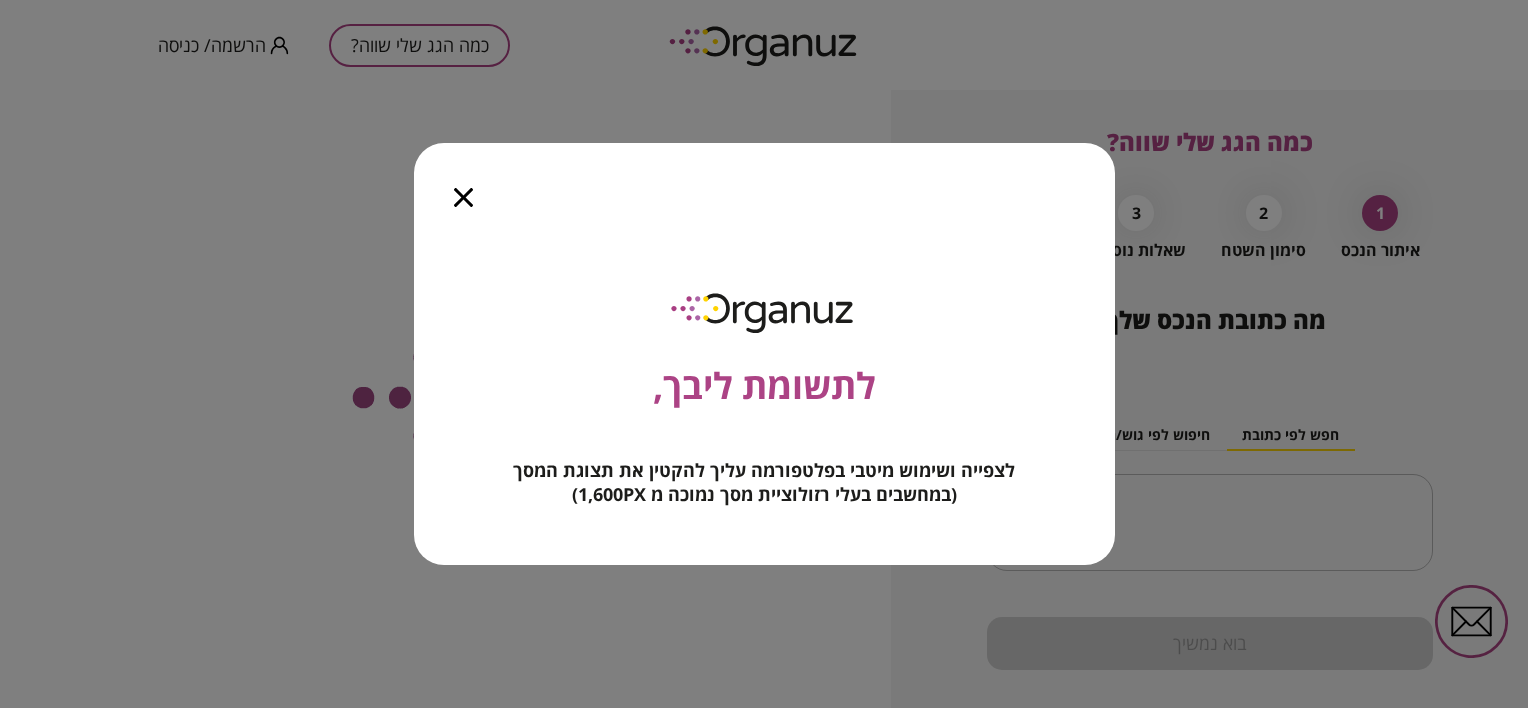 scroll, scrollTop: 0, scrollLeft: 0, axis: both 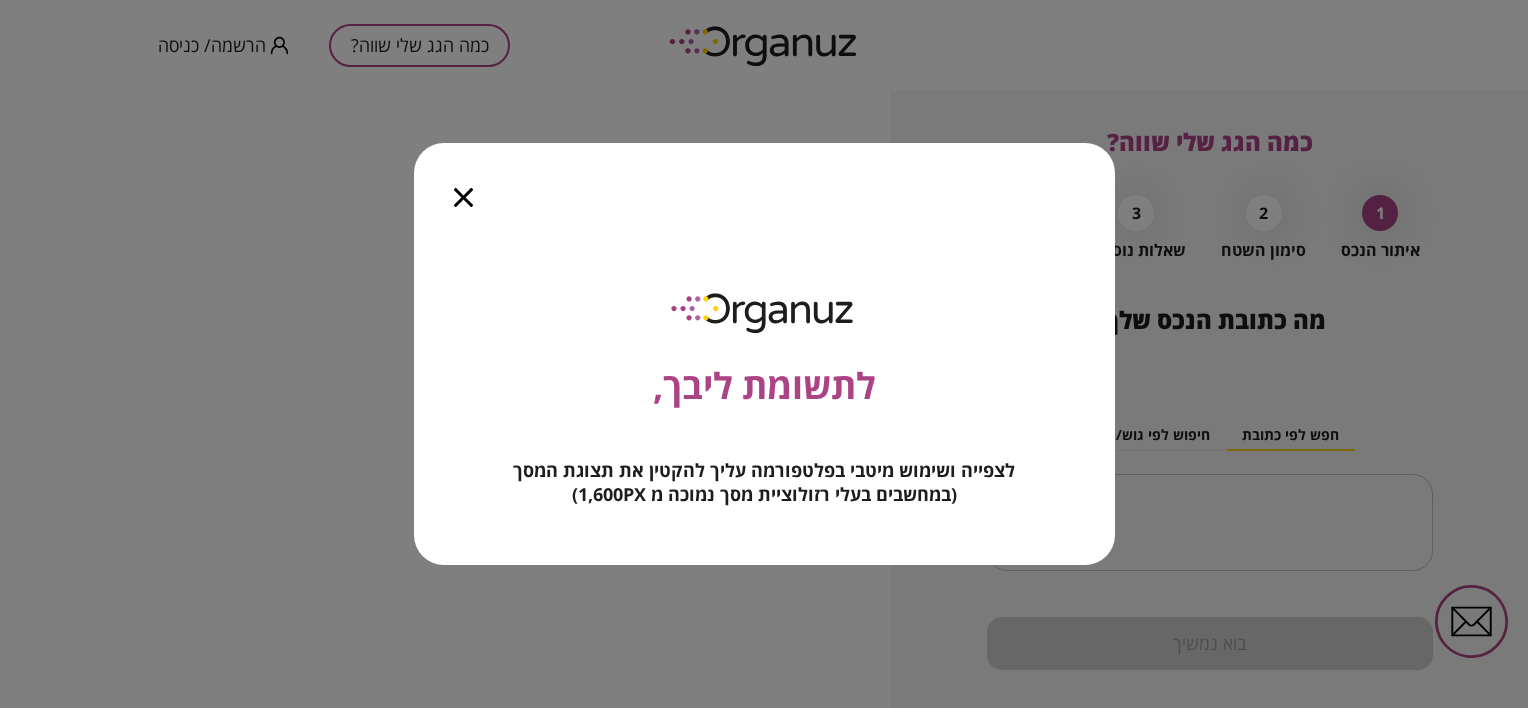 click 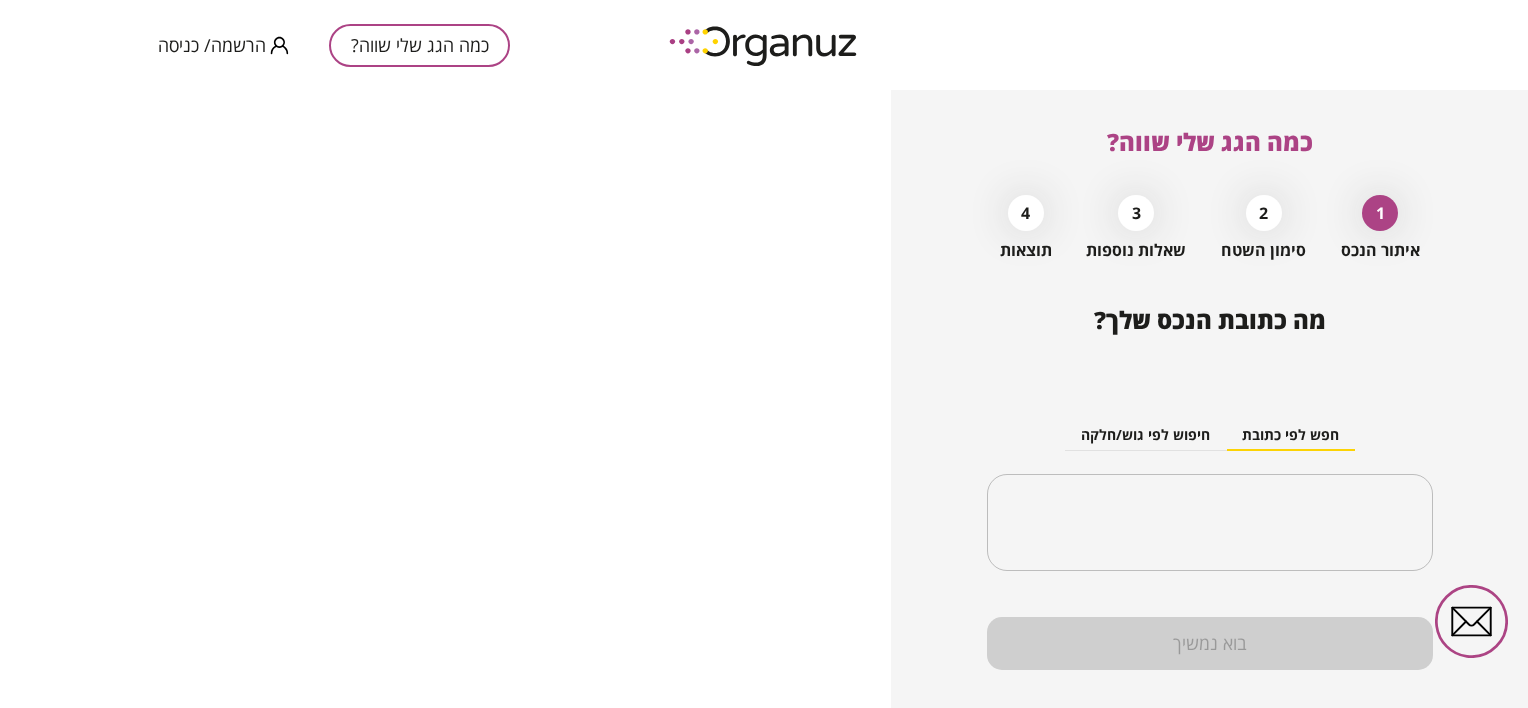 scroll, scrollTop: 39, scrollLeft: 0, axis: vertical 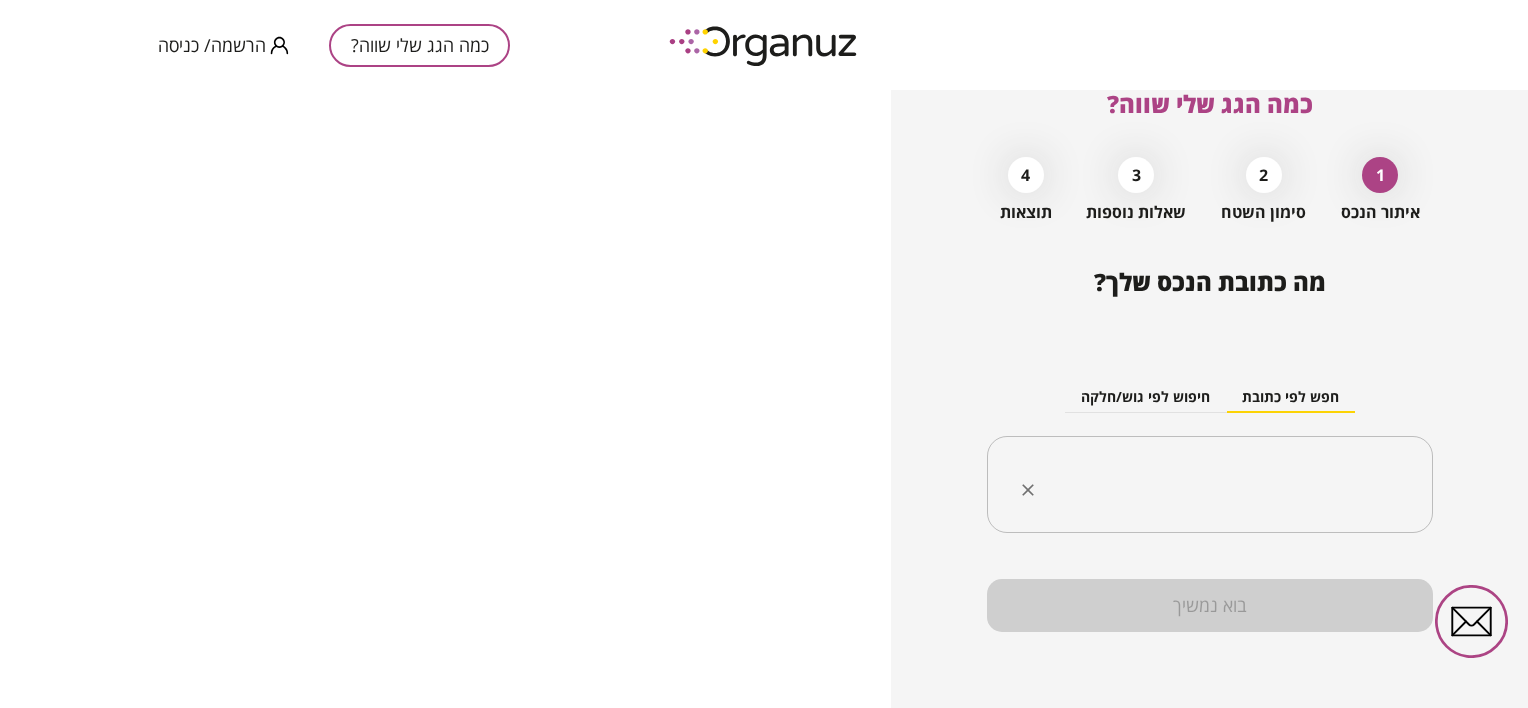 click at bounding box center [1217, 485] 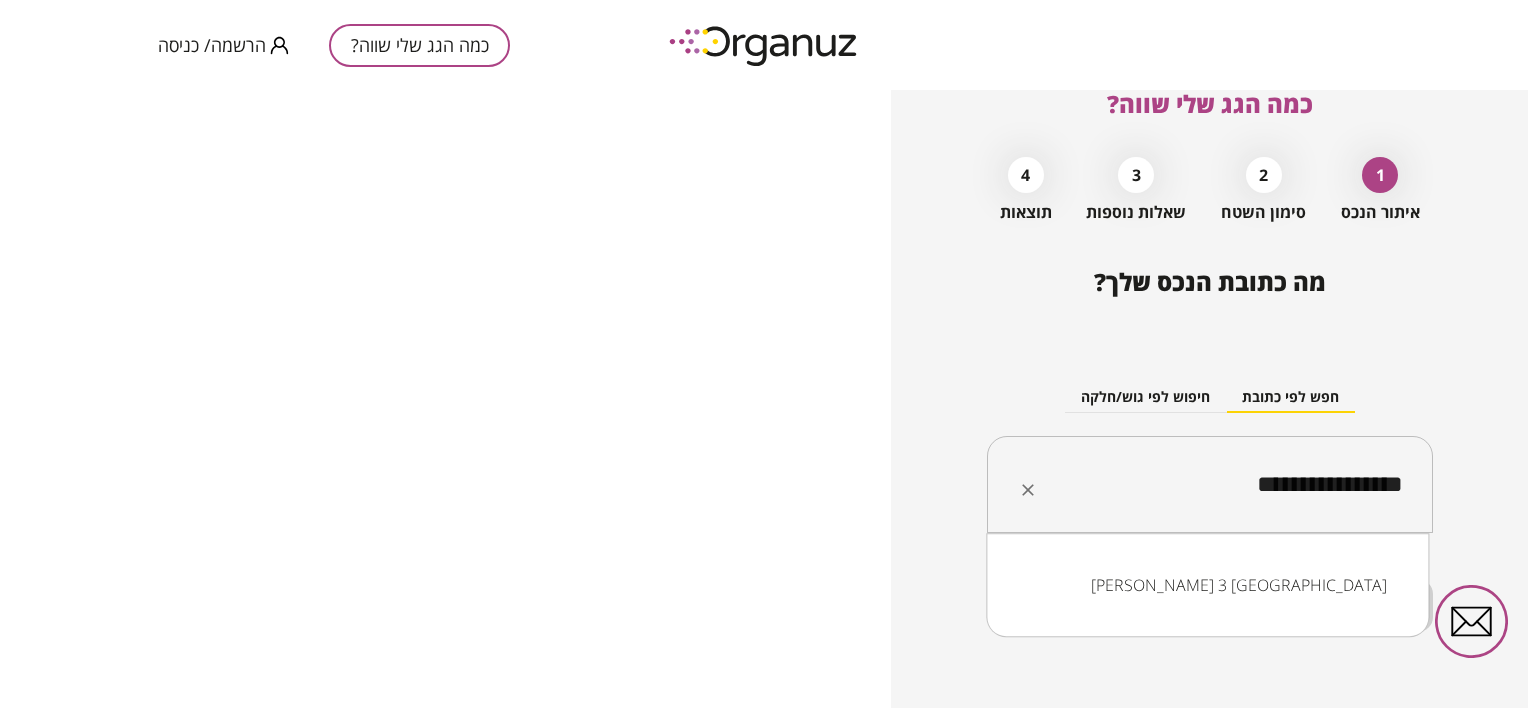 click on "[PERSON_NAME] 3 [GEOGRAPHIC_DATA]" at bounding box center [1207, 585] 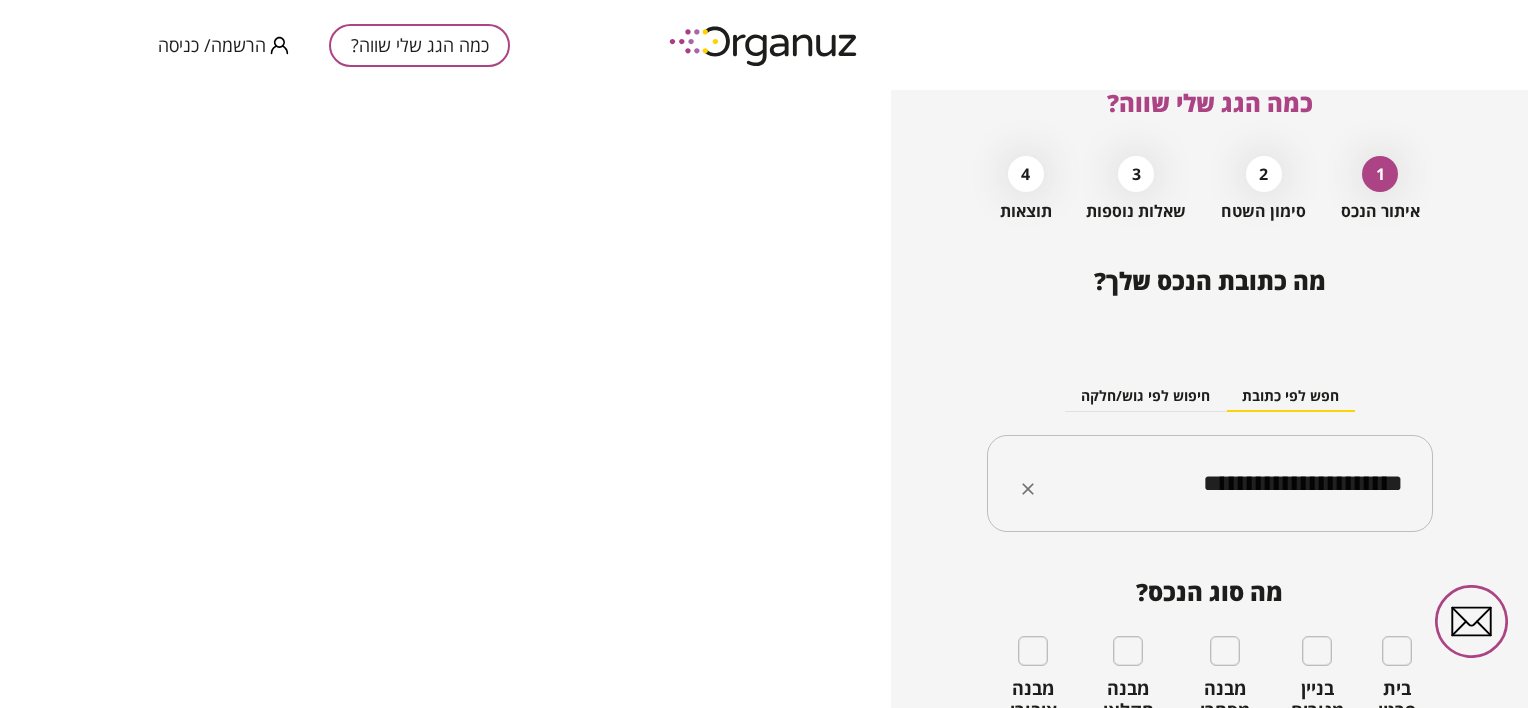 type on "**********" 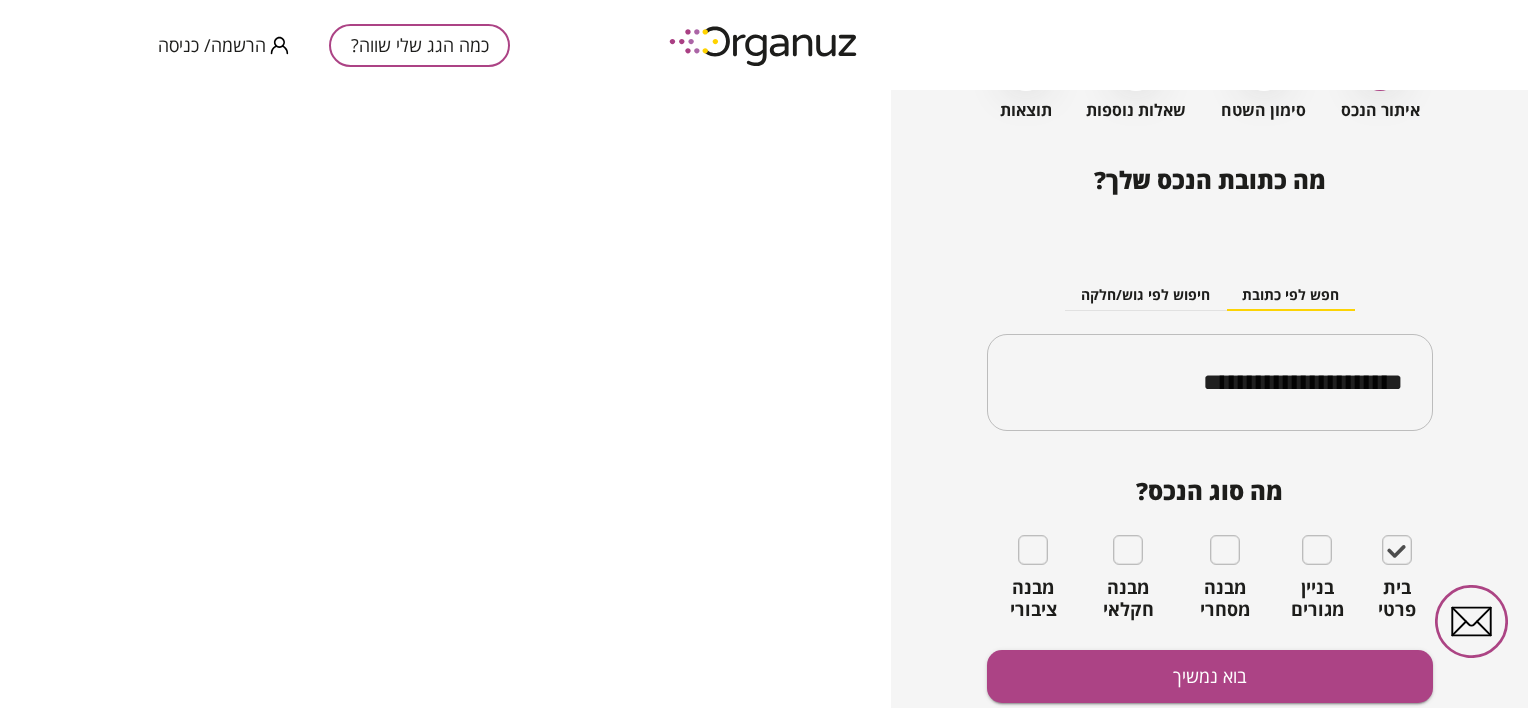 scroll, scrollTop: 212, scrollLeft: 0, axis: vertical 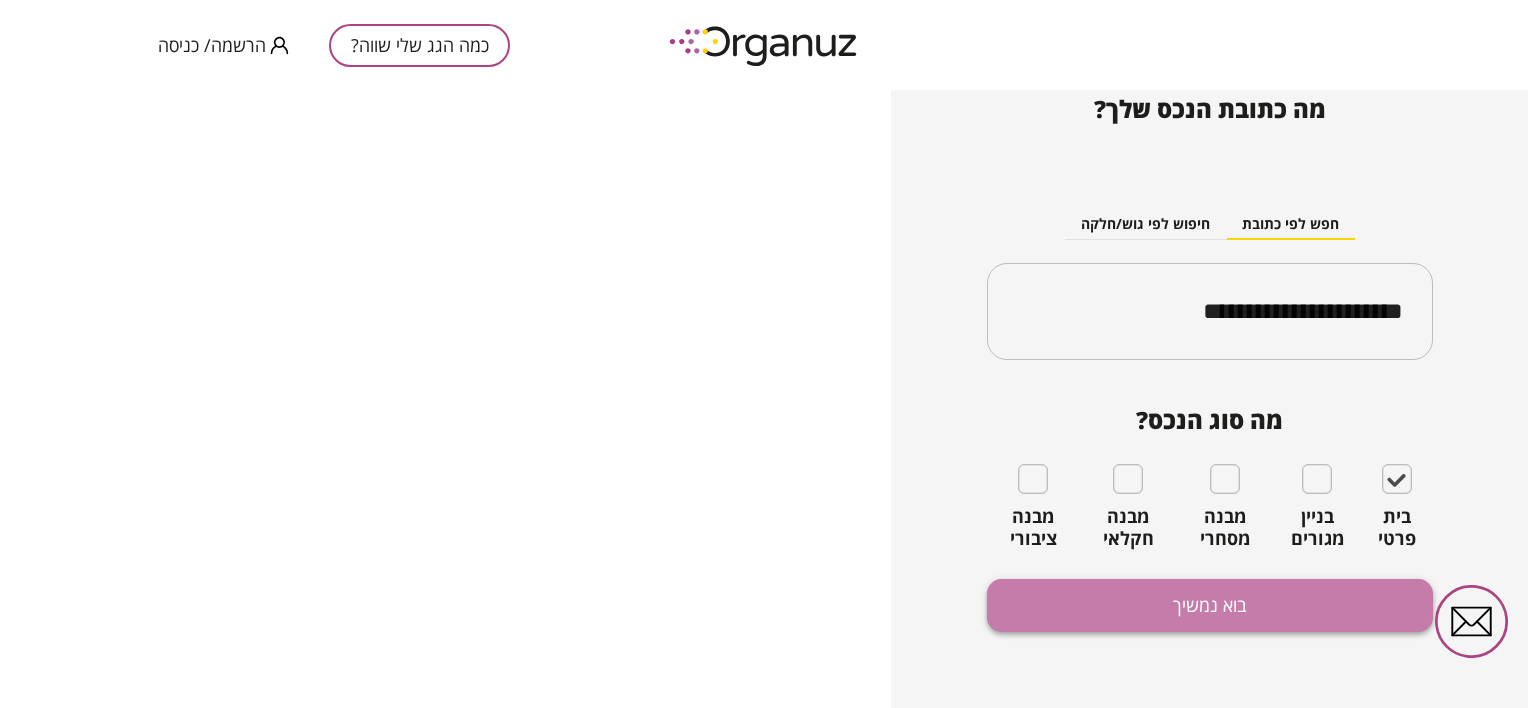 click on "בוא נמשיך" at bounding box center [1210, 605] 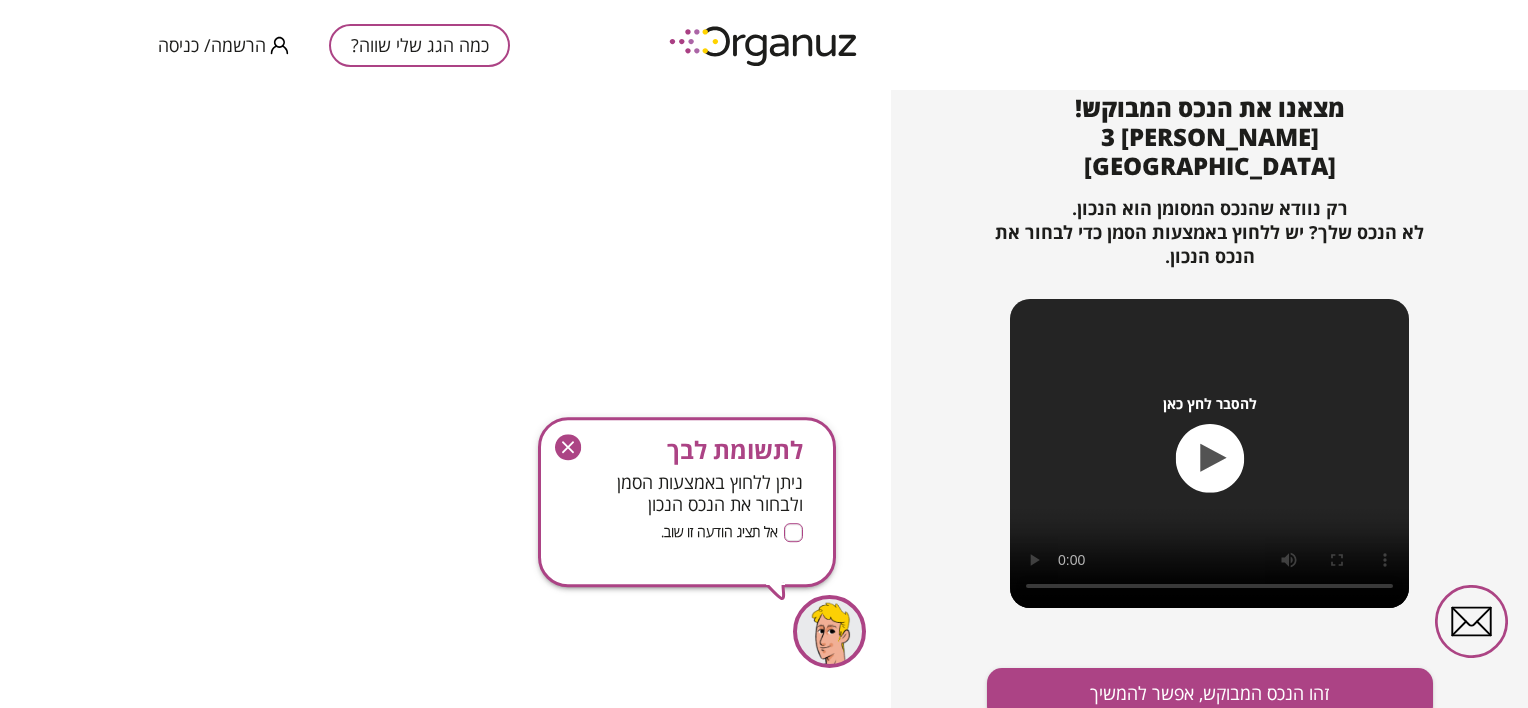 click 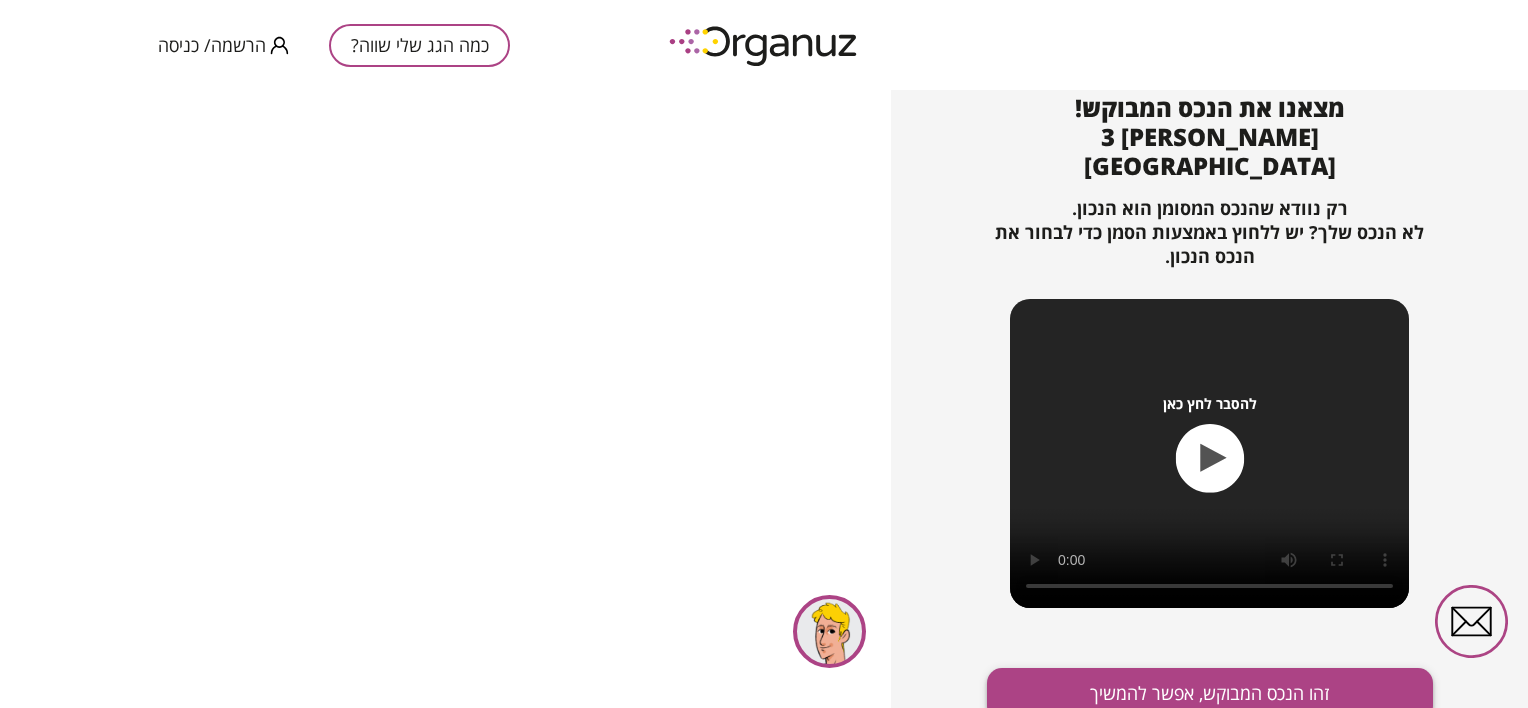 click on "זהו הנכס המבוקש, אפשר להמשיך" at bounding box center [1210, 694] 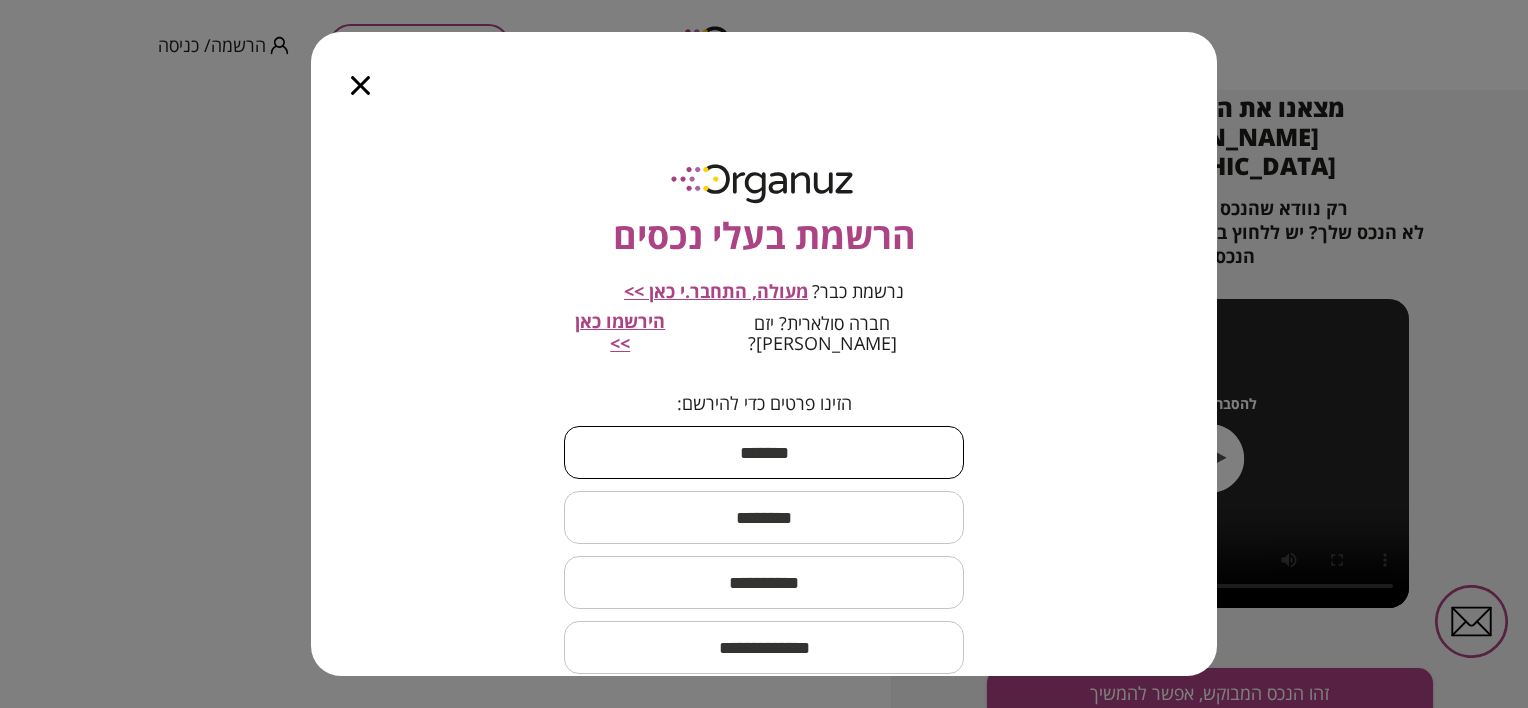 click at bounding box center [764, 452] 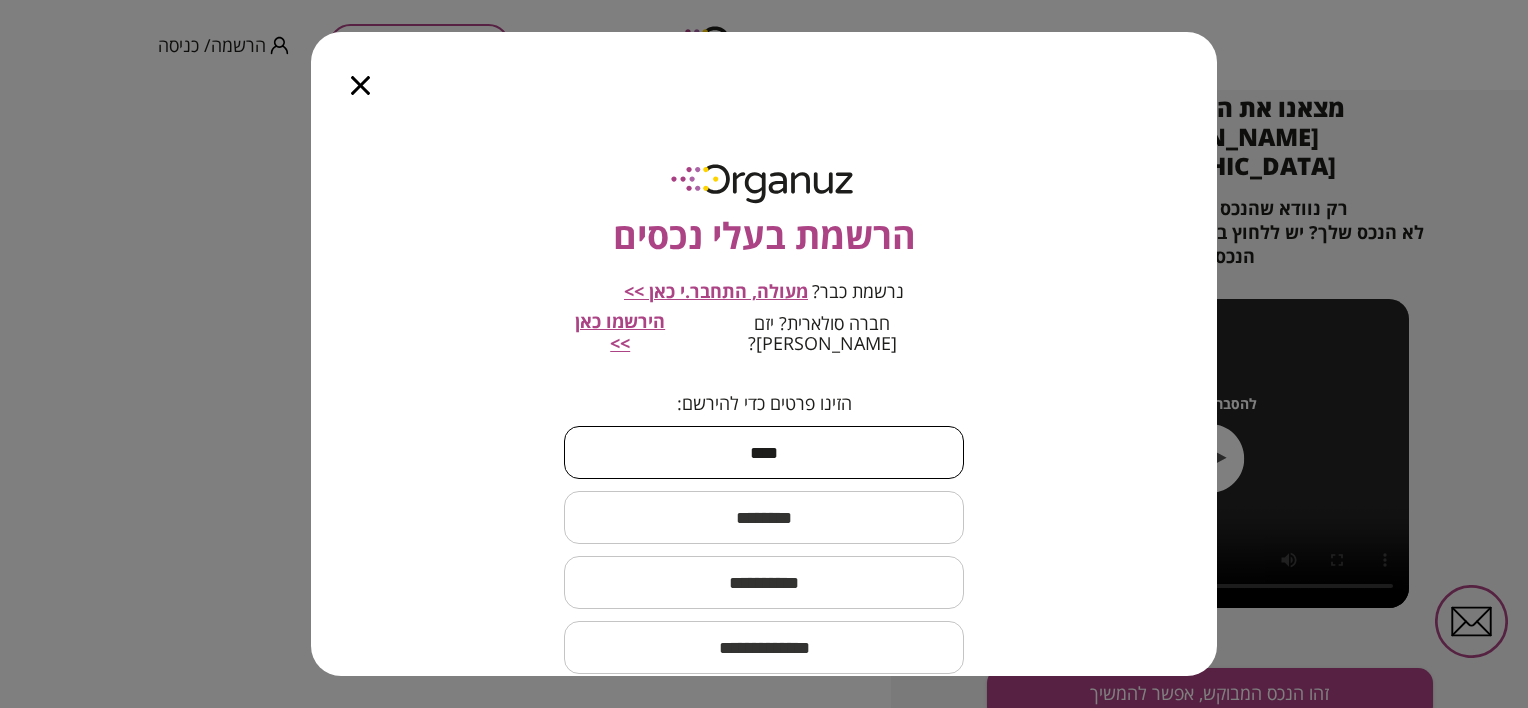 type on "****" 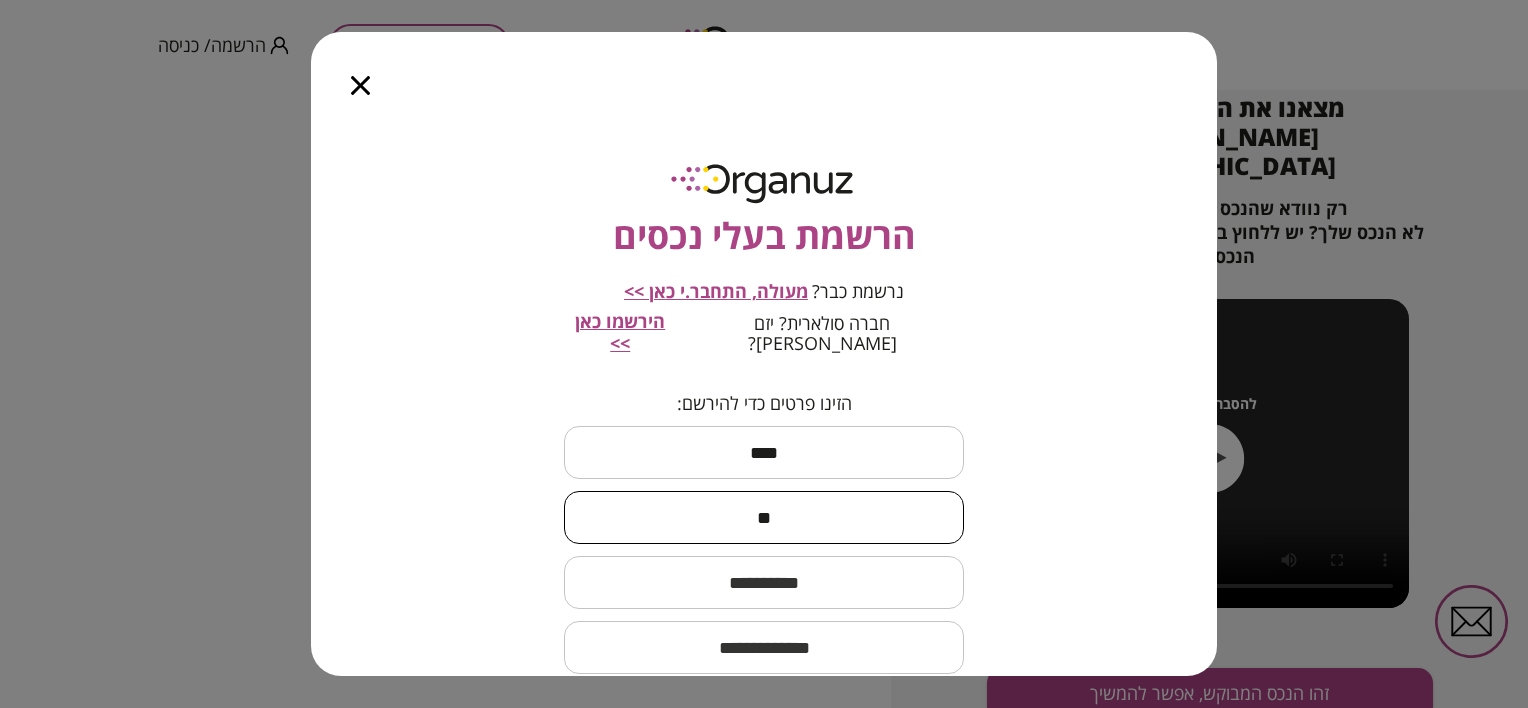 type on "**" 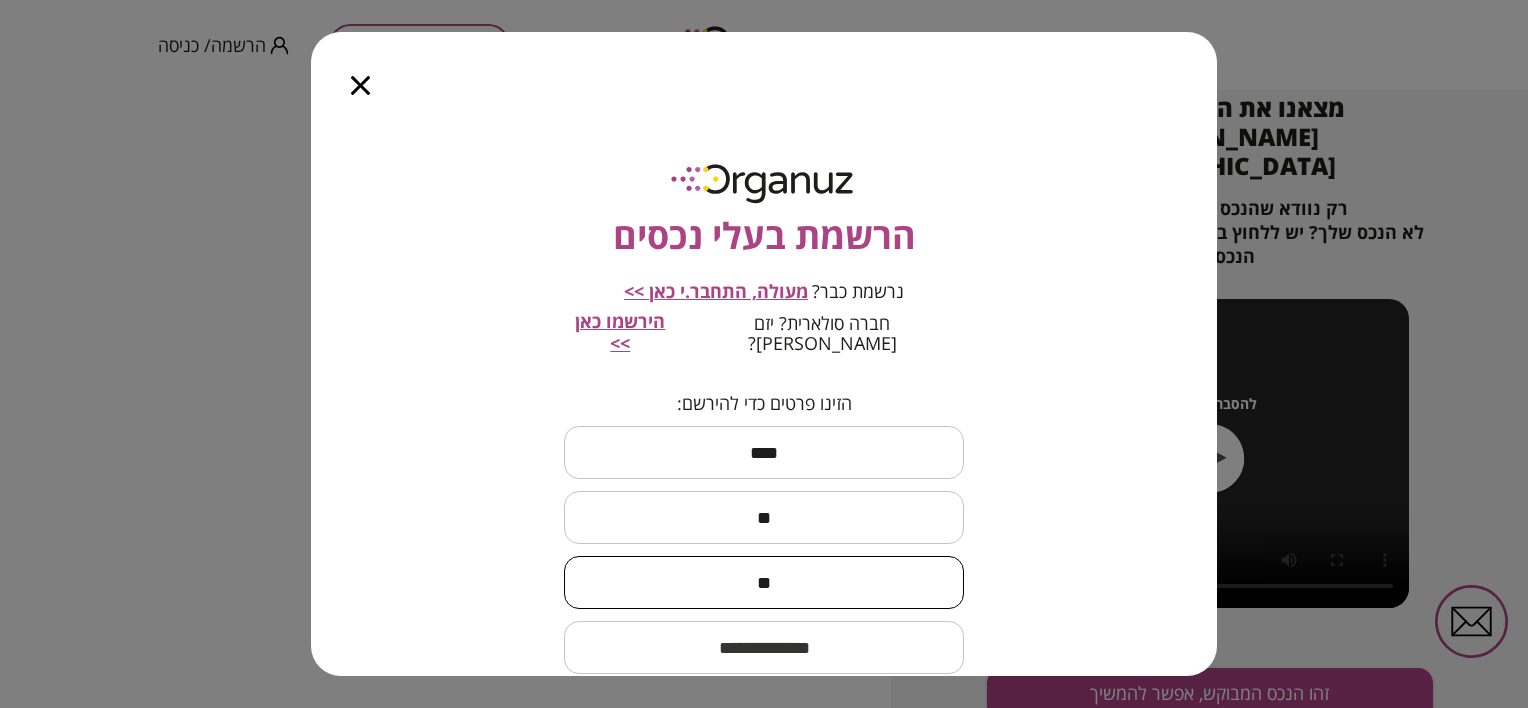 type on "*" 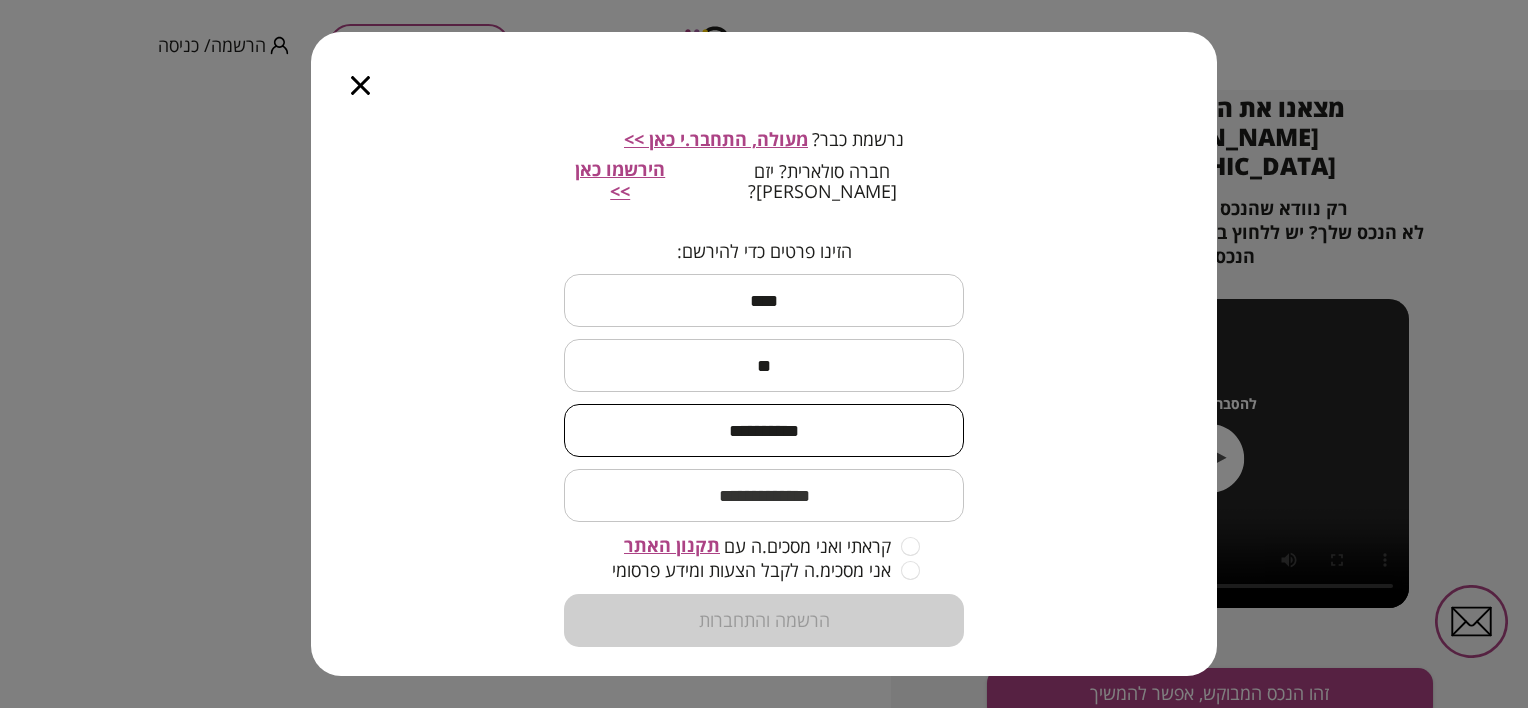scroll, scrollTop: 156, scrollLeft: 0, axis: vertical 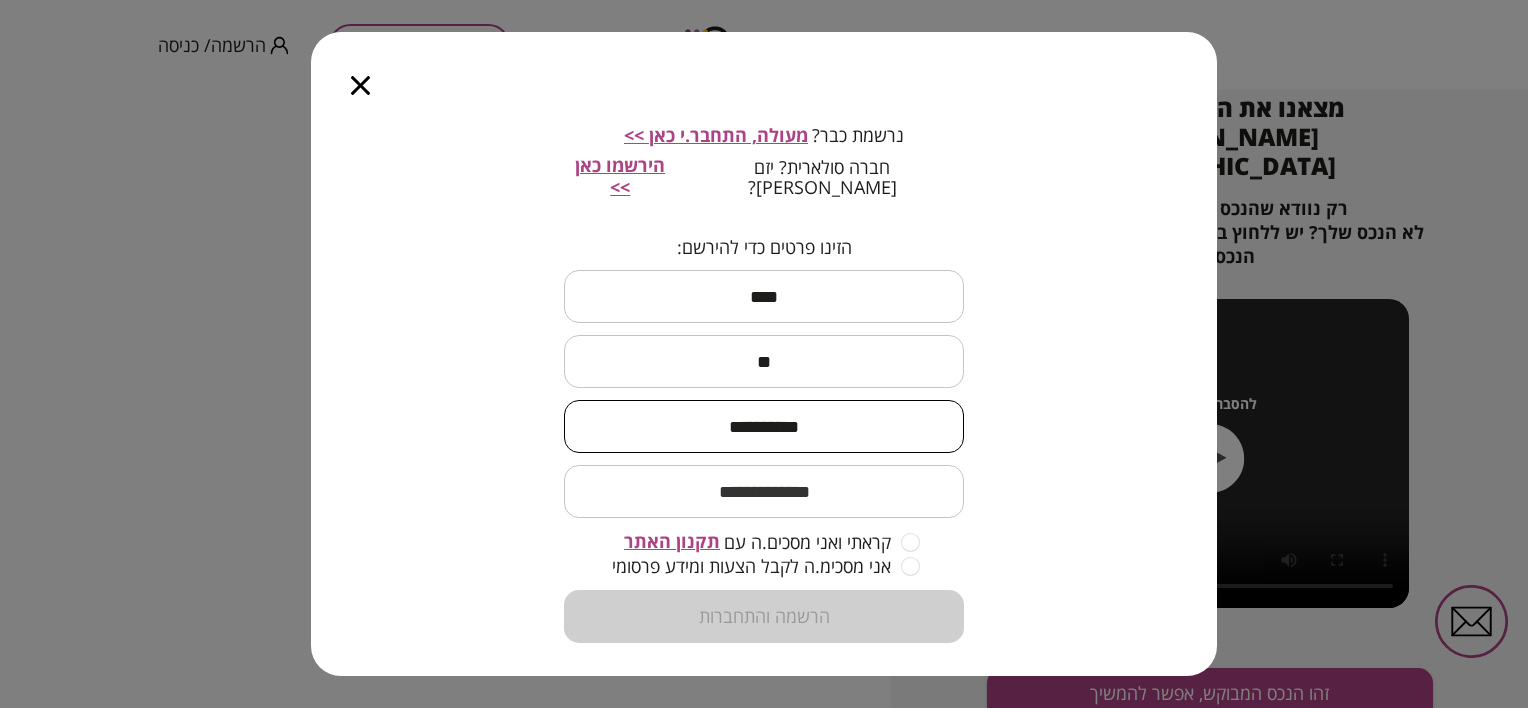type on "**********" 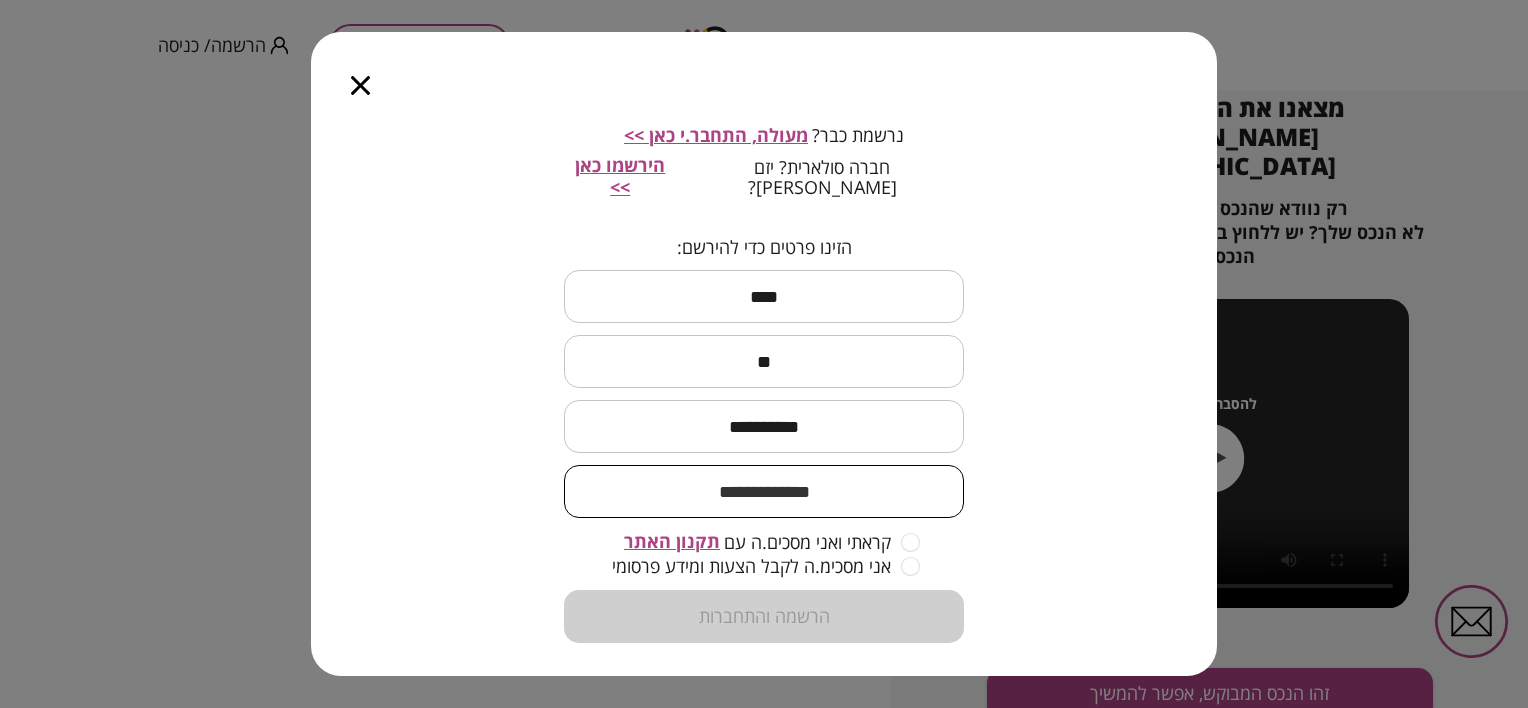 type on "*" 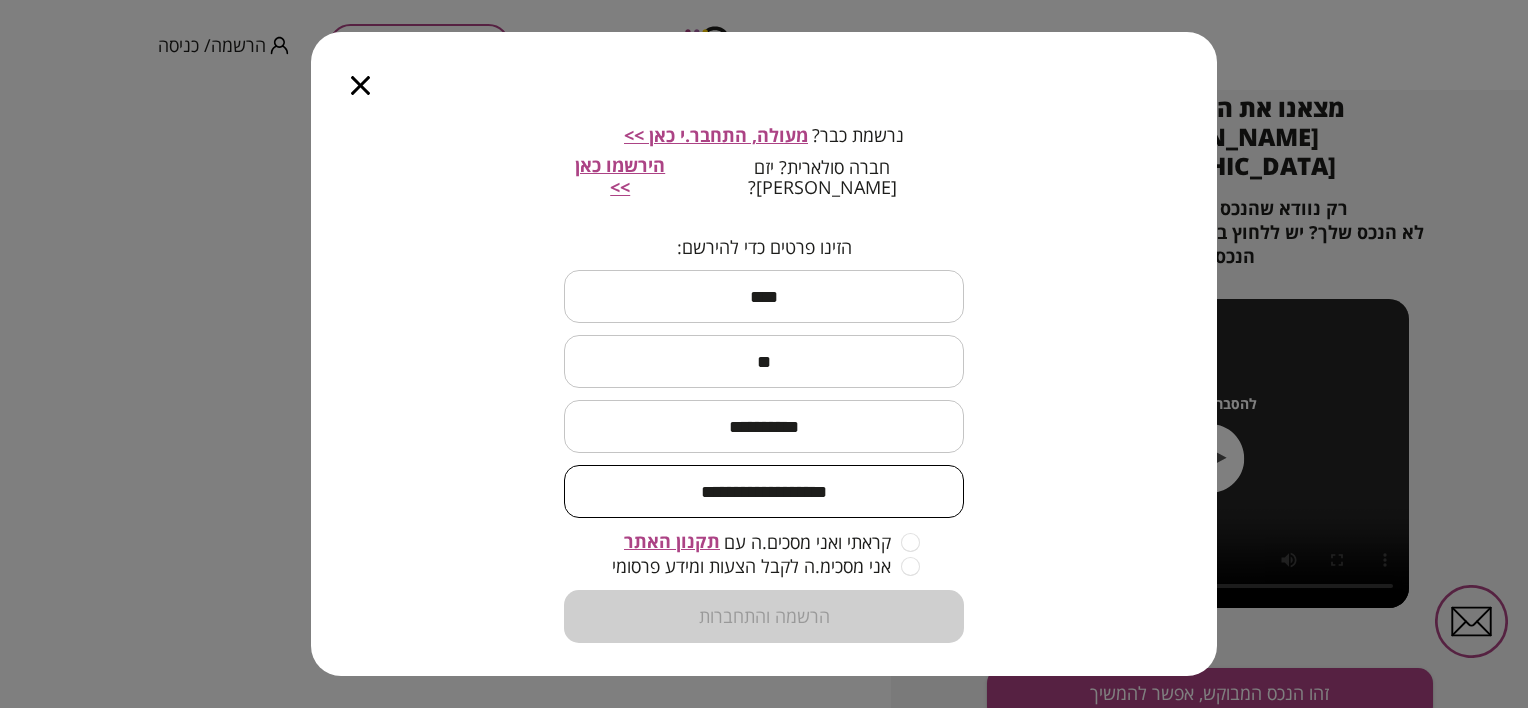 type on "**********" 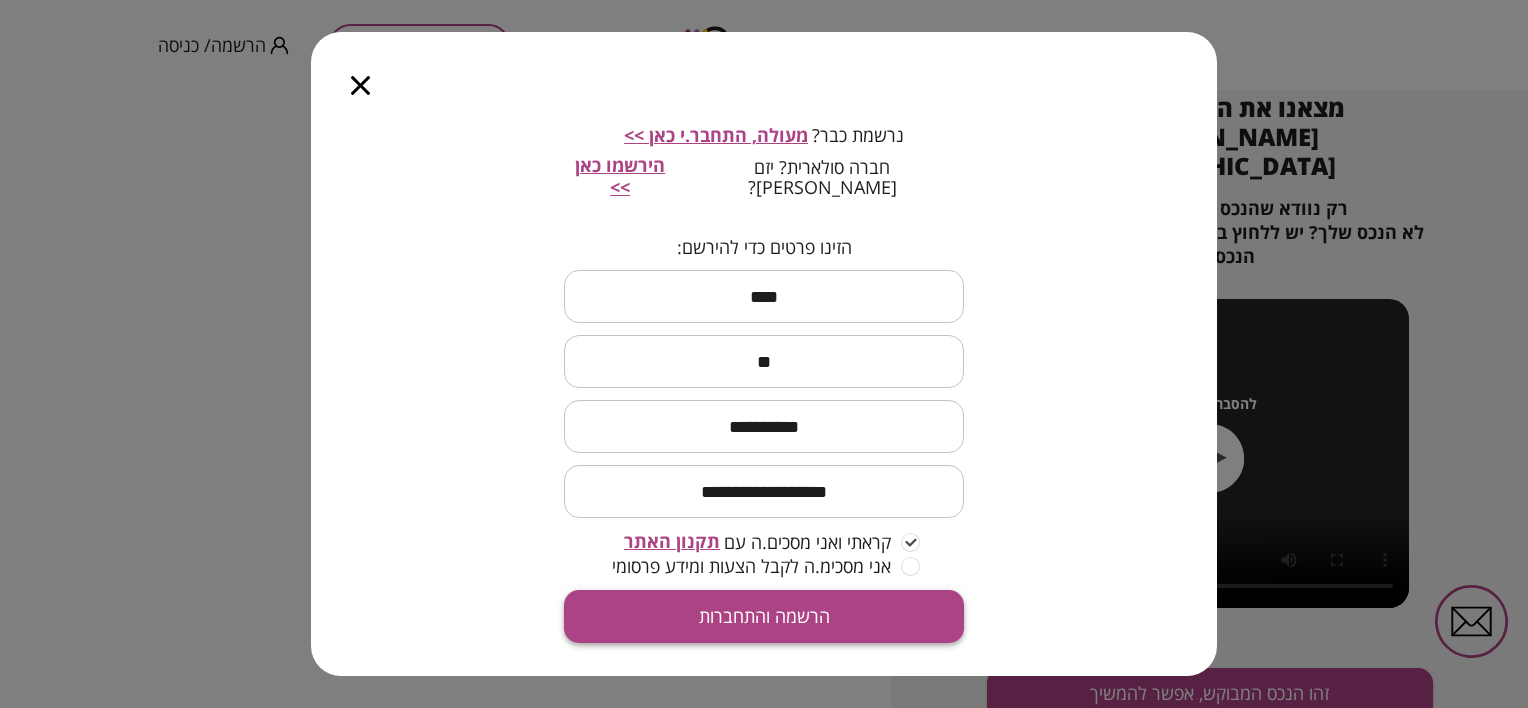 click on "הרשמה והתחברות" at bounding box center [764, 616] 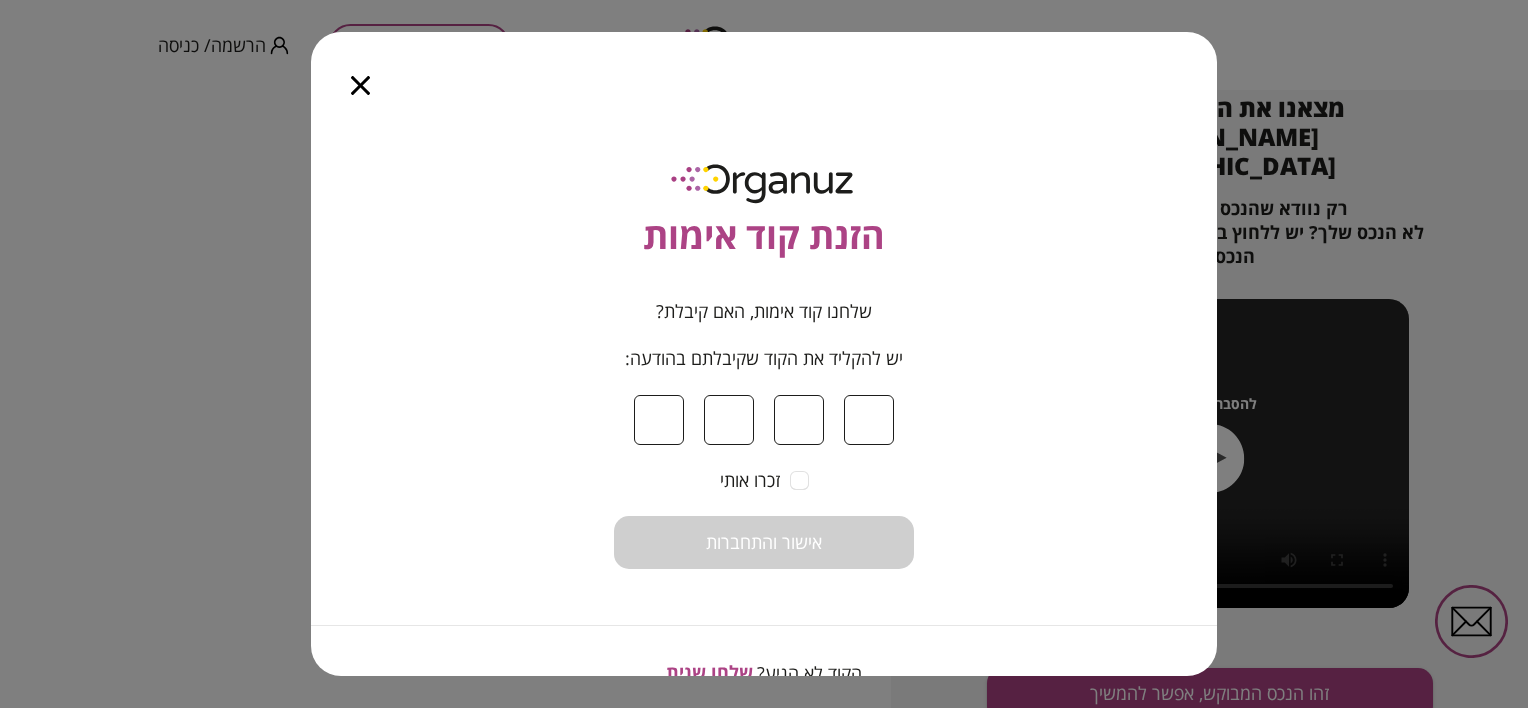 type on "*" 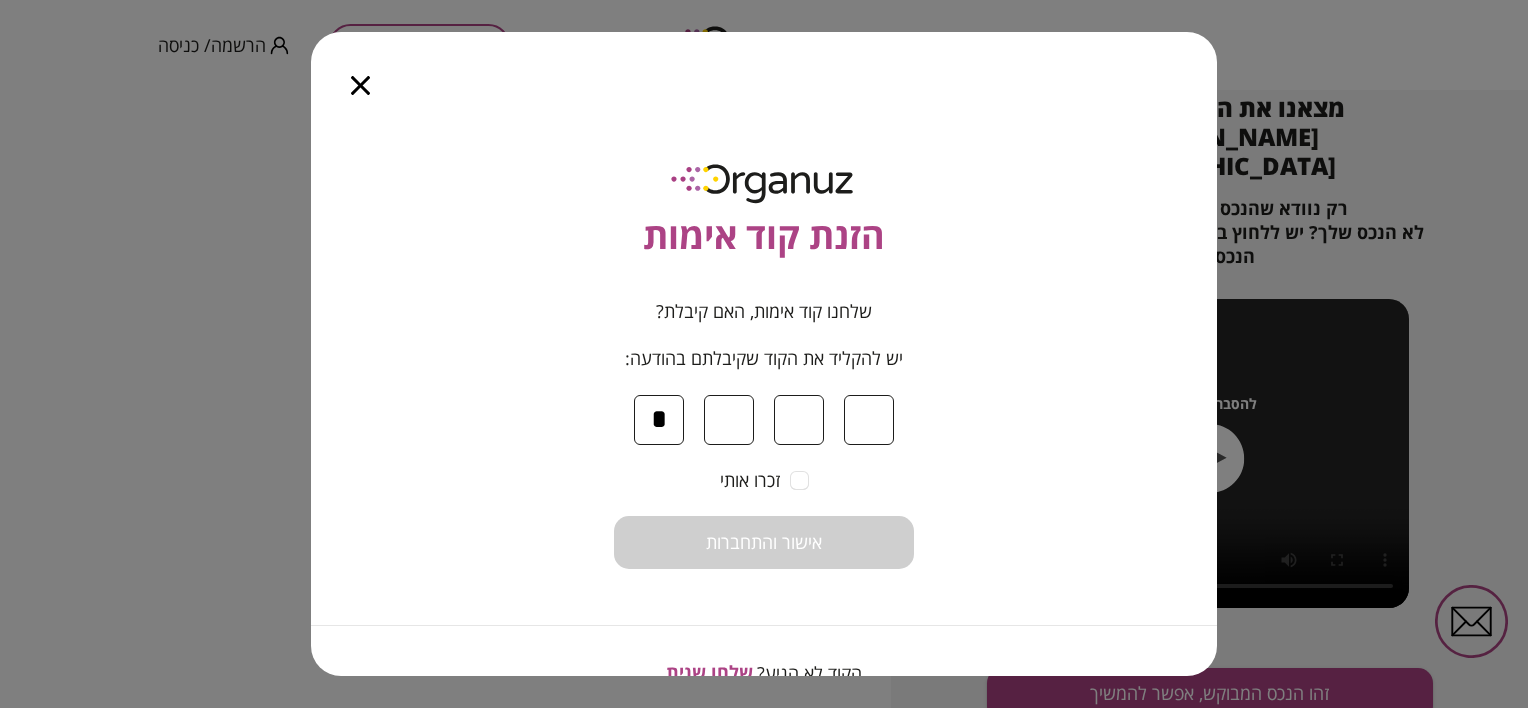 type on "*" 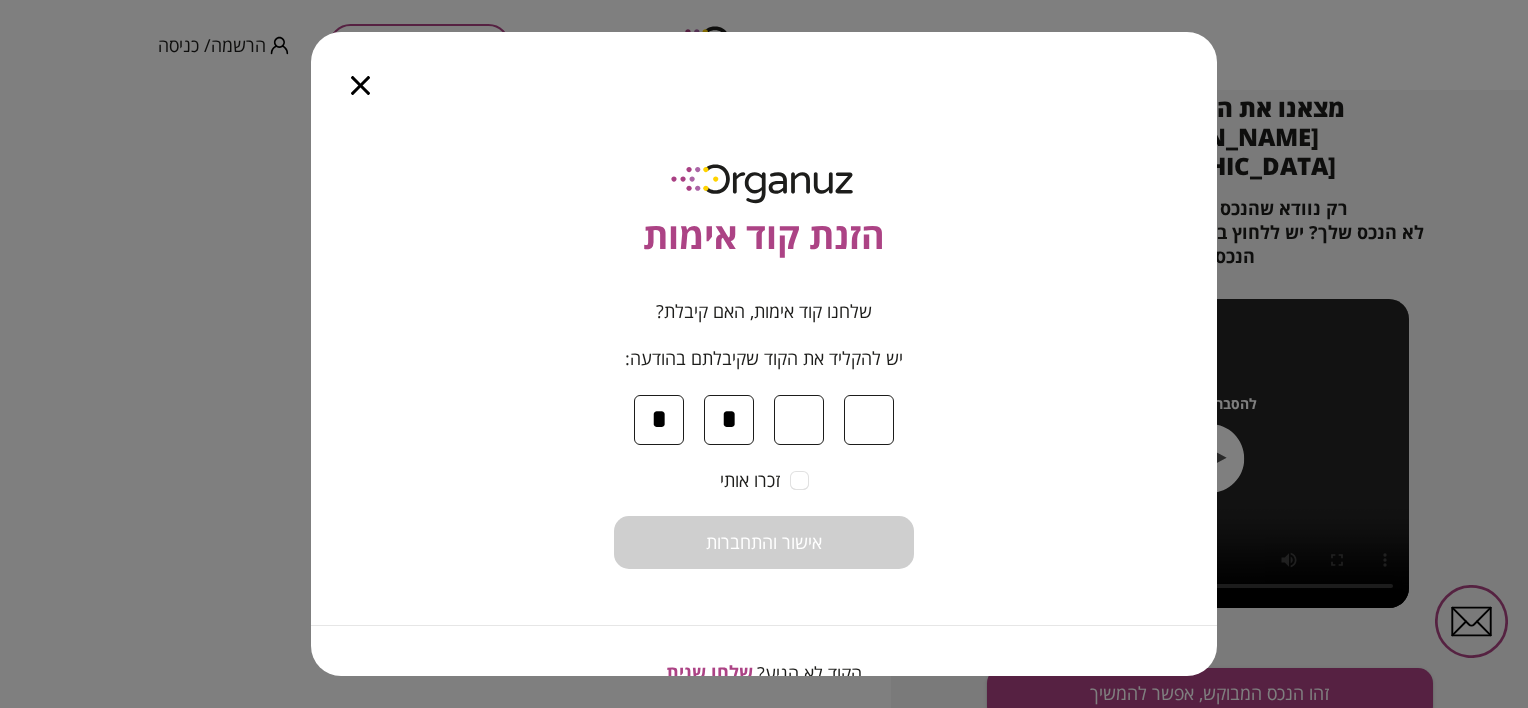 type on "*" 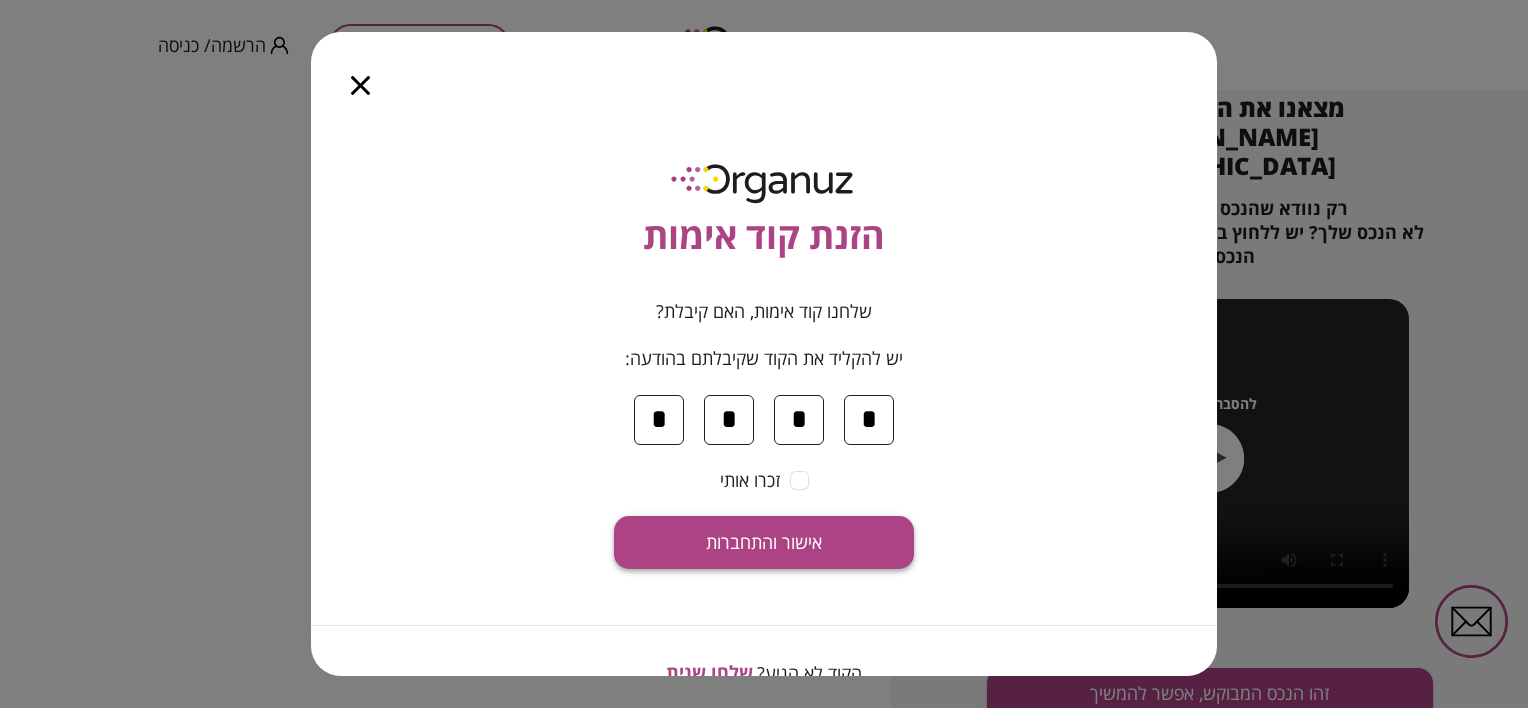 type on "*" 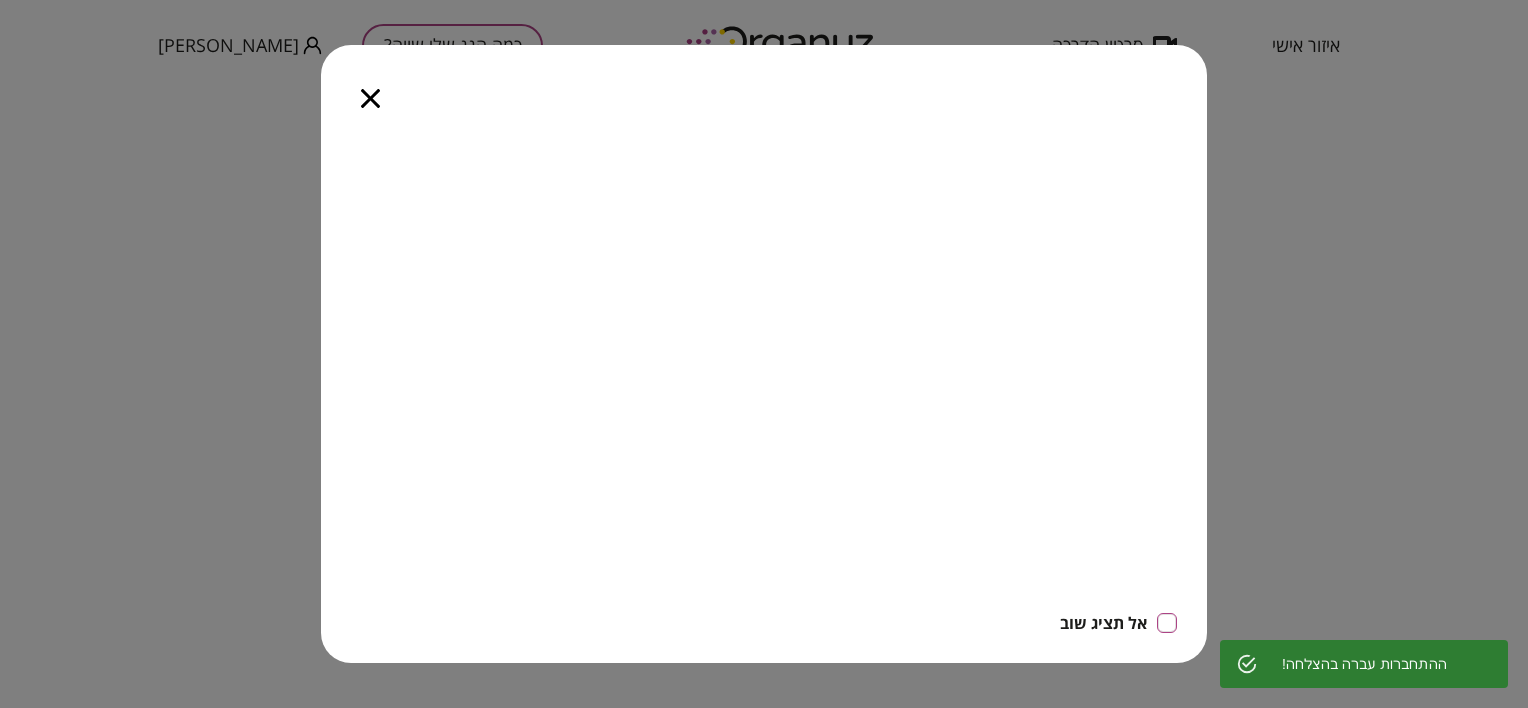 click 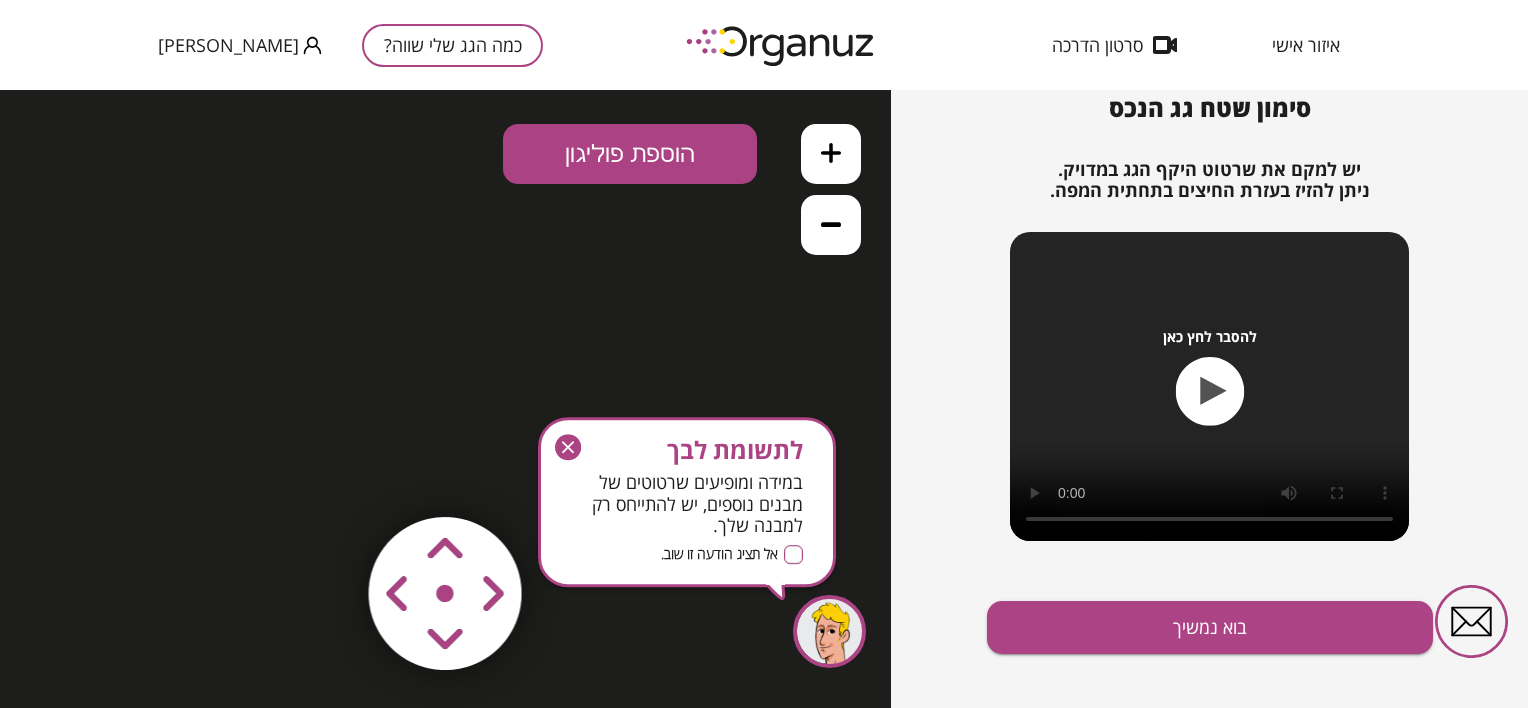 scroll, scrollTop: 0, scrollLeft: 0, axis: both 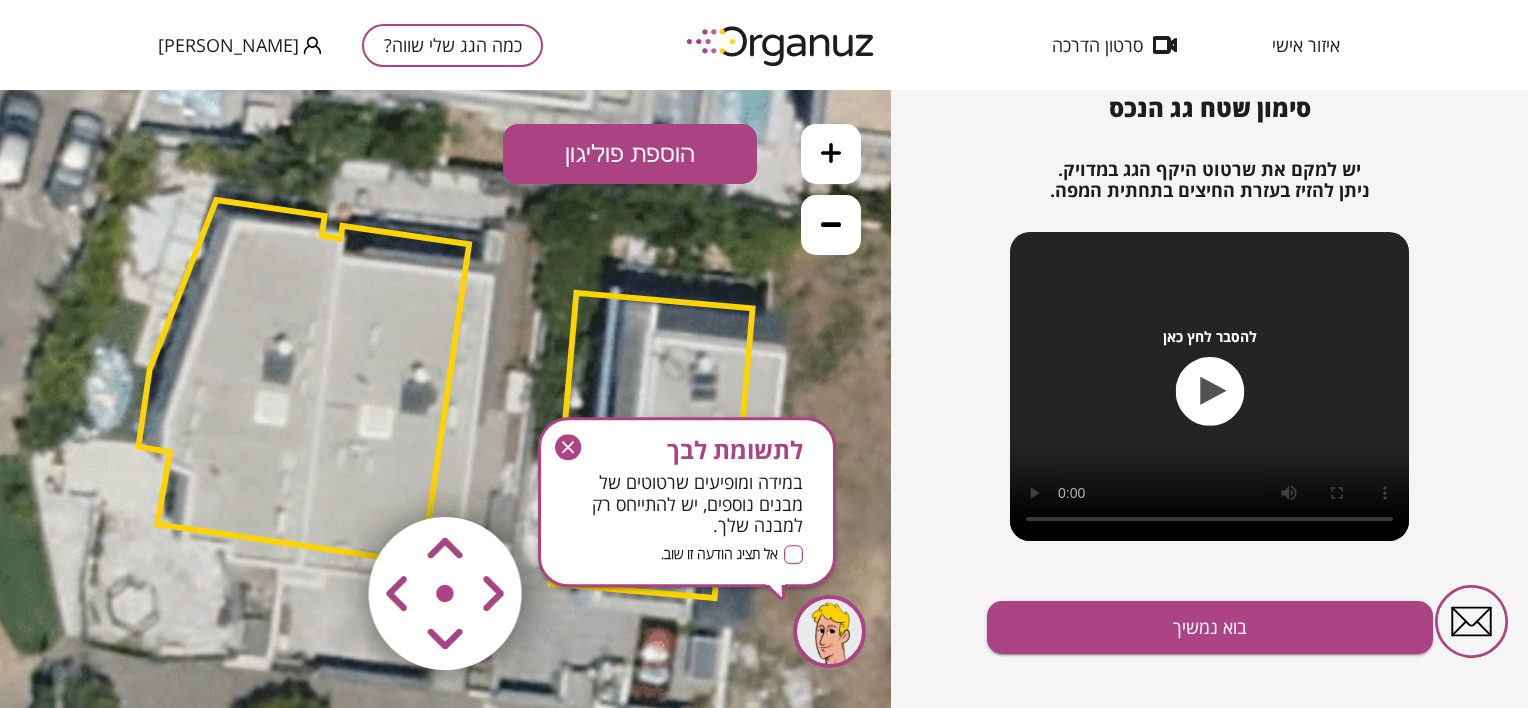 click 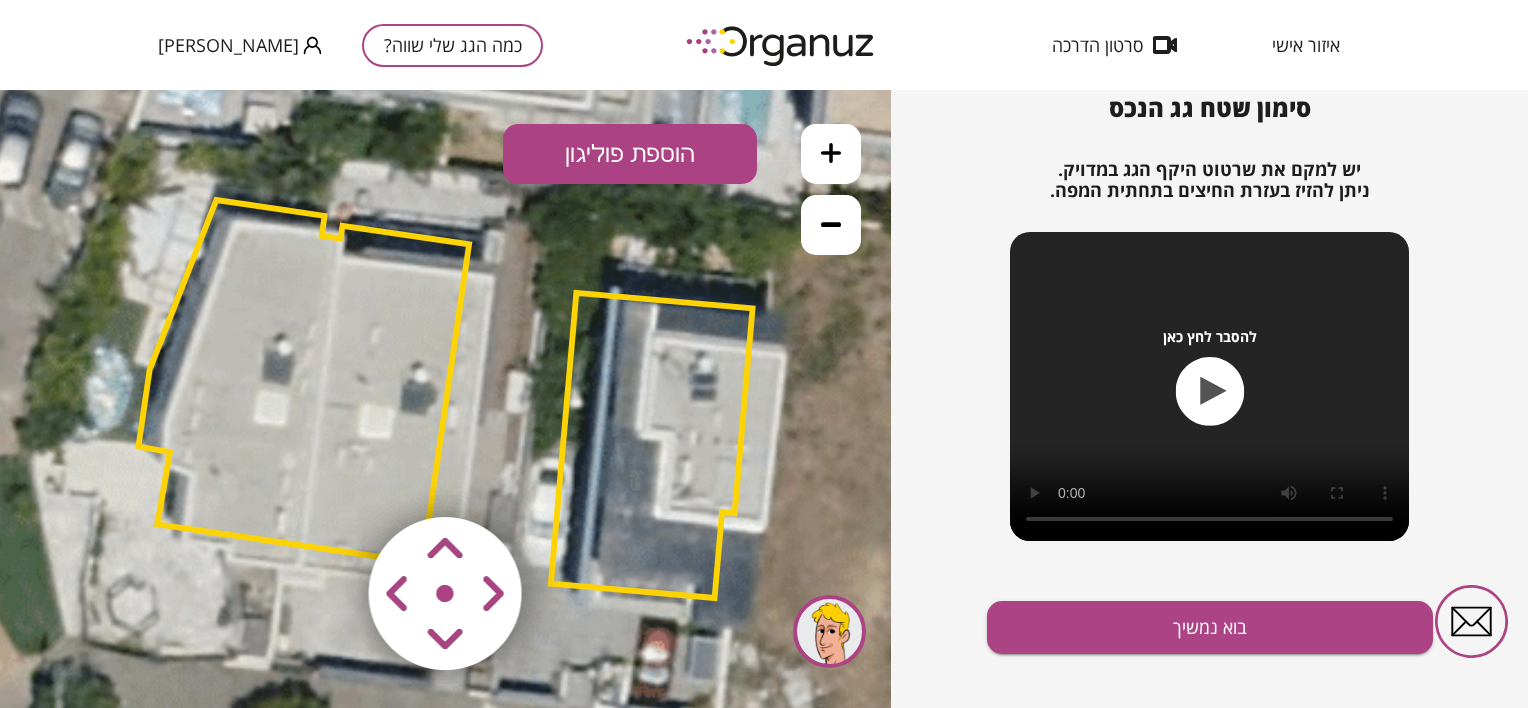 click 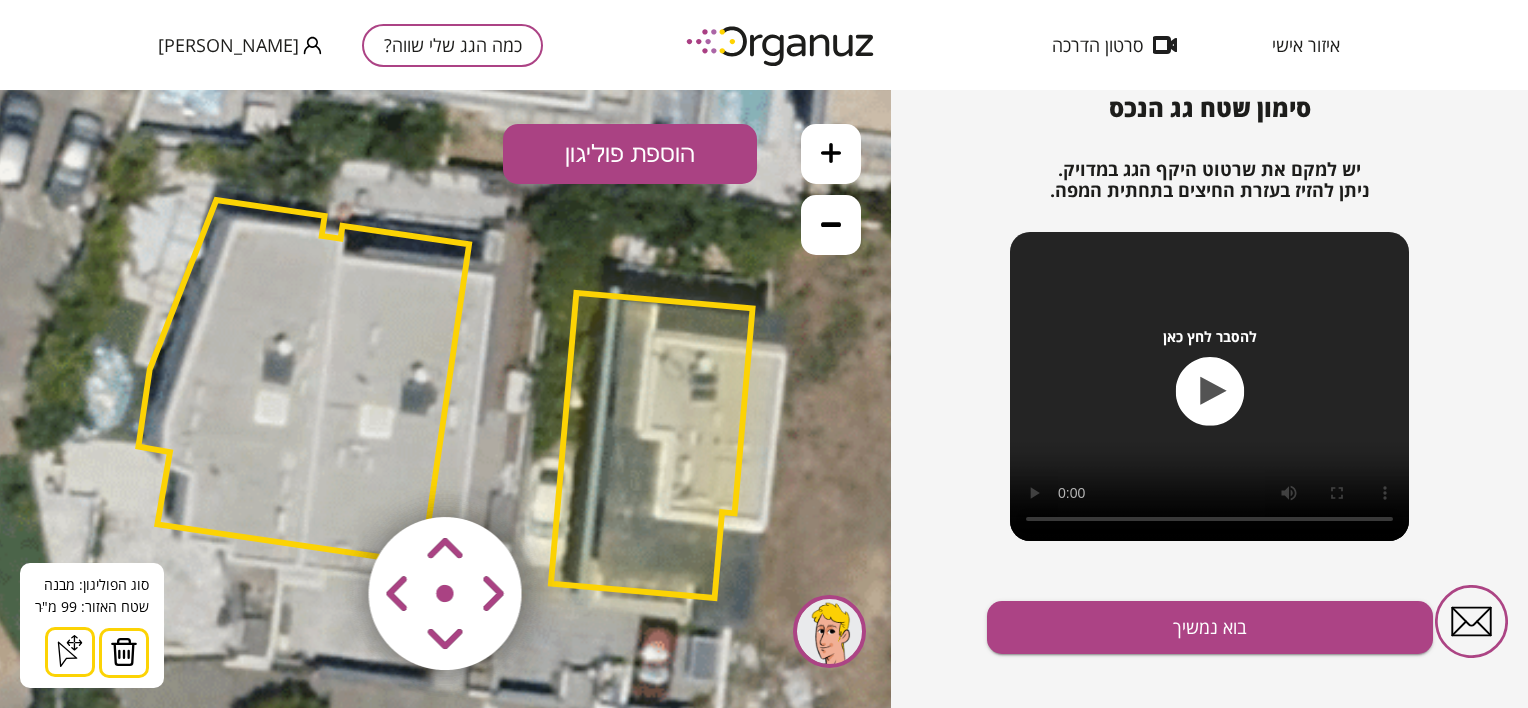 click at bounding box center (124, 653) 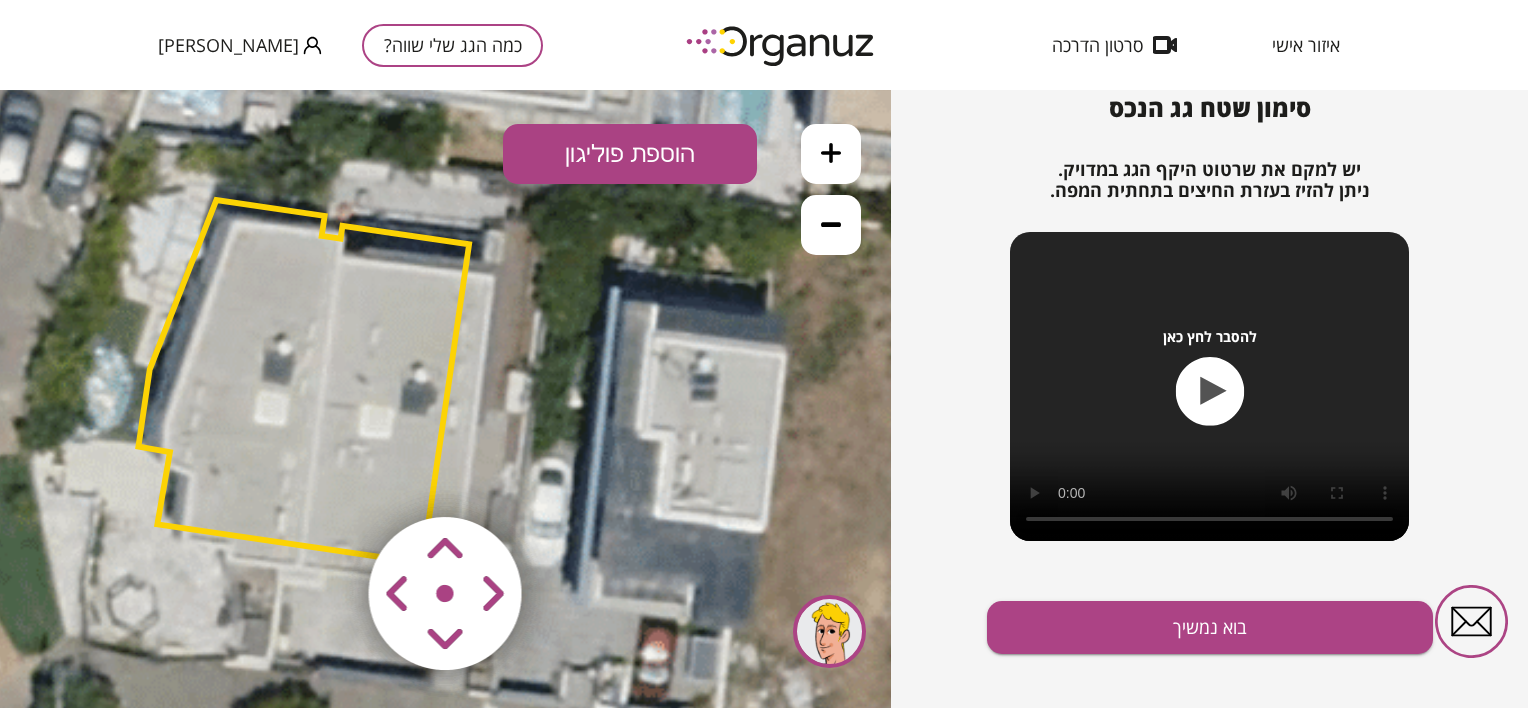 click 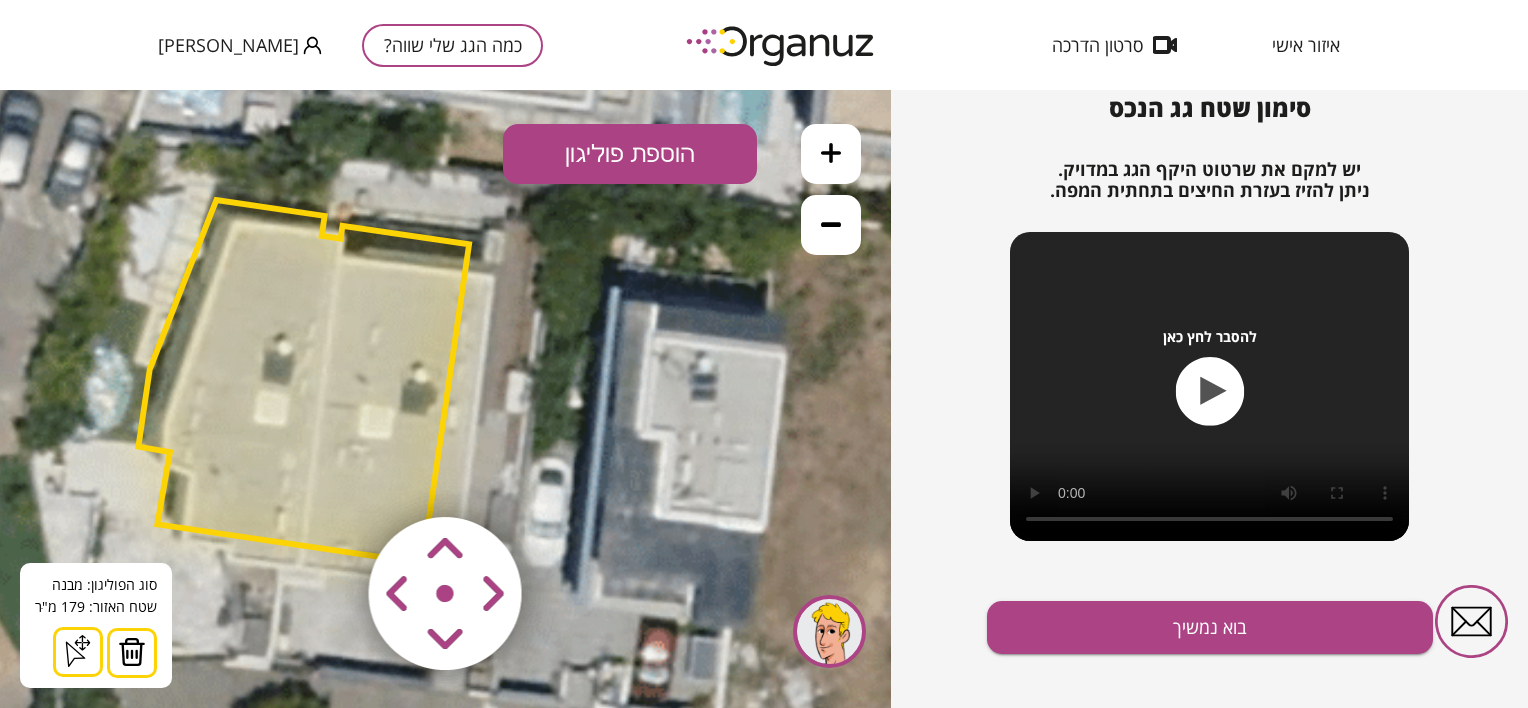 click at bounding box center [132, 653] 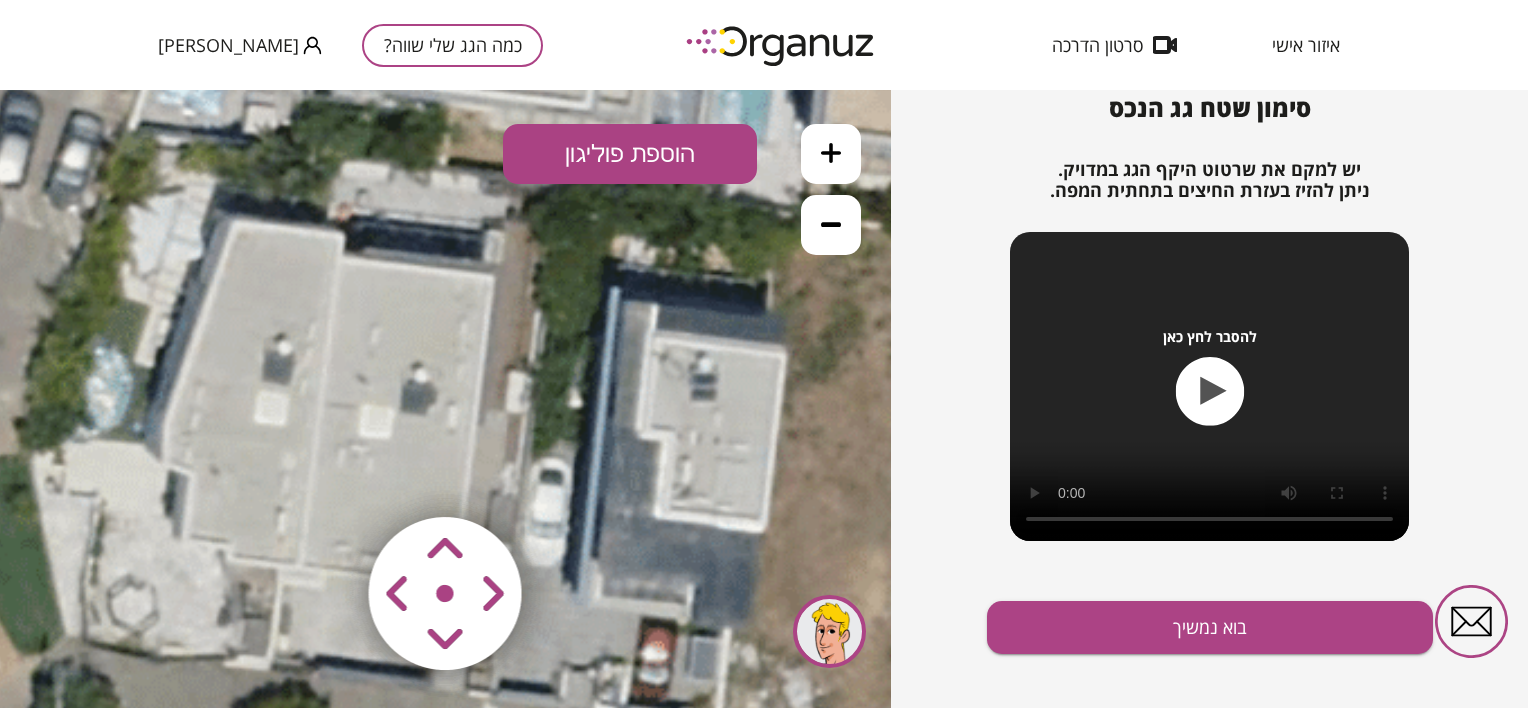 click at bounding box center (831, 225) 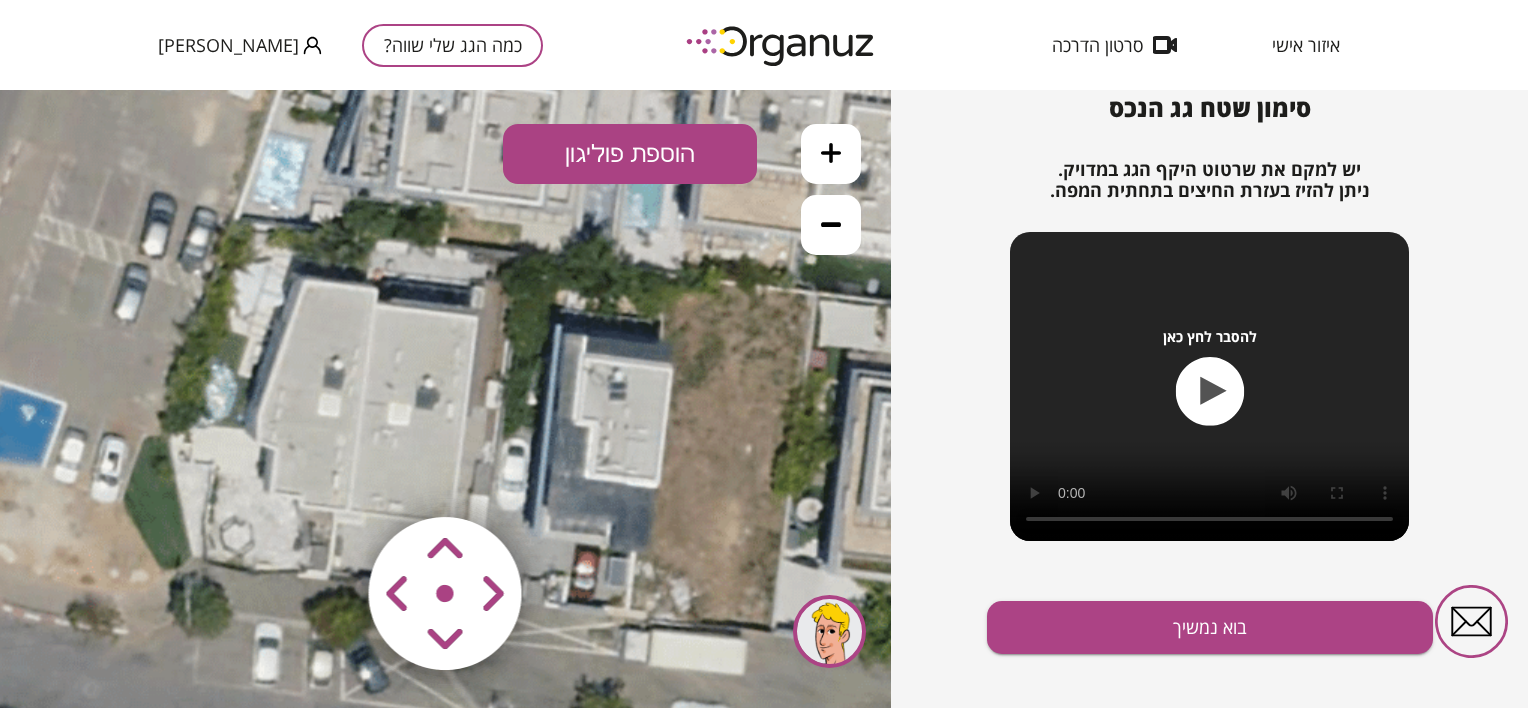 click at bounding box center (831, 225) 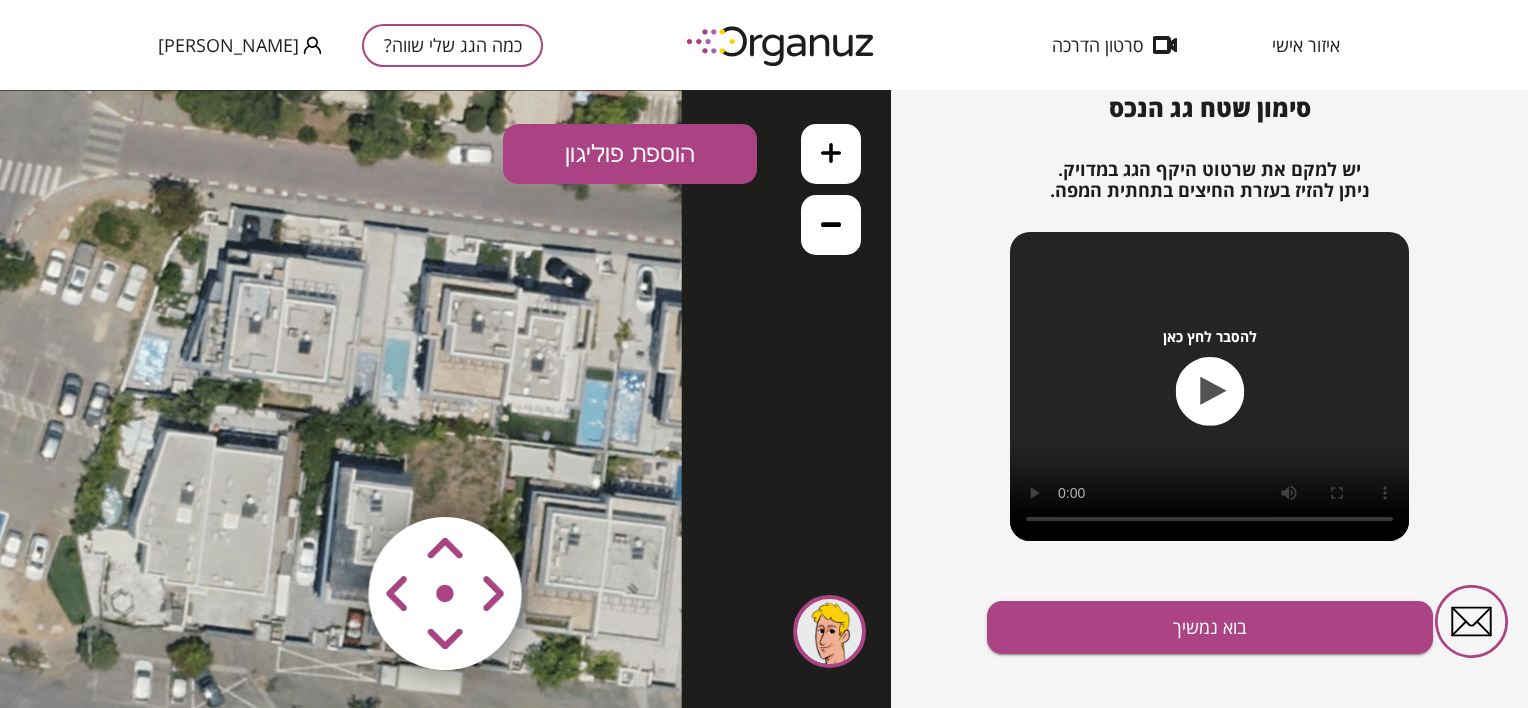 drag, startPoint x: 610, startPoint y: 268, endPoint x: 421, endPoint y: 378, distance: 218.68013 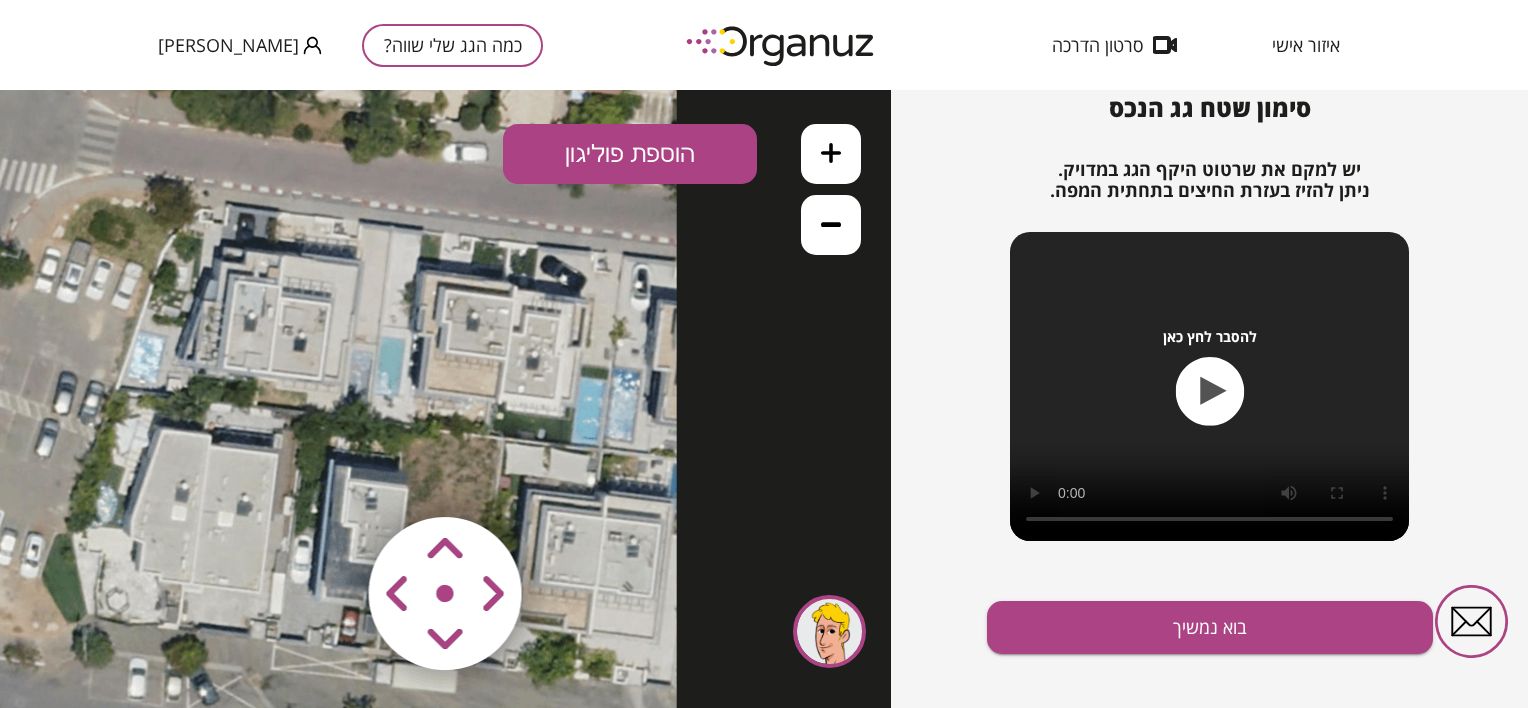 click on "הוספת פוליגון" at bounding box center [630, 154] 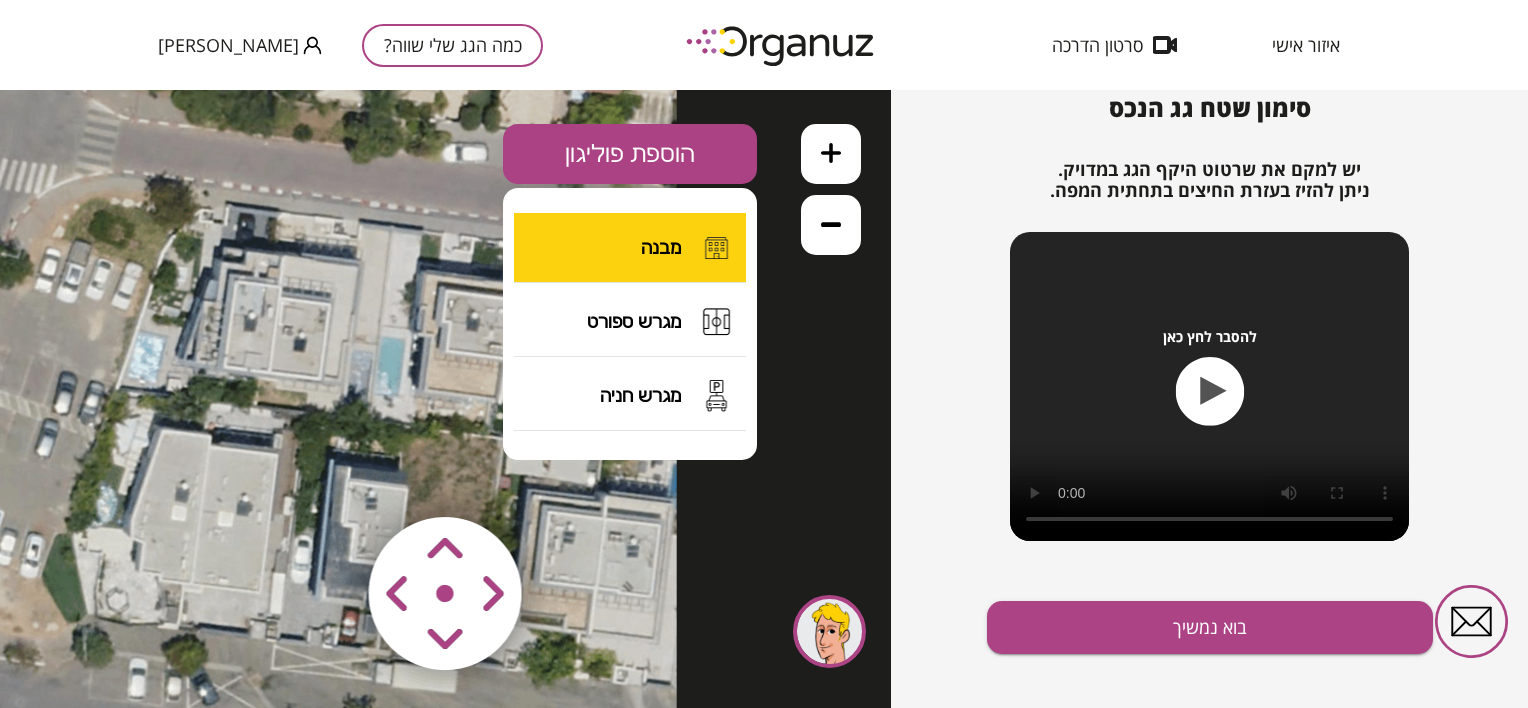 click on "מבנה" at bounding box center [661, 247] 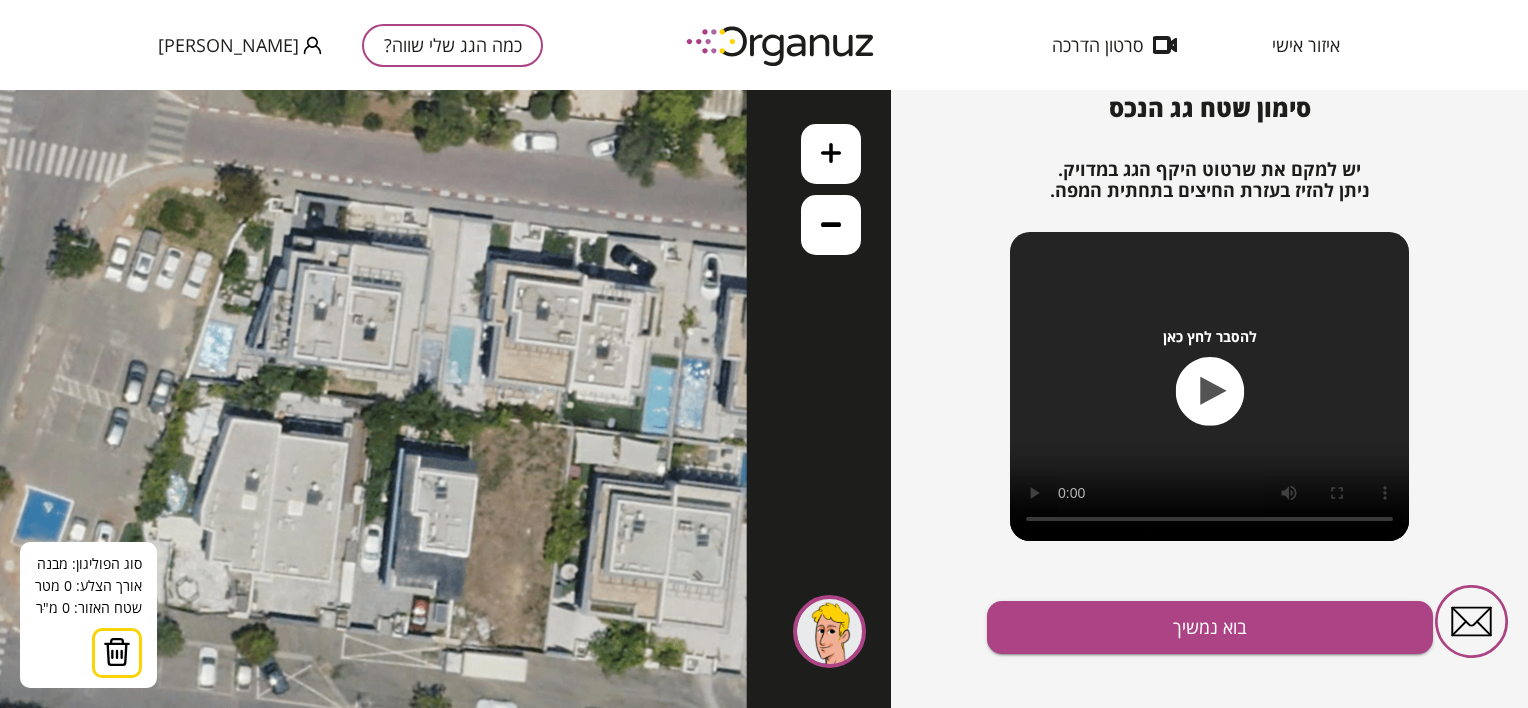 drag, startPoint x: 281, startPoint y: 255, endPoint x: 351, endPoint y: 244, distance: 70.85902 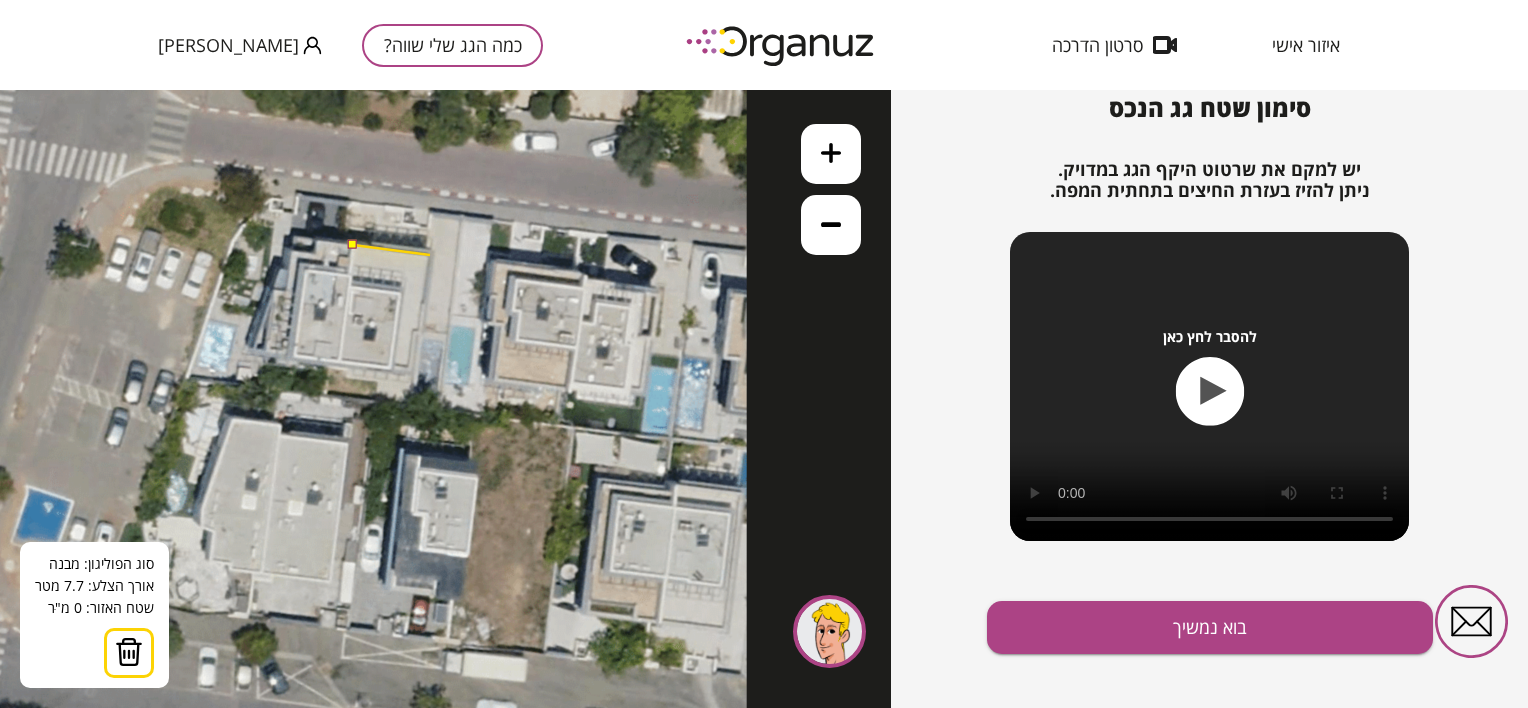 click 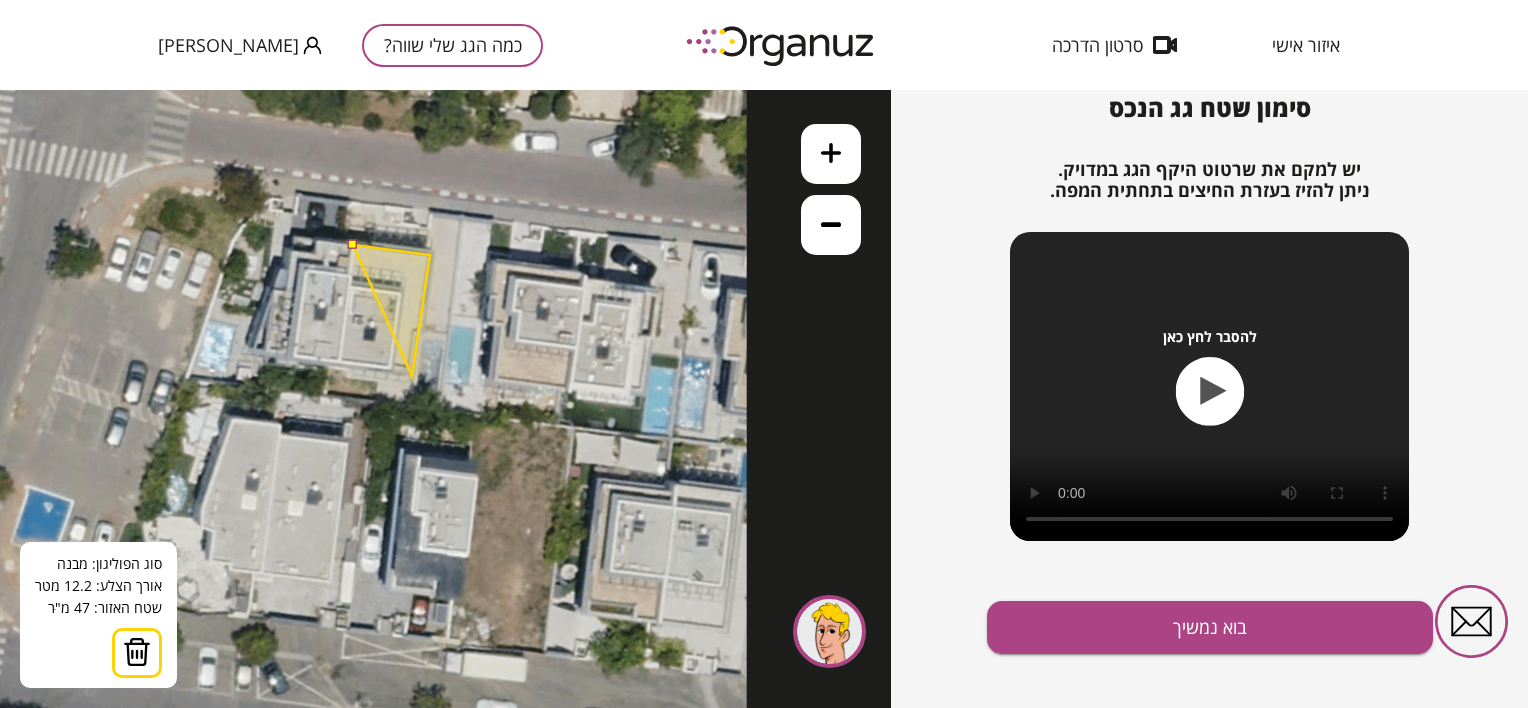 click 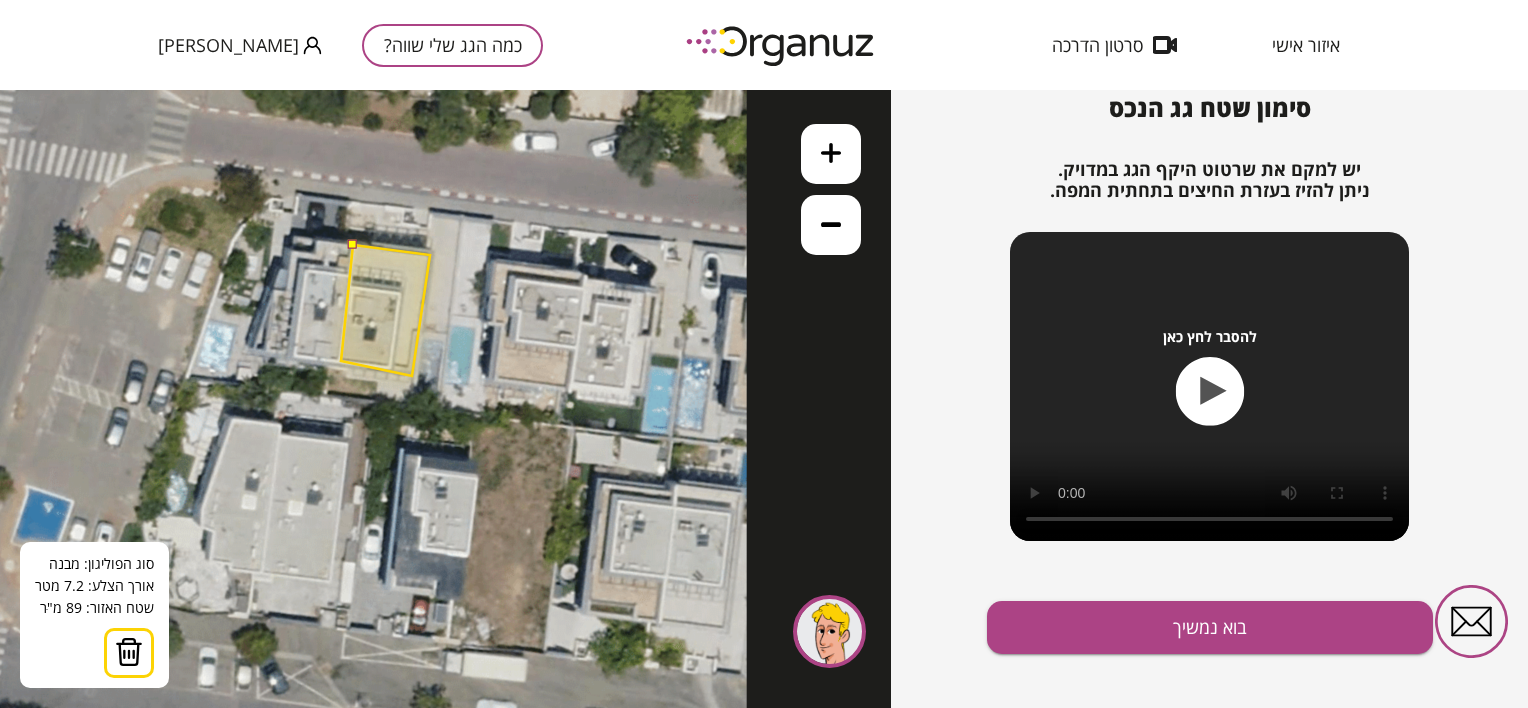 click 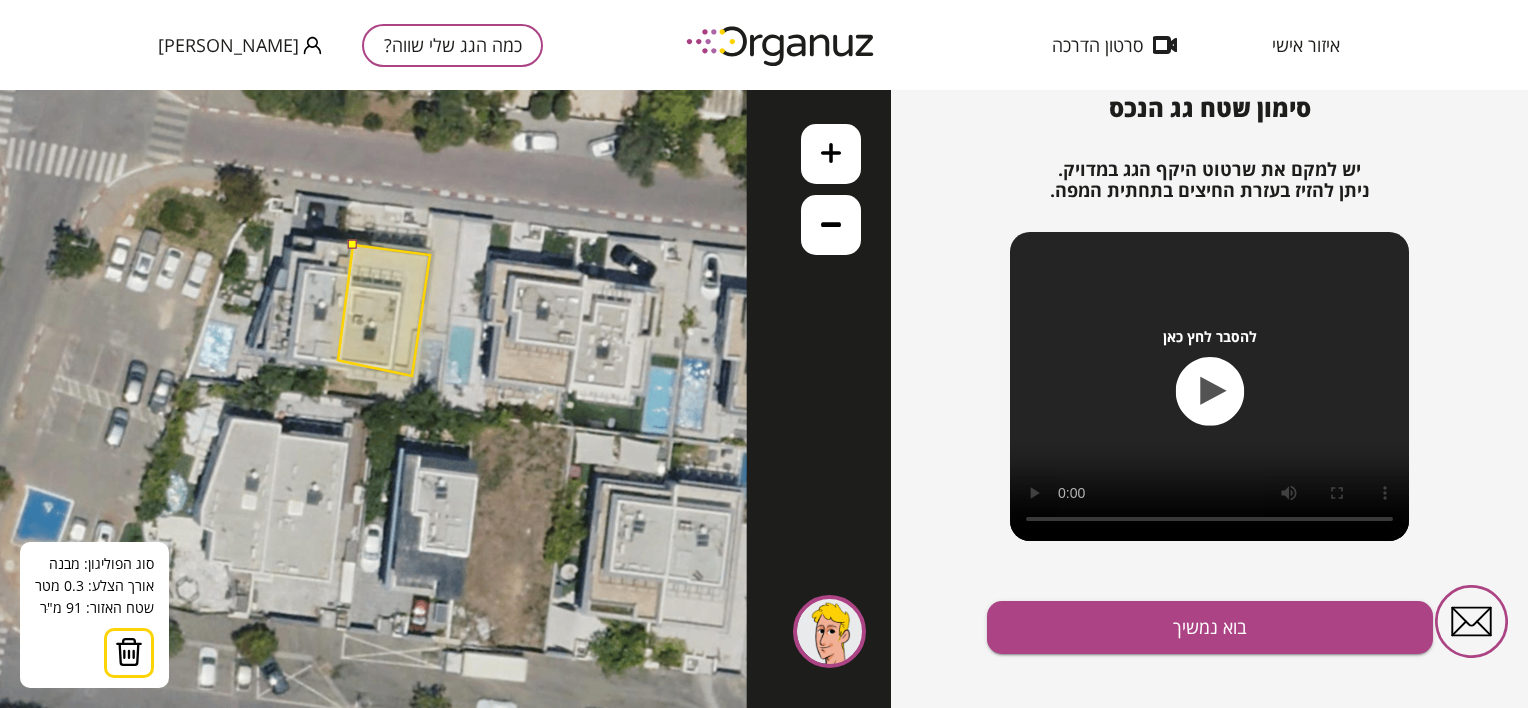 click 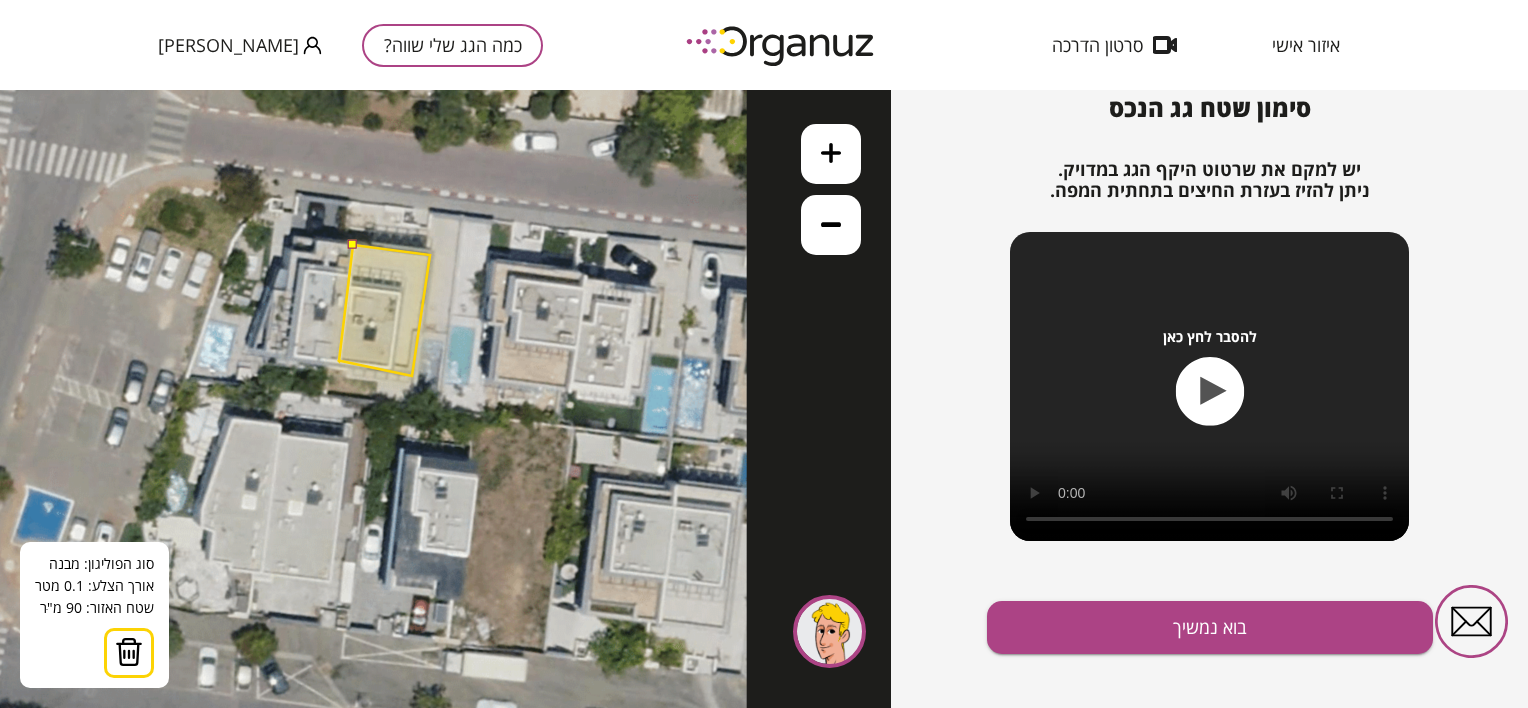 click 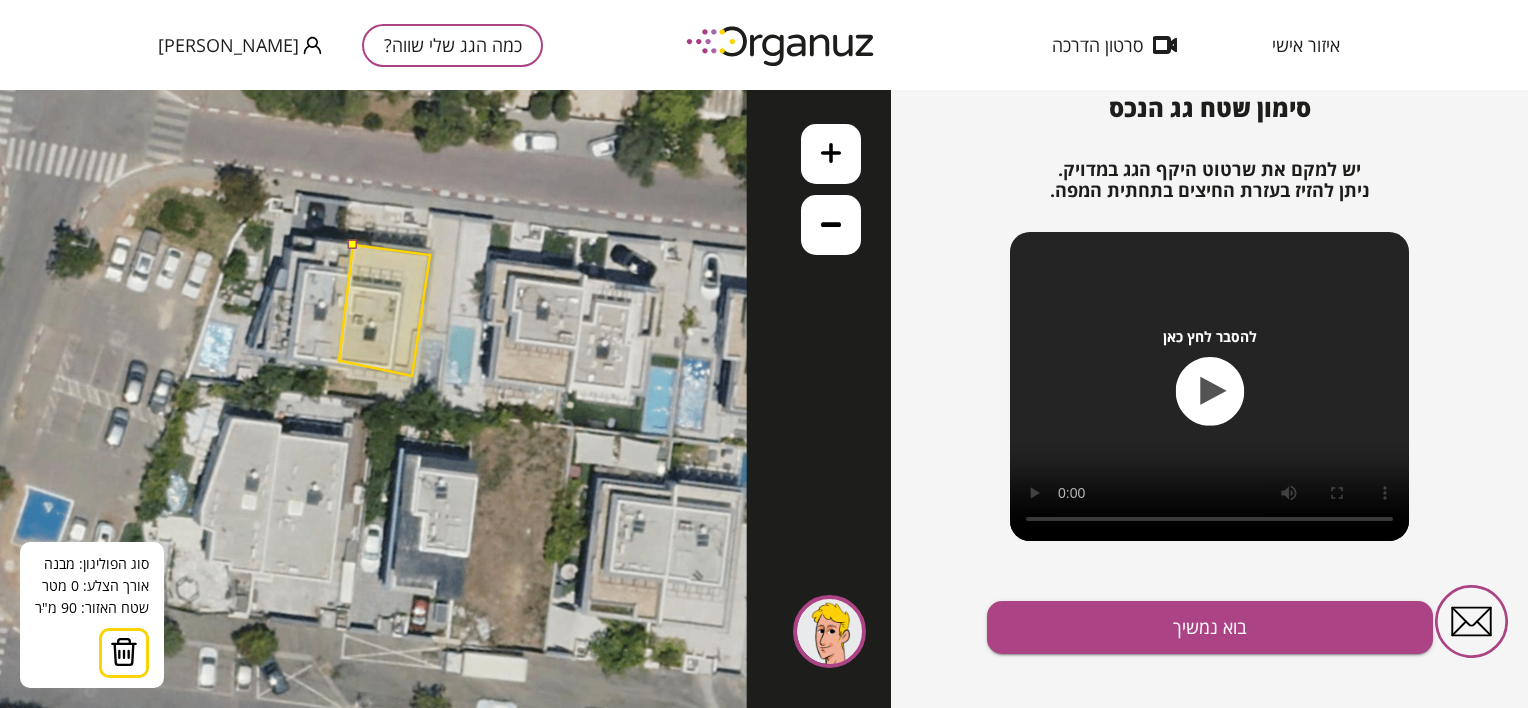 click 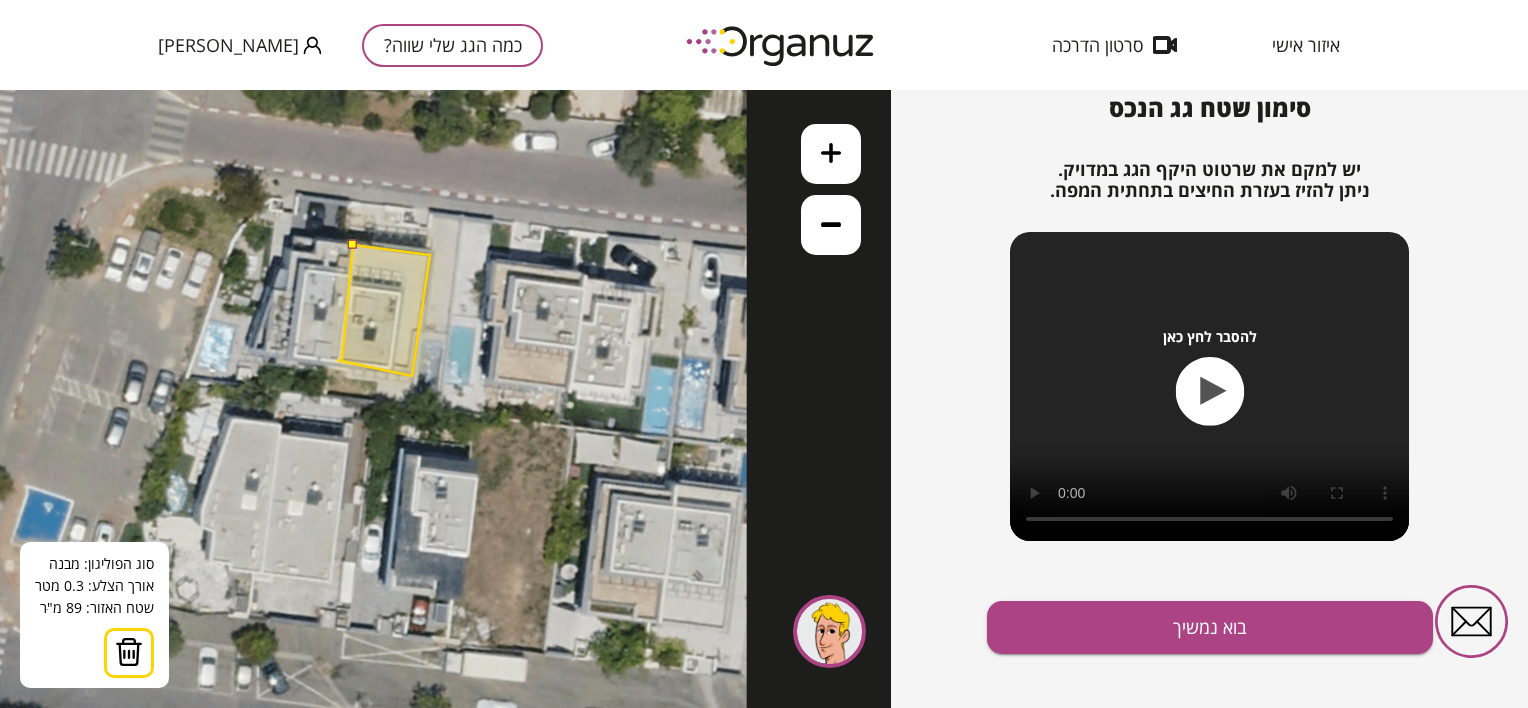 click 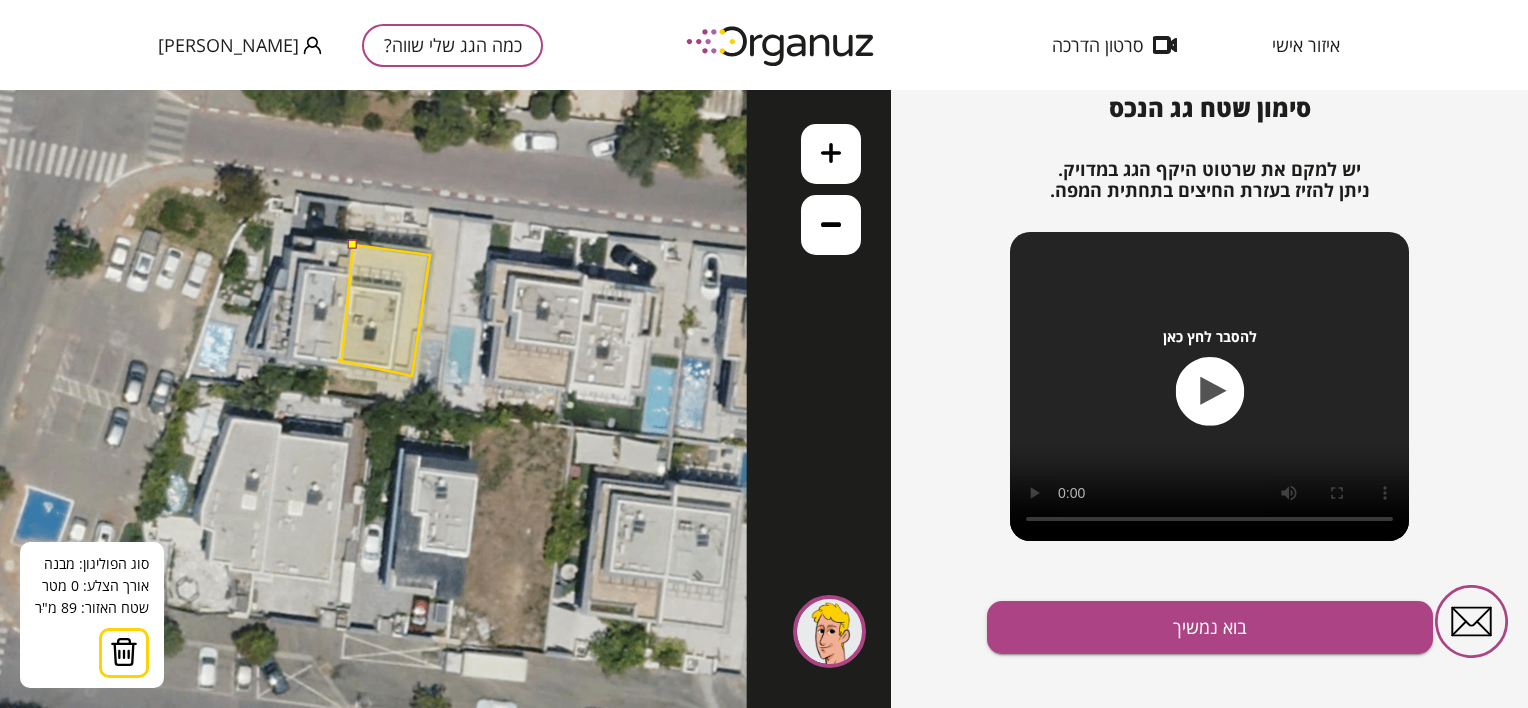 click 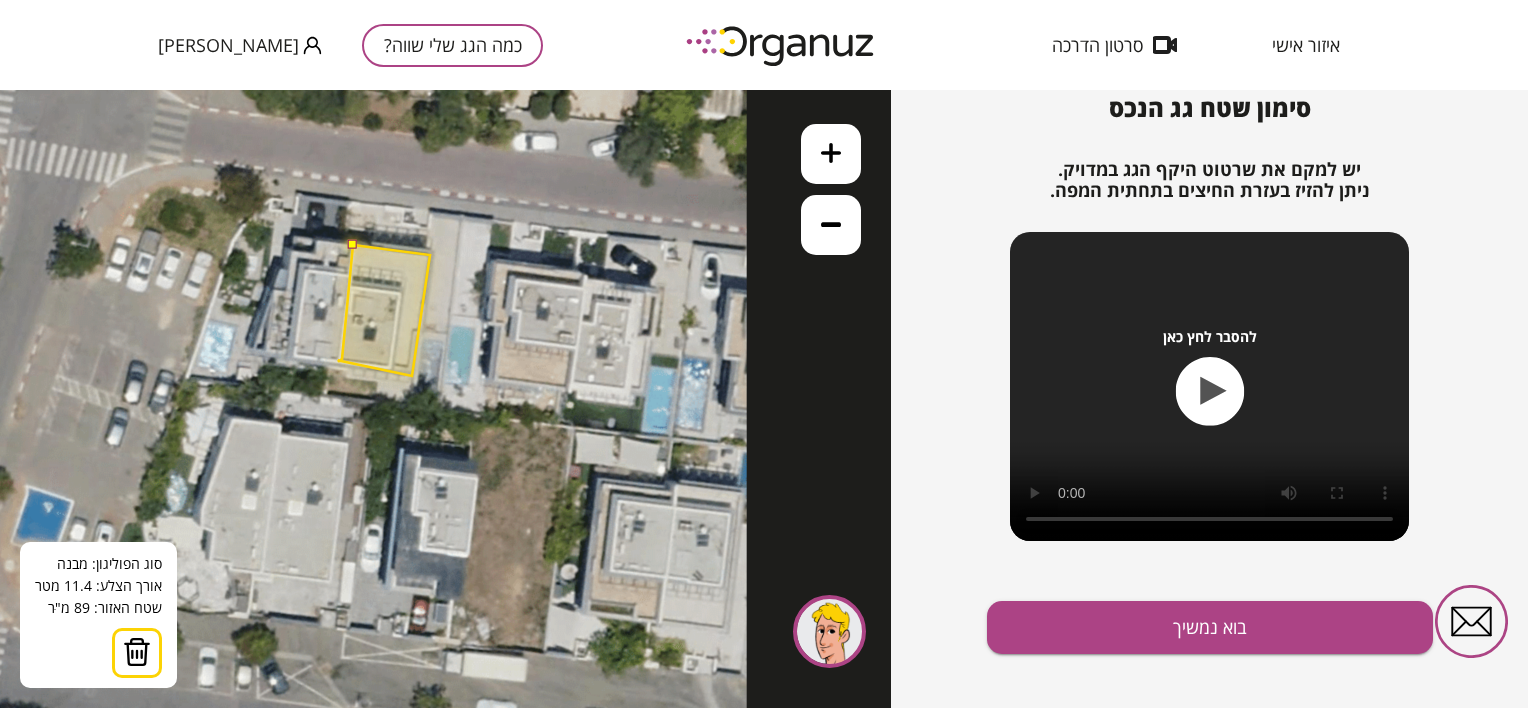 click at bounding box center (352, 244) 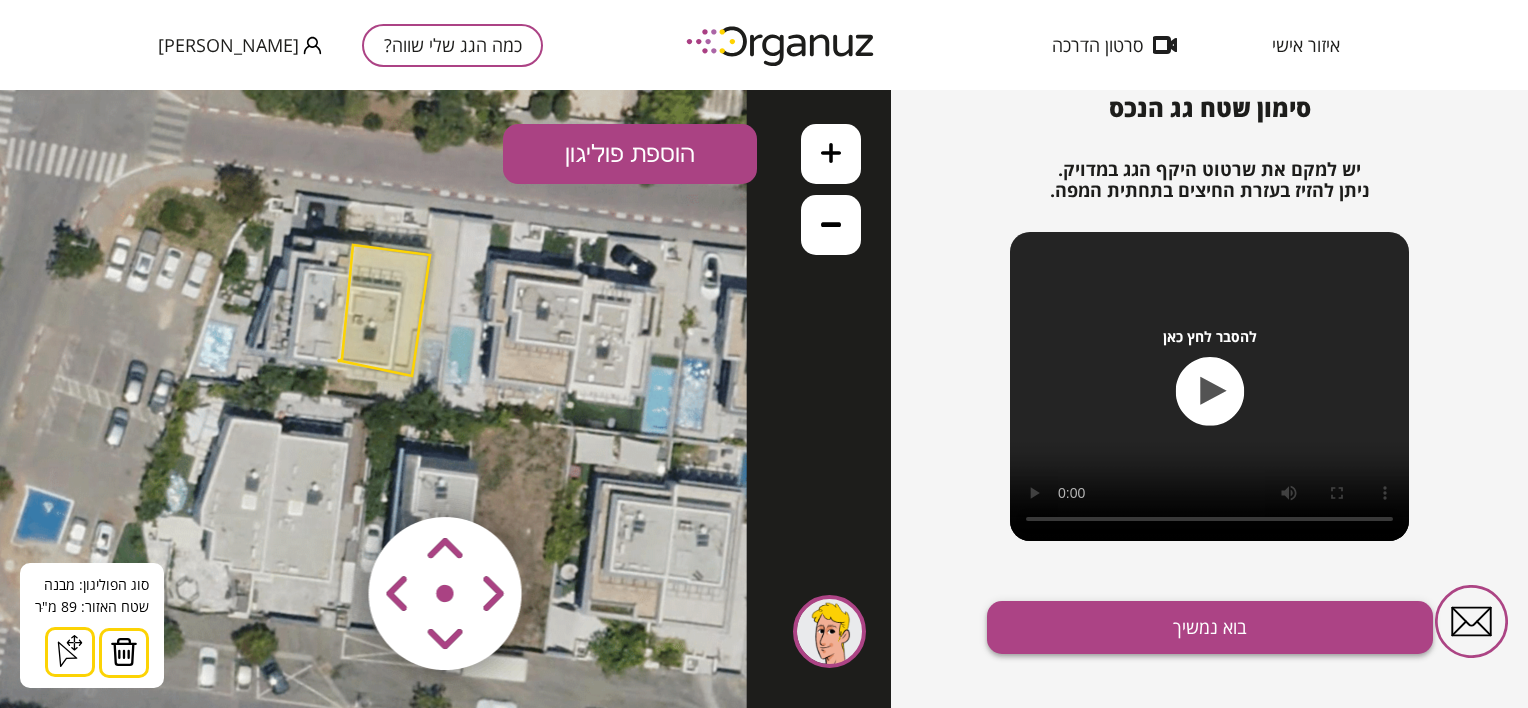 click on "בוא נמשיך" at bounding box center (1210, 627) 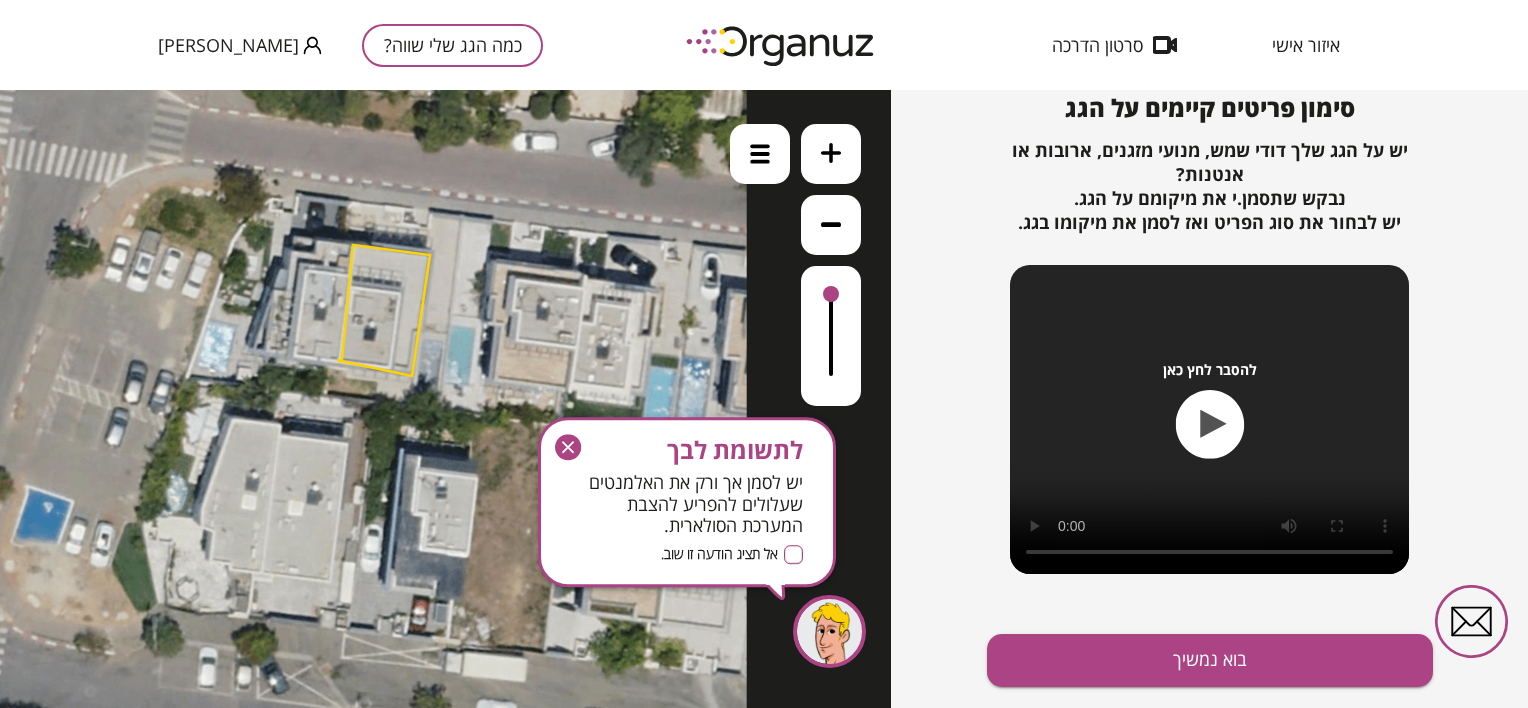 drag, startPoint x: 568, startPoint y: 441, endPoint x: 582, endPoint y: 345, distance: 97.015465 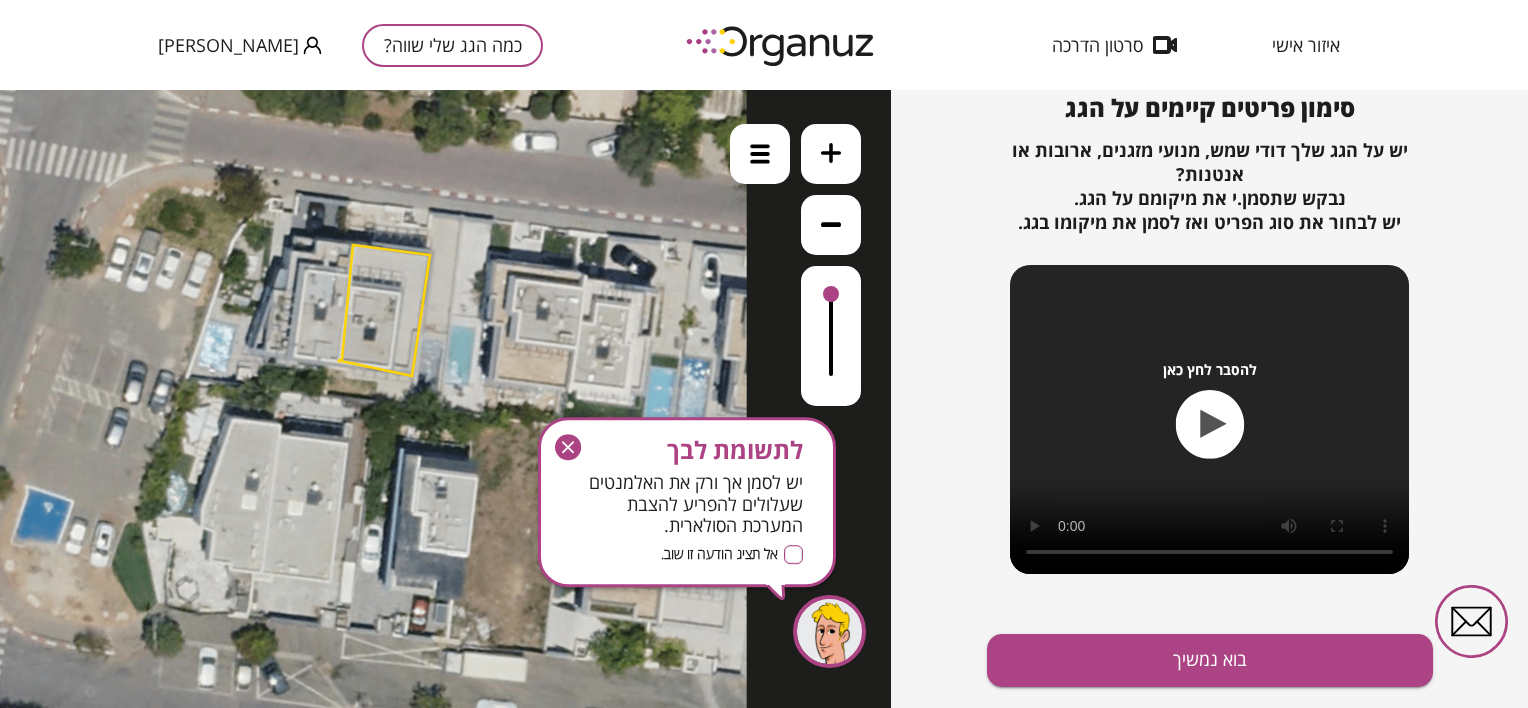 click 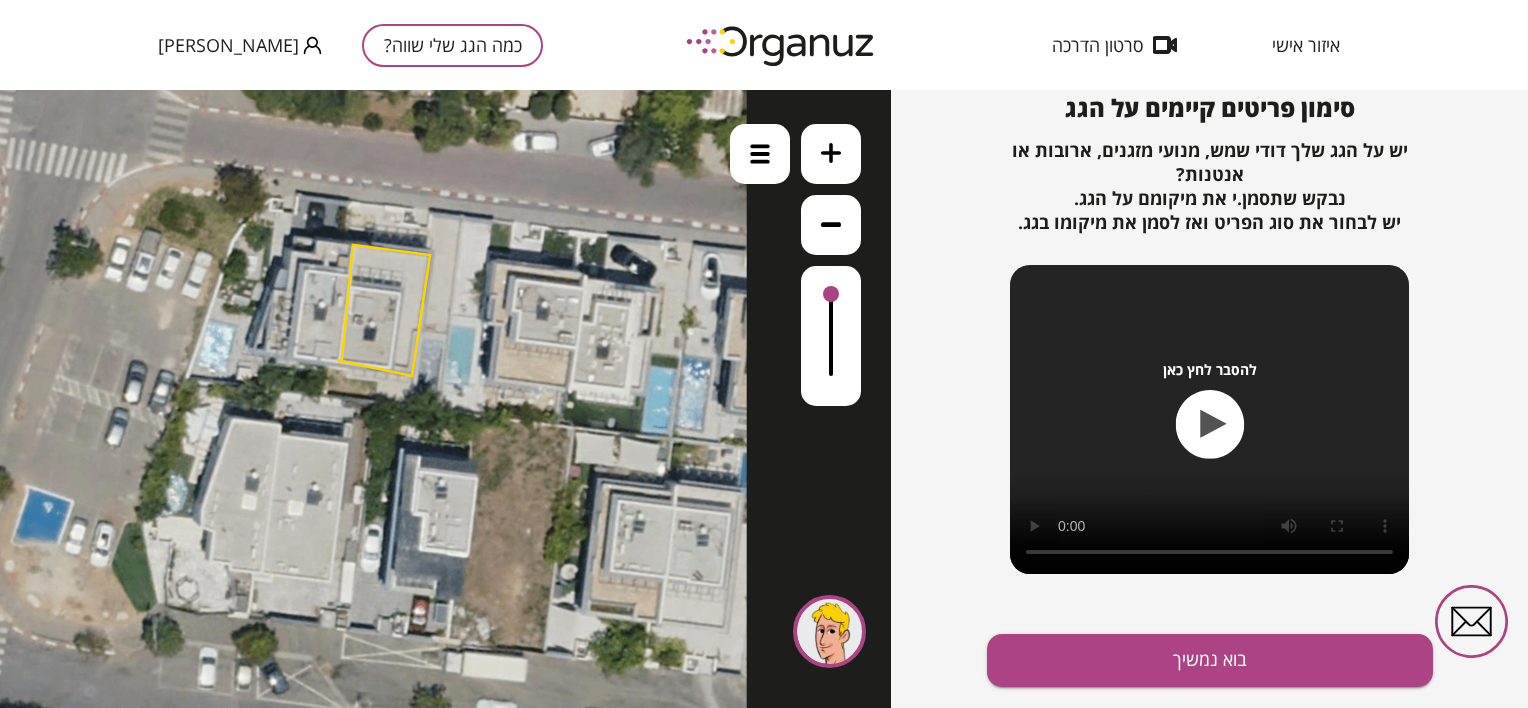 click at bounding box center (831, 154) 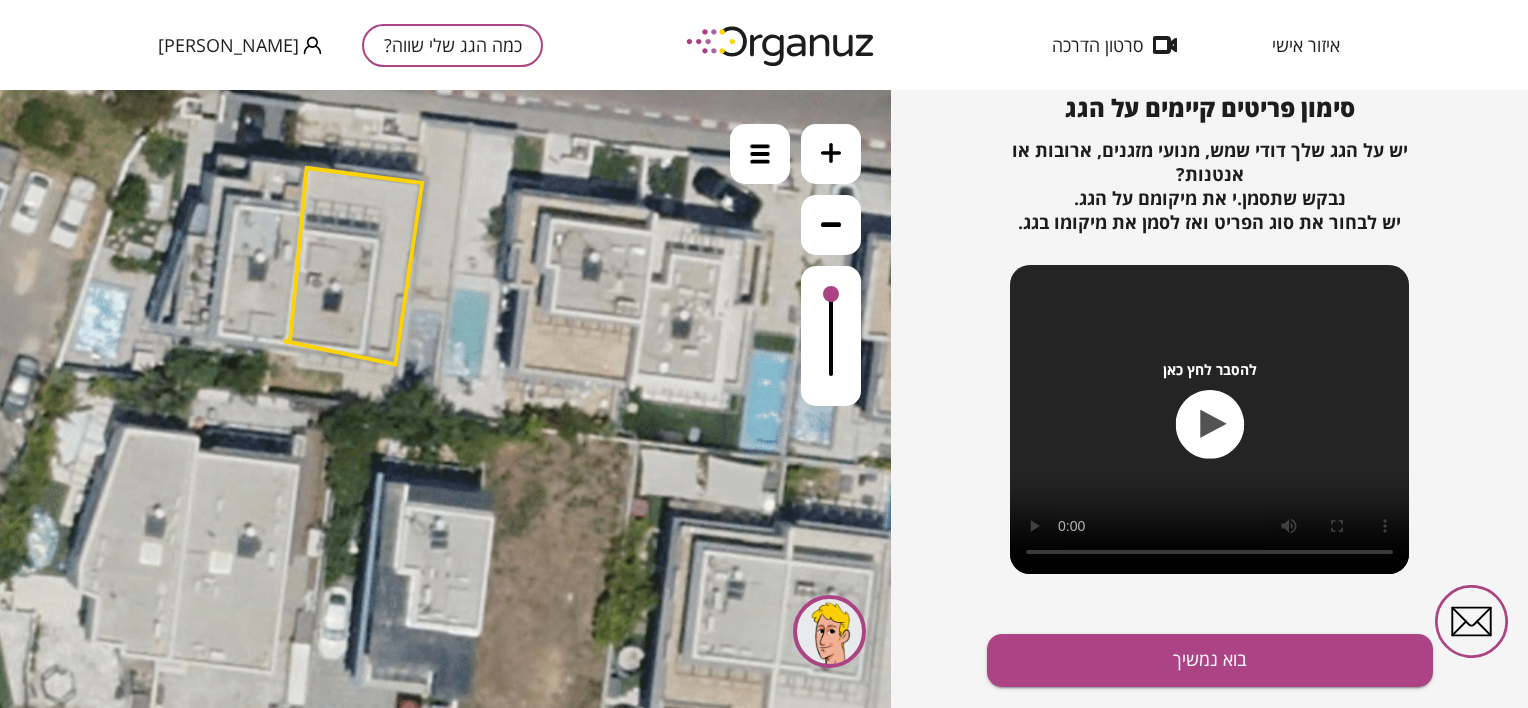 click at bounding box center (831, 154) 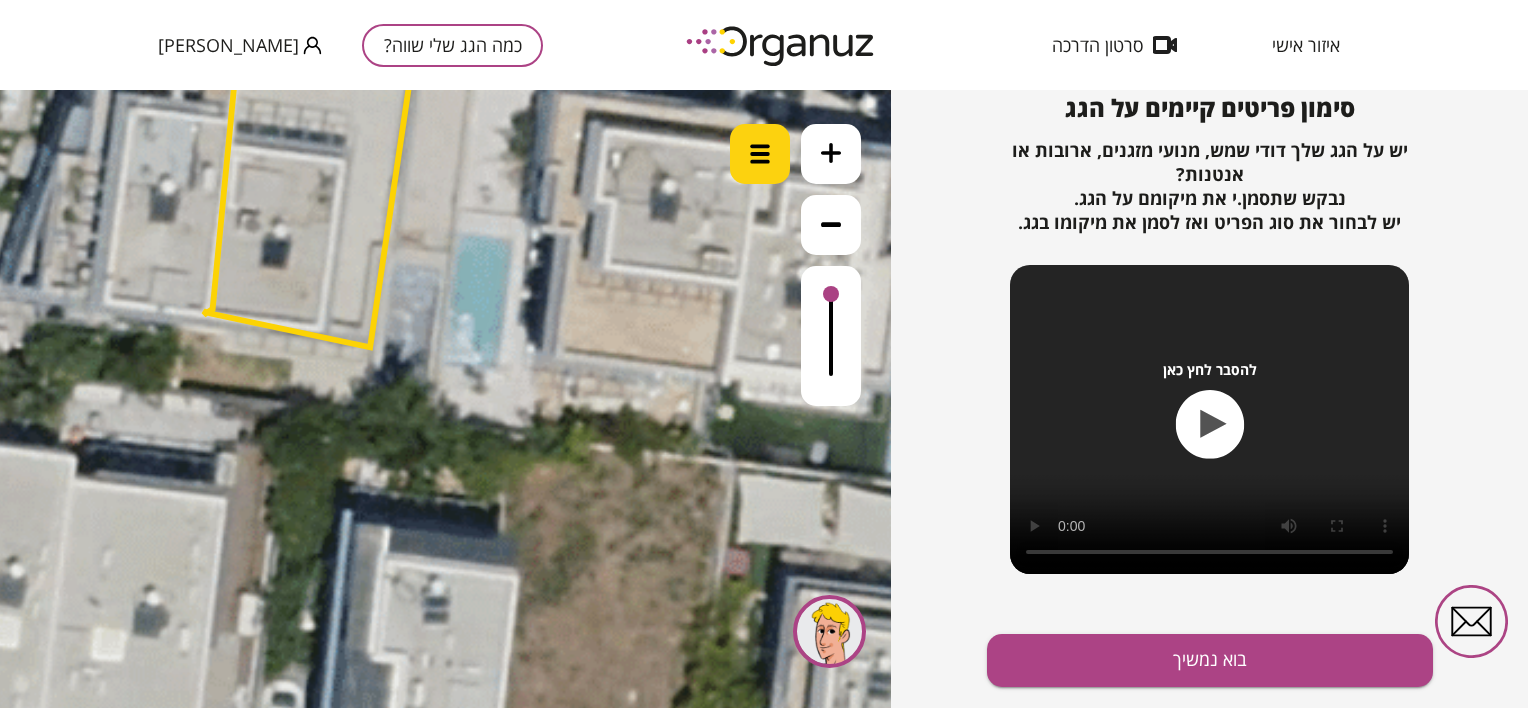 drag, startPoint x: 820, startPoint y: 165, endPoint x: 759, endPoint y: 165, distance: 61 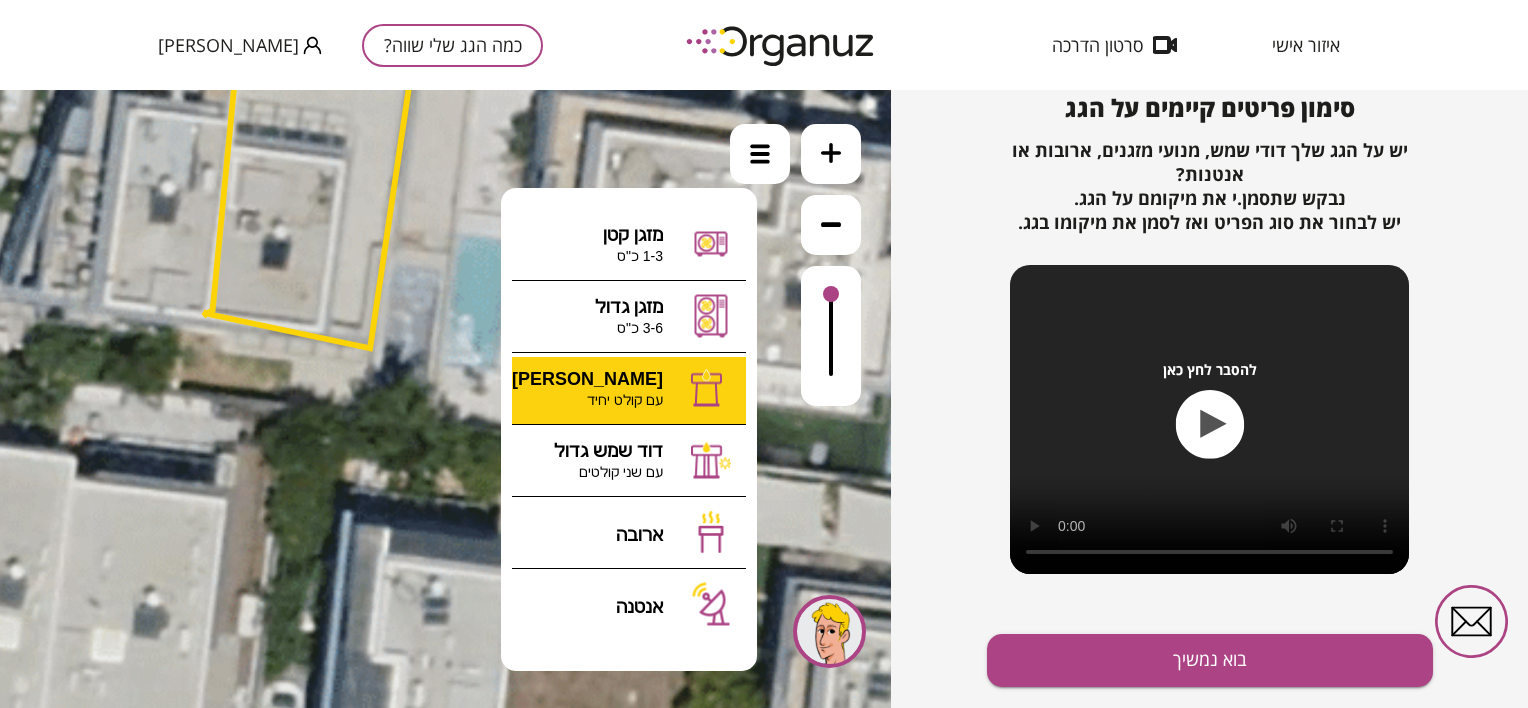 click on ".st0 {
fill: #FFFFFF;
}
89" at bounding box center (445, 399) 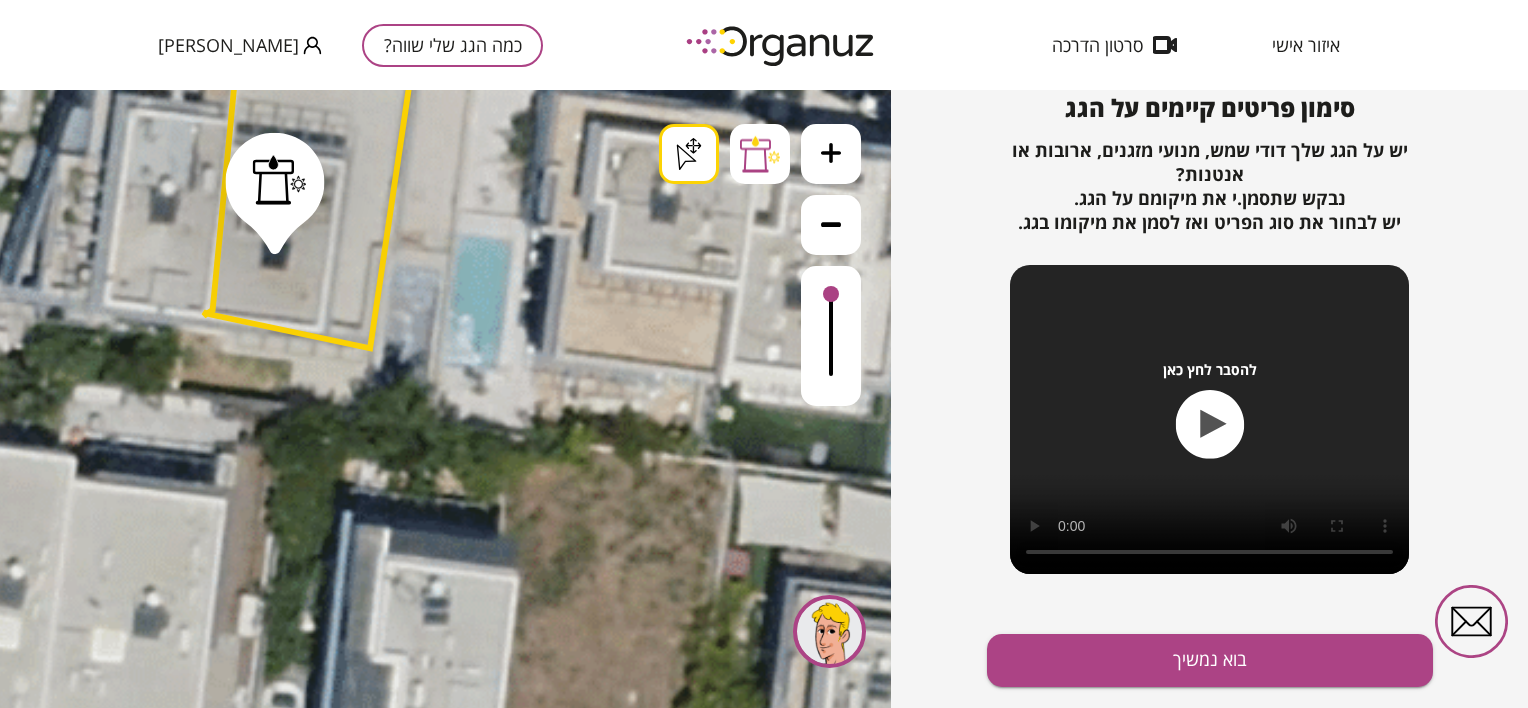 click on ".st0 {
fill: #FFFFFF;
}
.st0 {
fill: #FFFFFF;
}" at bounding box center (178, 1578) 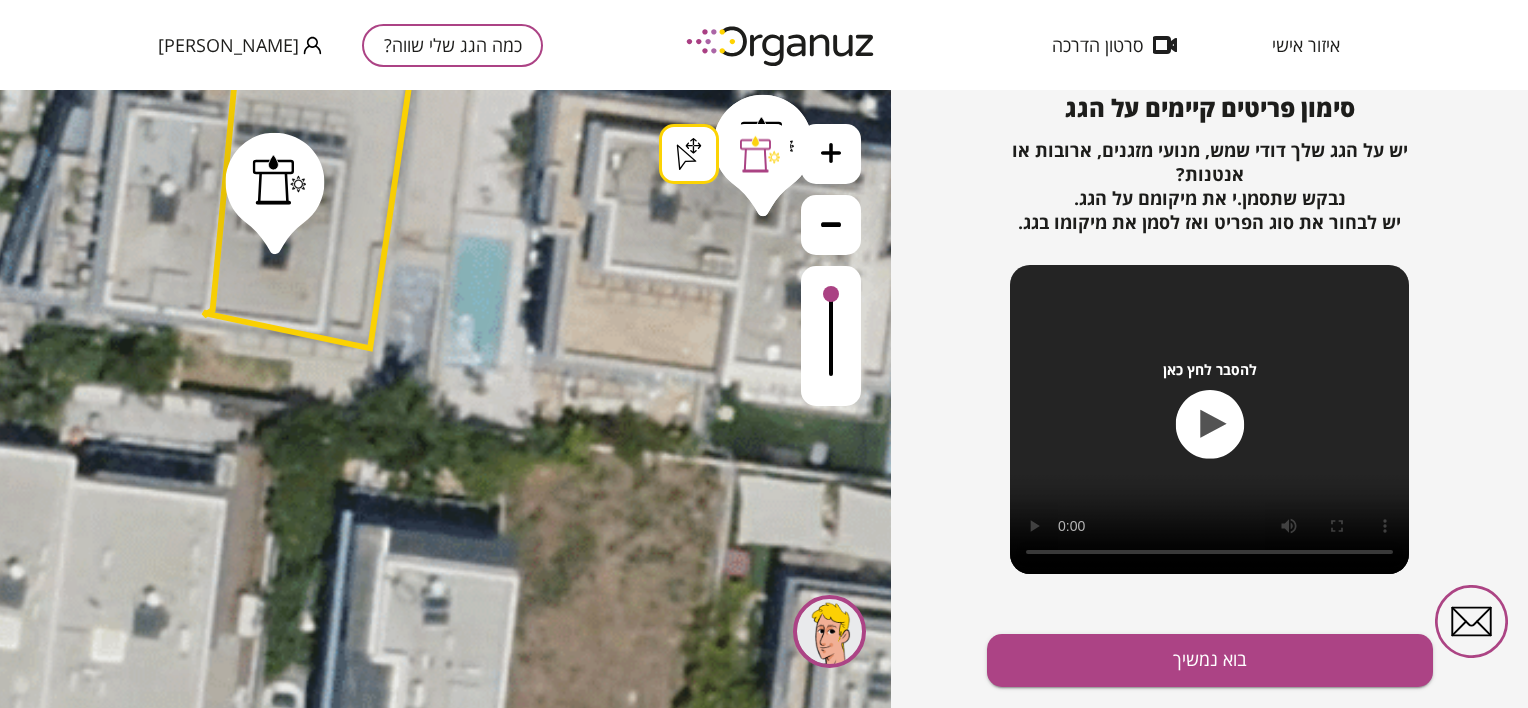 click on ".st0 {
fill: #FFFFFF;
}
.st0 {
fill: #FFFFFF;
}
.st0 {
fill: #FFFFFF;
}" at bounding box center [178, 1578] 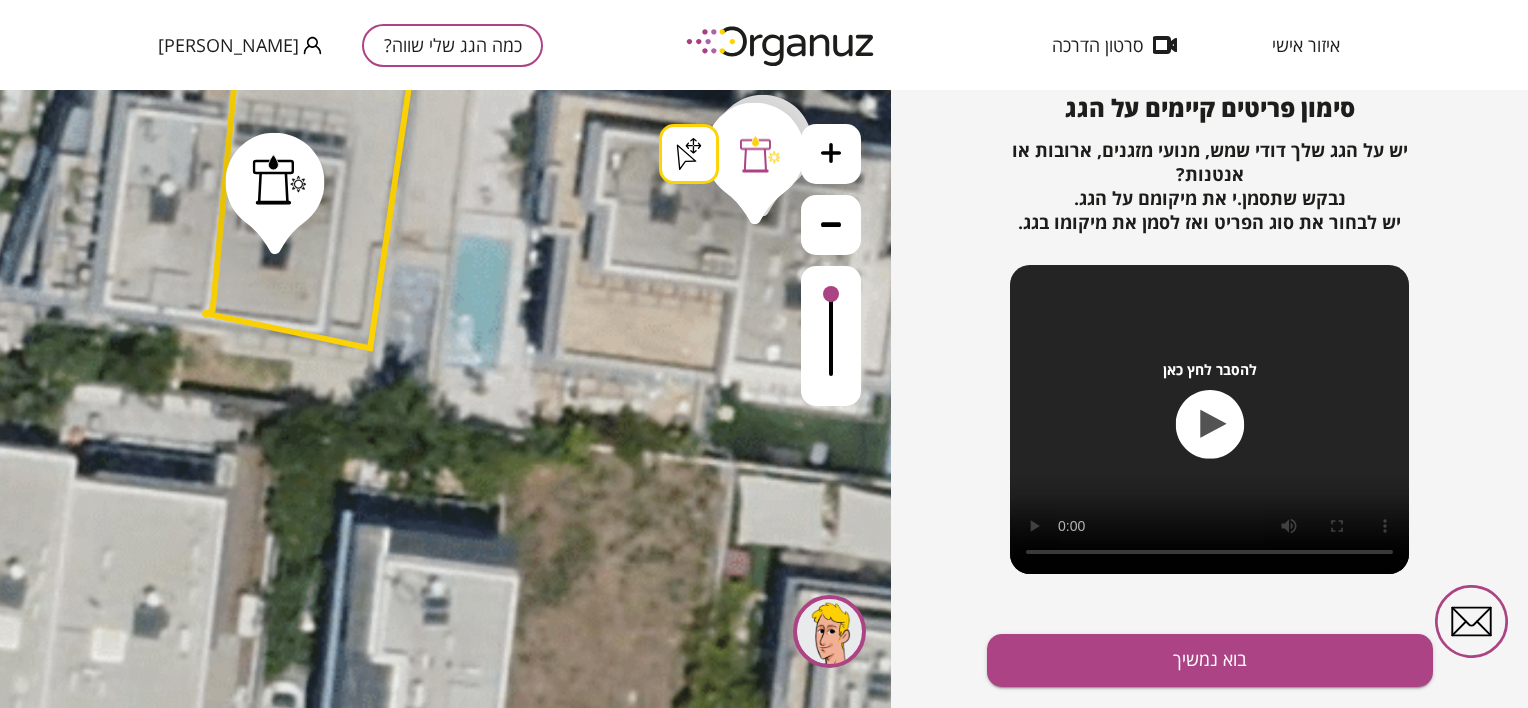 click on ".st0 {
fill: #FFFFFF;
}
.st0 {
fill: #FFFFFF;
}
.st0 {
fill: #FFFFFF;
}" at bounding box center (178, 1578) 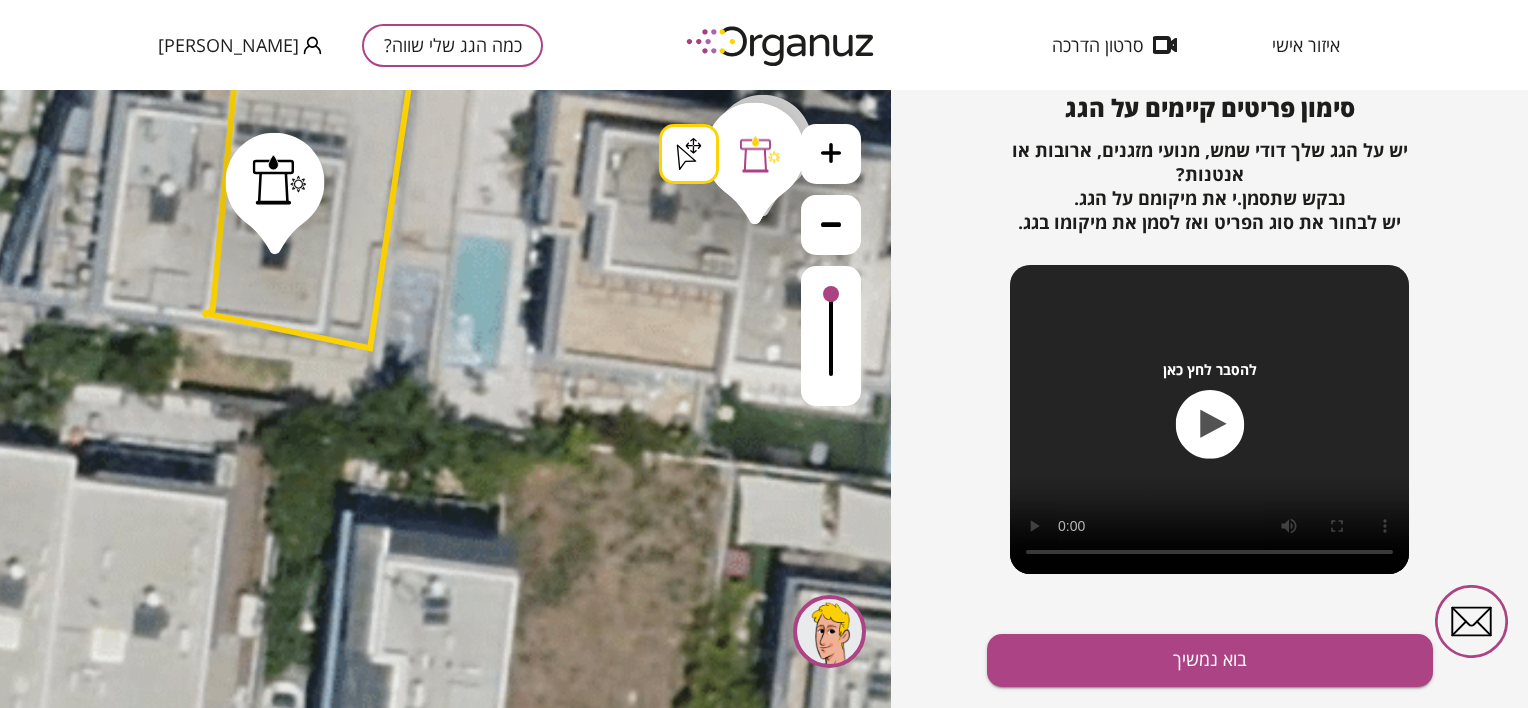 click on ".st0 {
fill: #FFFFFF;
}
.st0 {
fill: #FFFFFF;
}
.st0 {
fill: #FFFFFF;
}" at bounding box center (178, 1578) 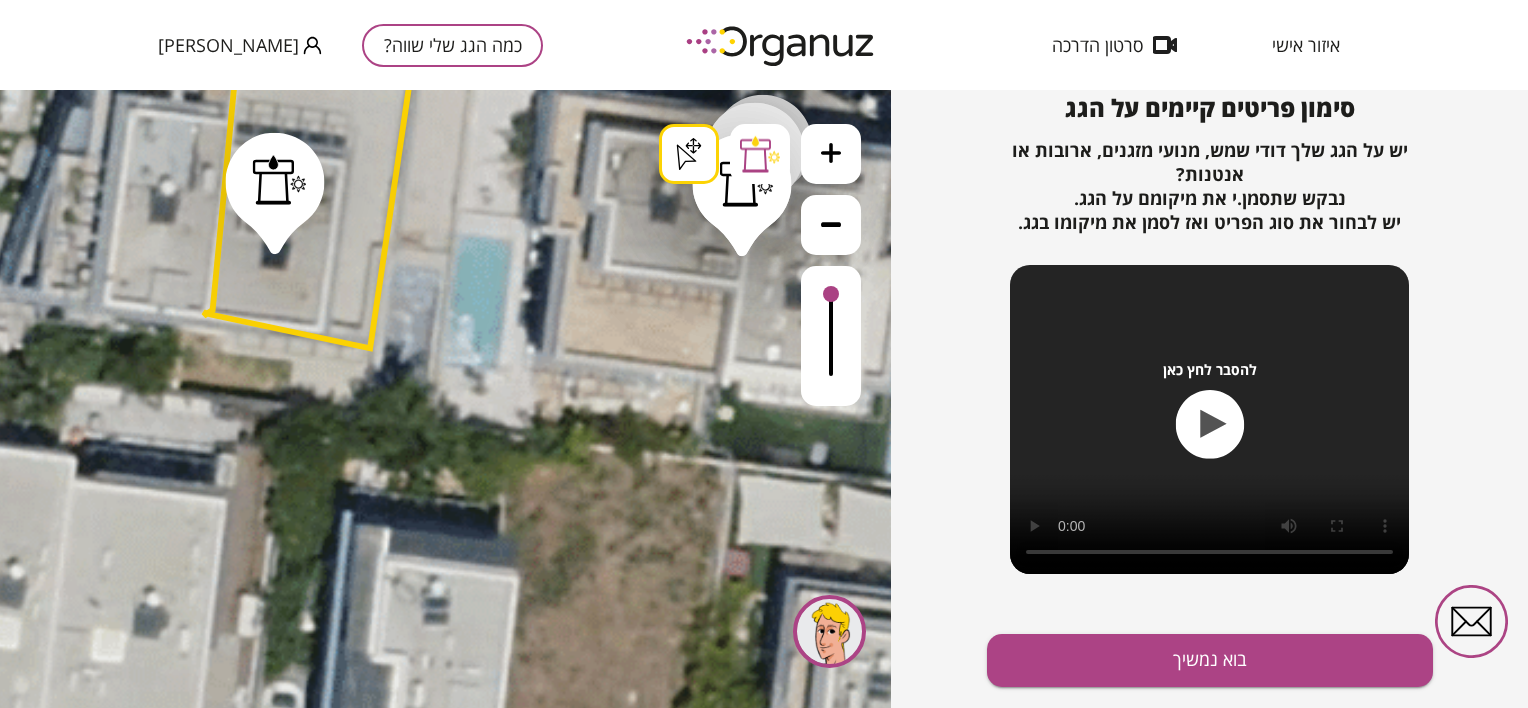 click on ".st0 {
fill: #FFFFFF;
}
.st0 {
fill: #FFFFFF;
}
.st0 {
fill: #FFFFFF;
}" at bounding box center [178, 1578] 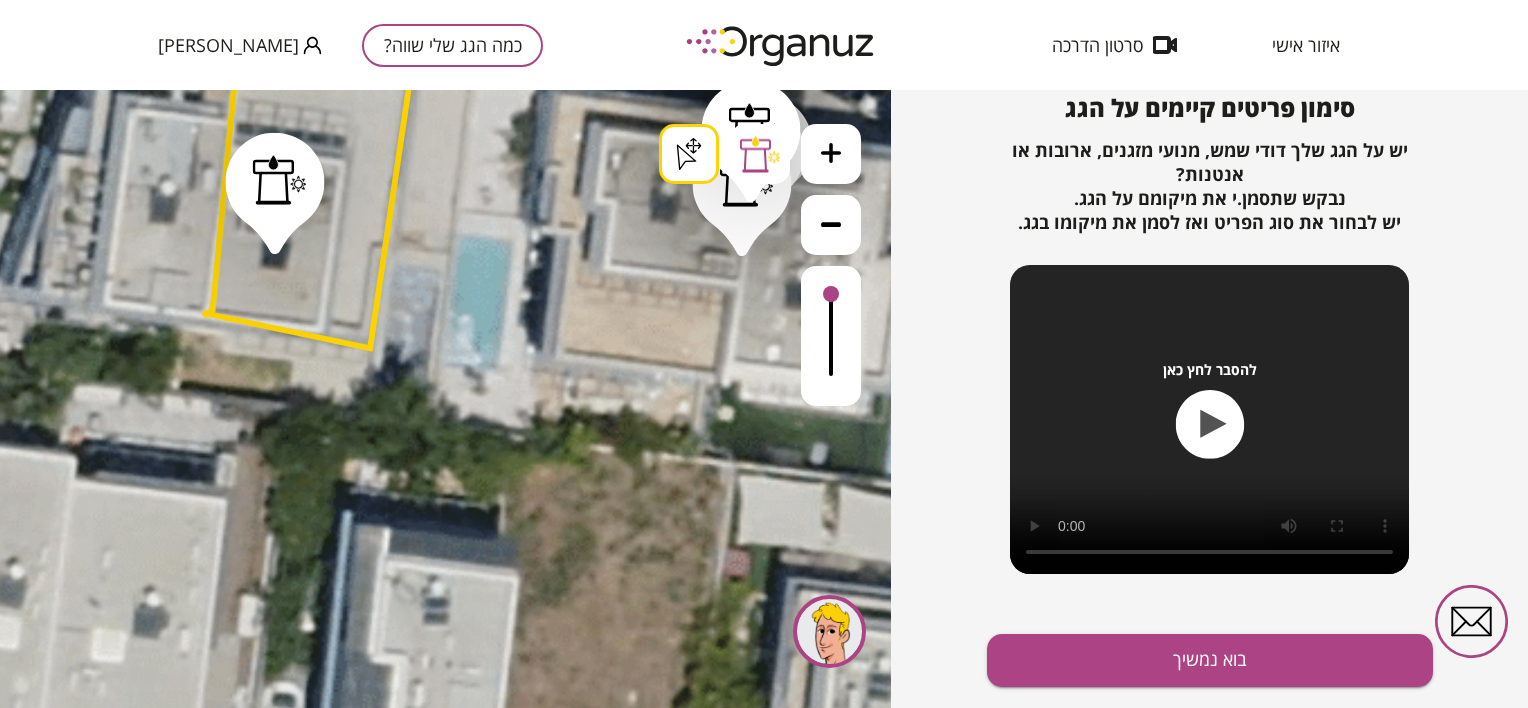 click on ".st0 {
fill: #FFFFFF;
}
.st0 {
fill: #FFFFFF;
}
.st0 {
fill: #FFFFFF;
}" at bounding box center (178, 1578) 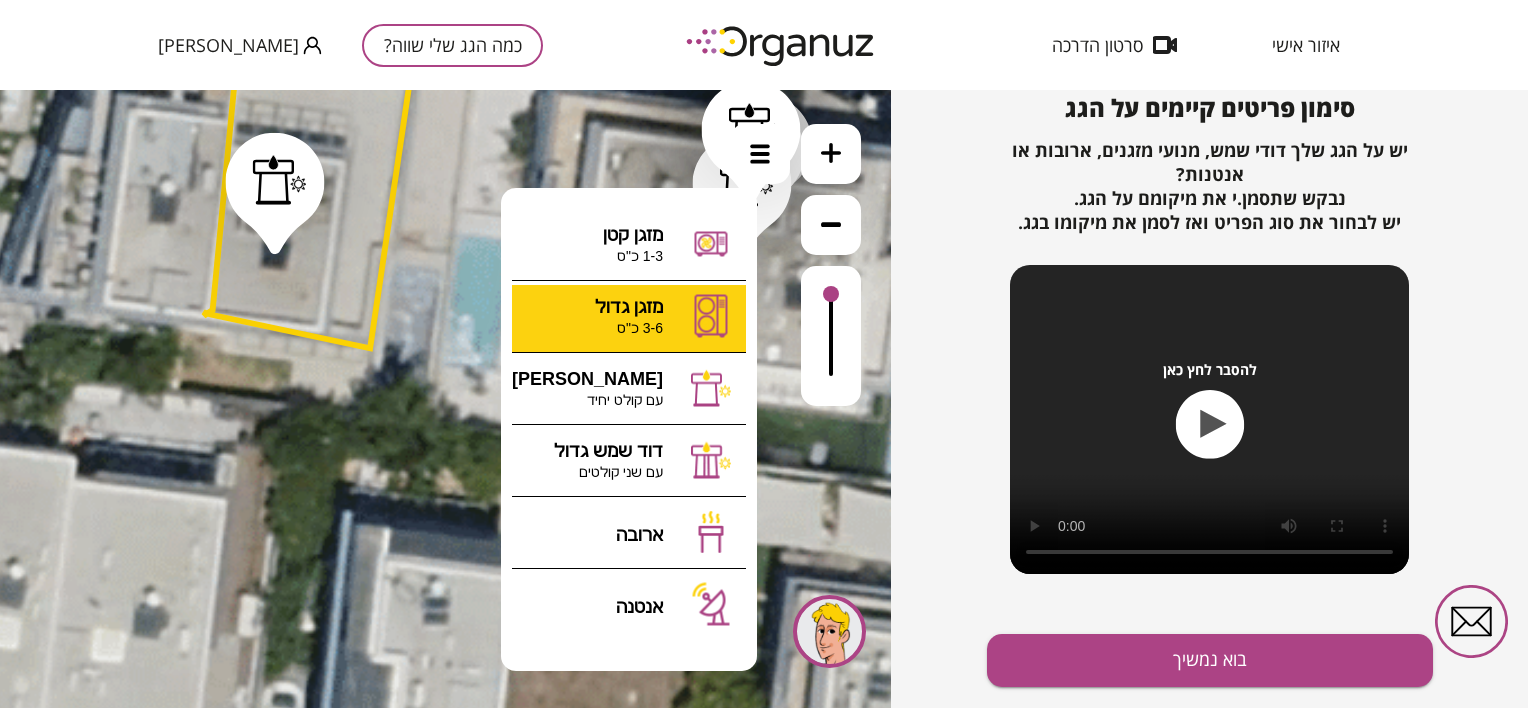 click on ".st0 {
fill: #FFFFFF;
}
.st0 {
fill: #FFFFFF;
}" at bounding box center [445, 399] 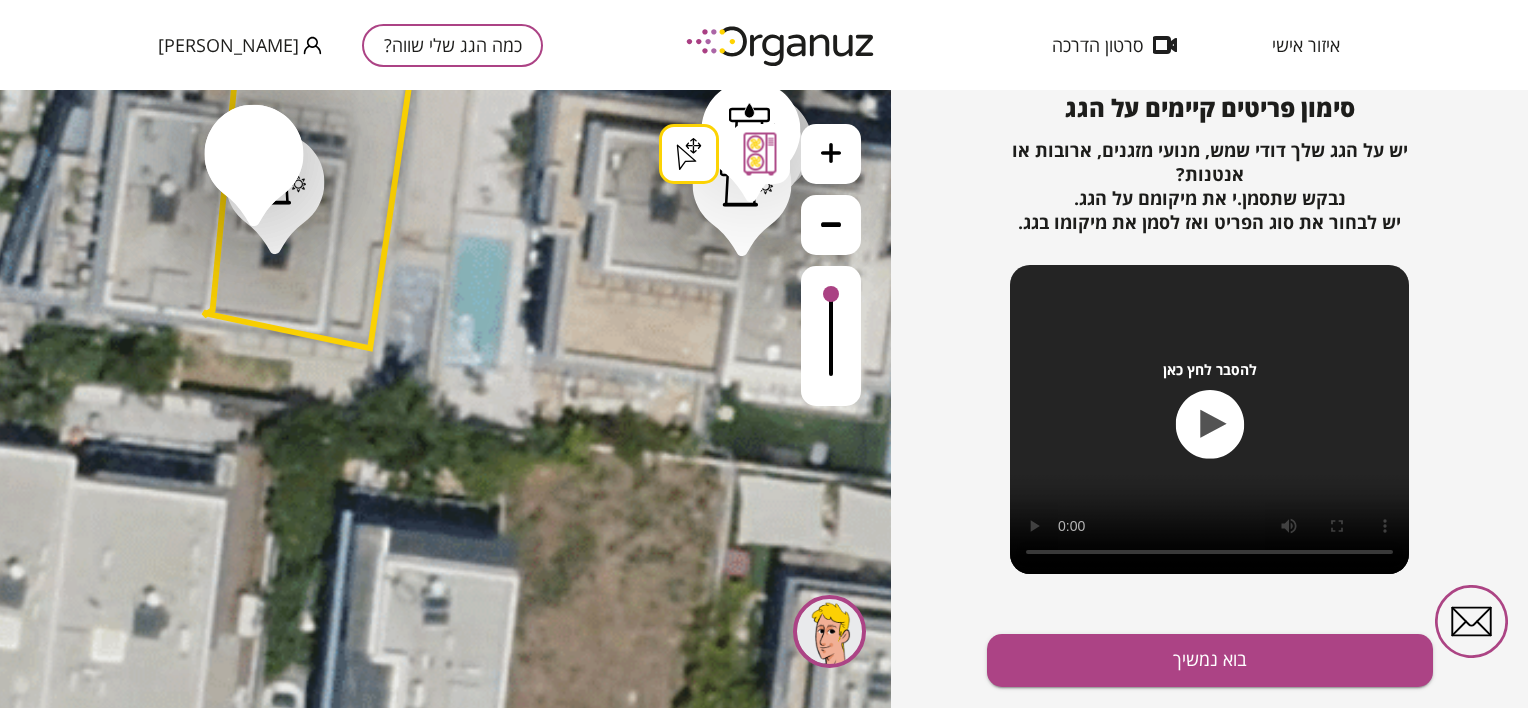 click on ".st0 {
fill: #FFFFFF;
}
.st0 {
fill: #FFFFFF;
}
.st0 {
fill: #FFFFFF;
}" at bounding box center [178, 1578] 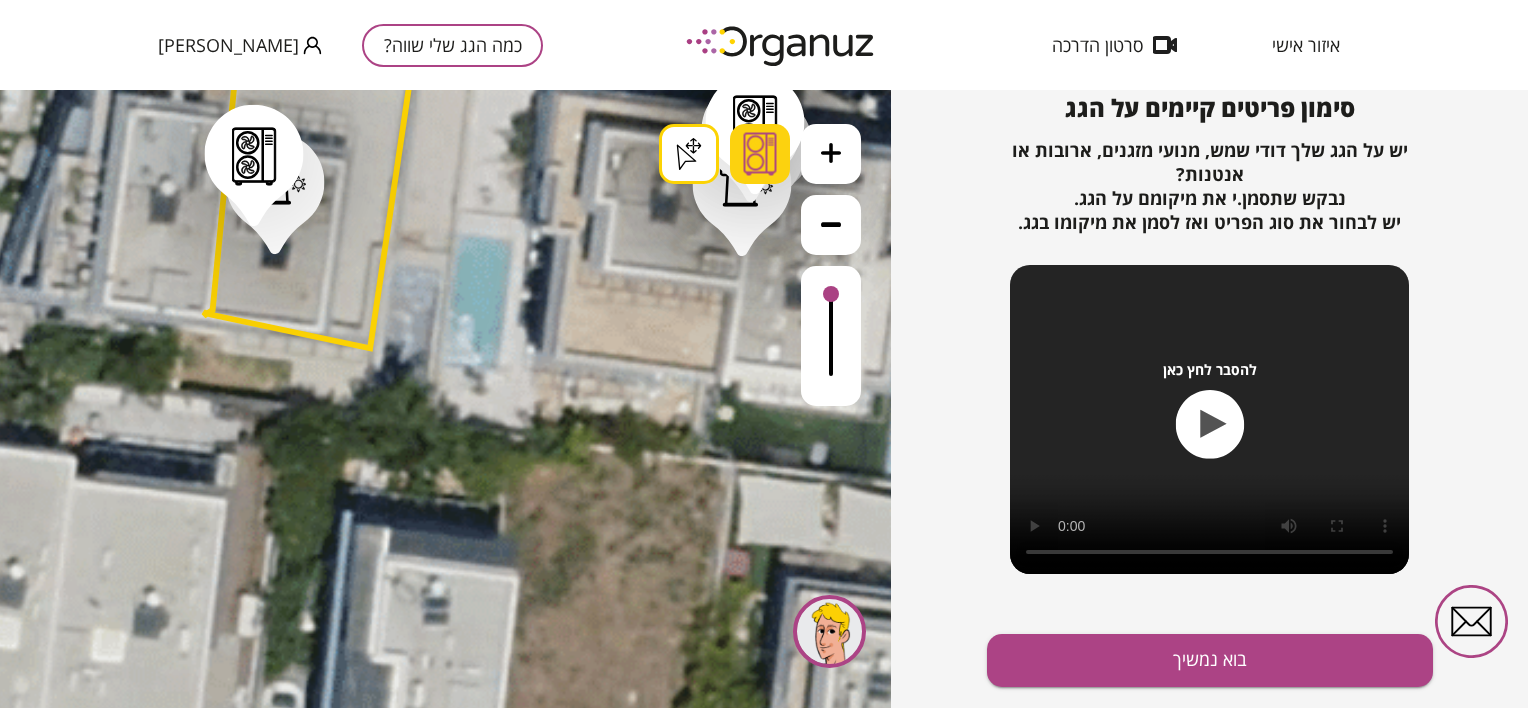 click at bounding box center [760, 154] 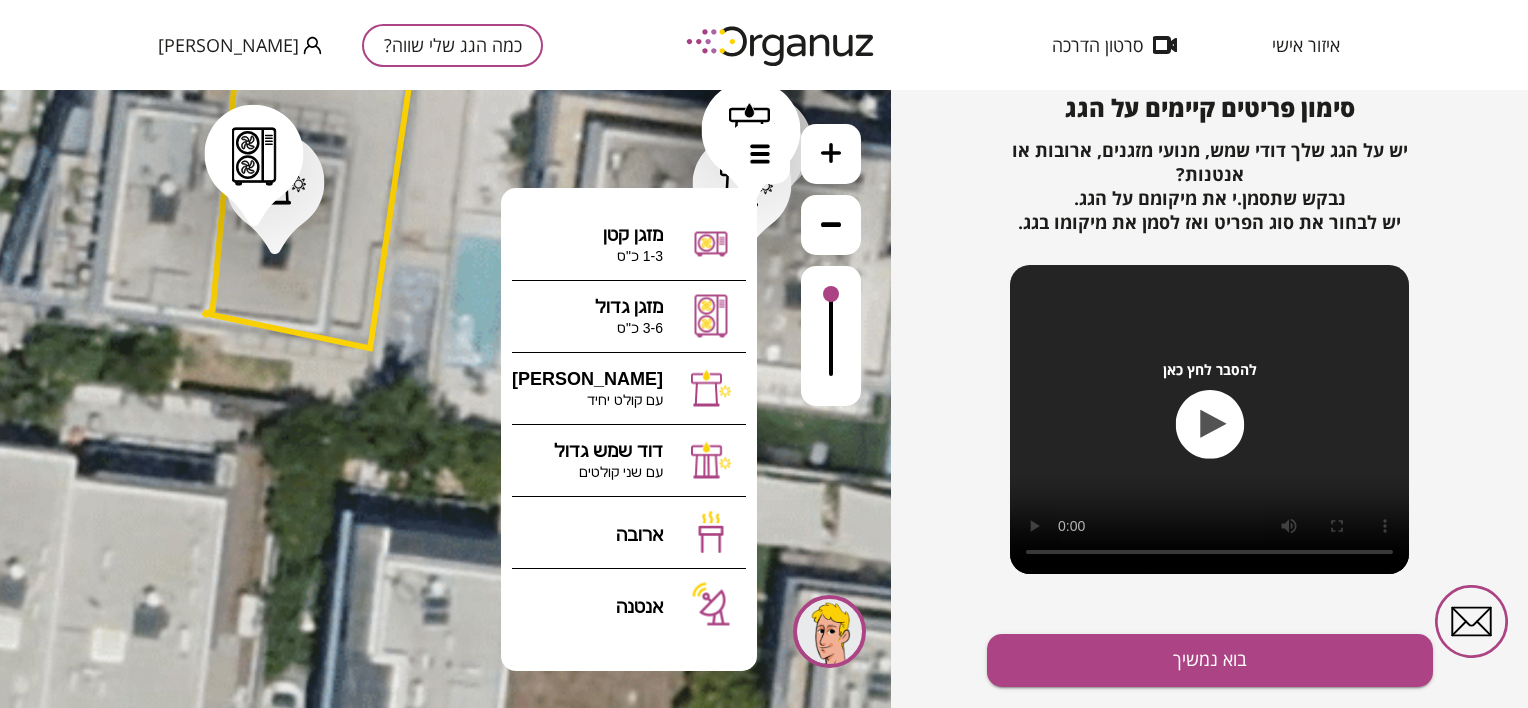 click 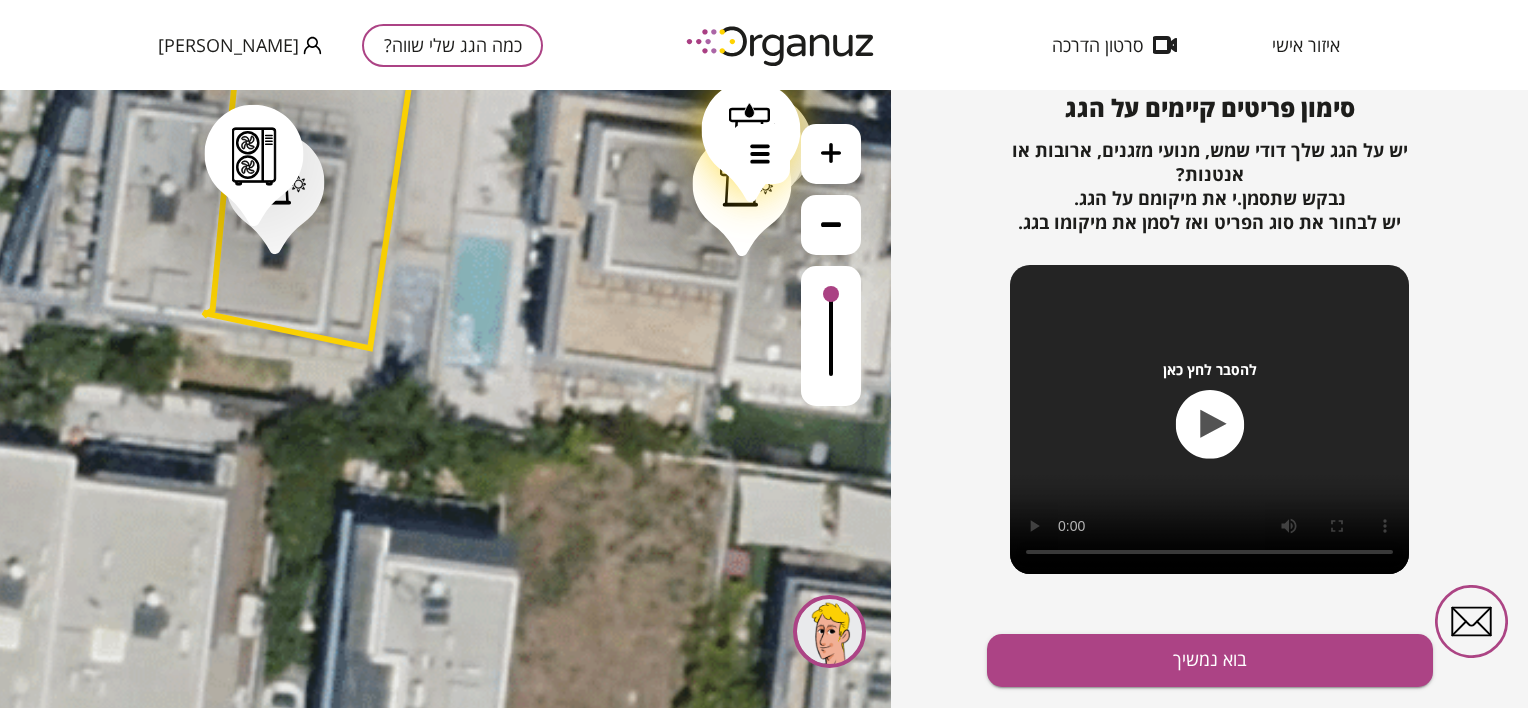 click at bounding box center [751, 142] 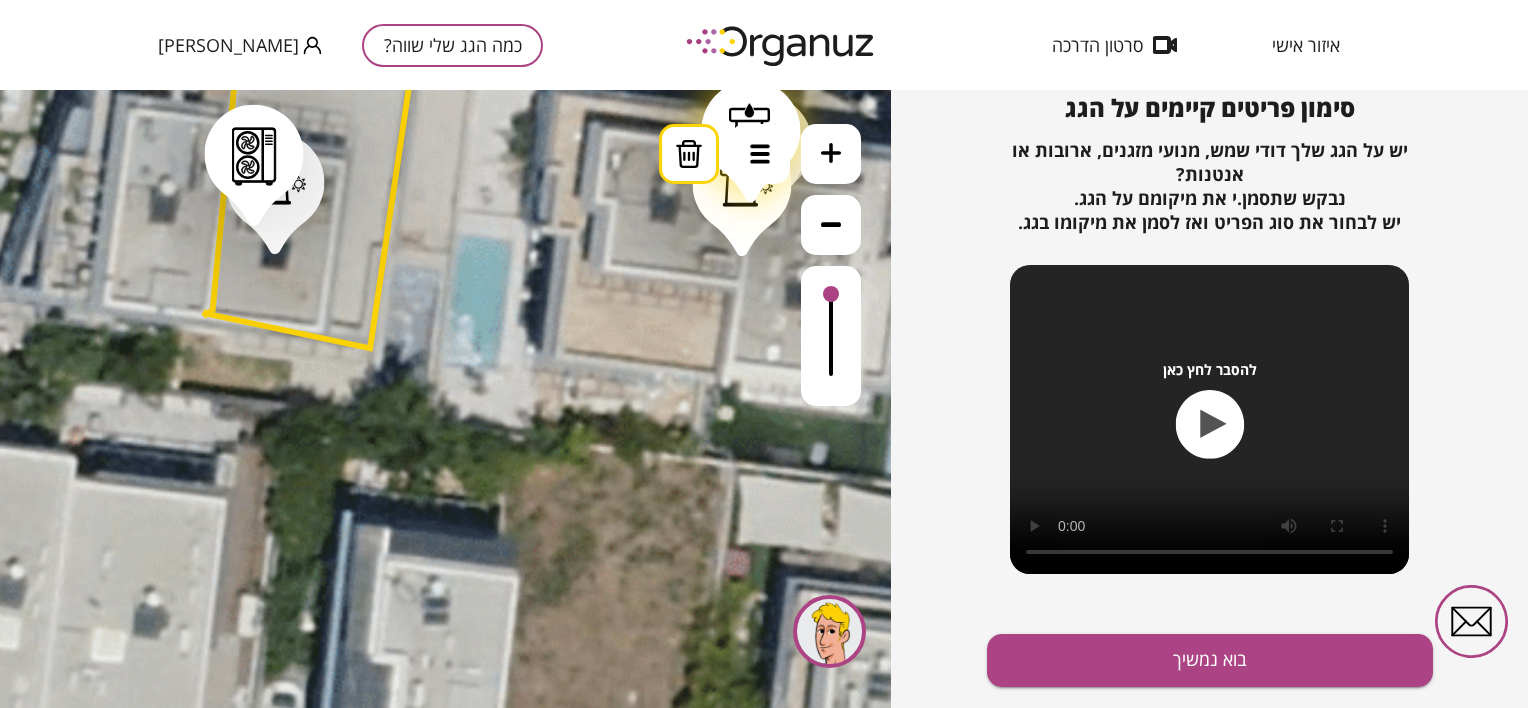 click 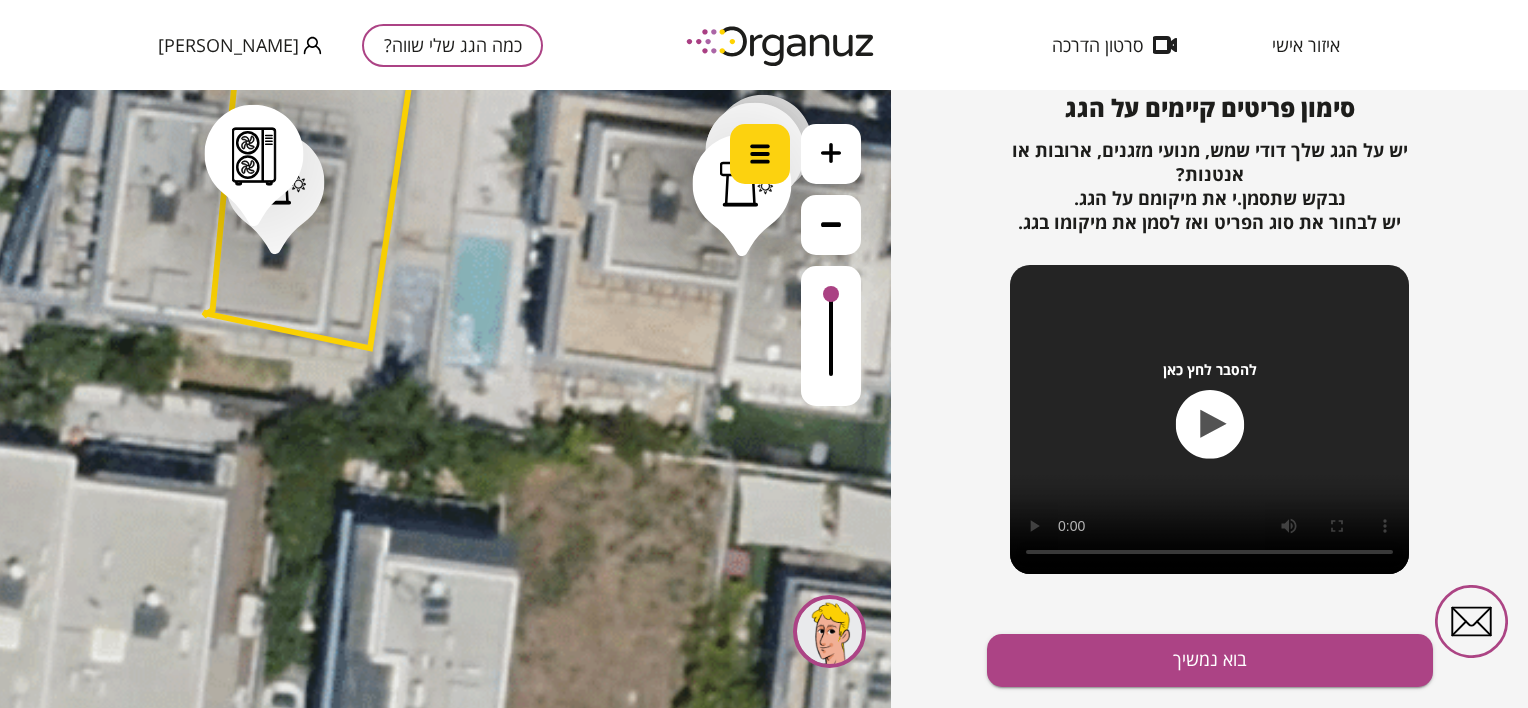 click at bounding box center [760, 154] 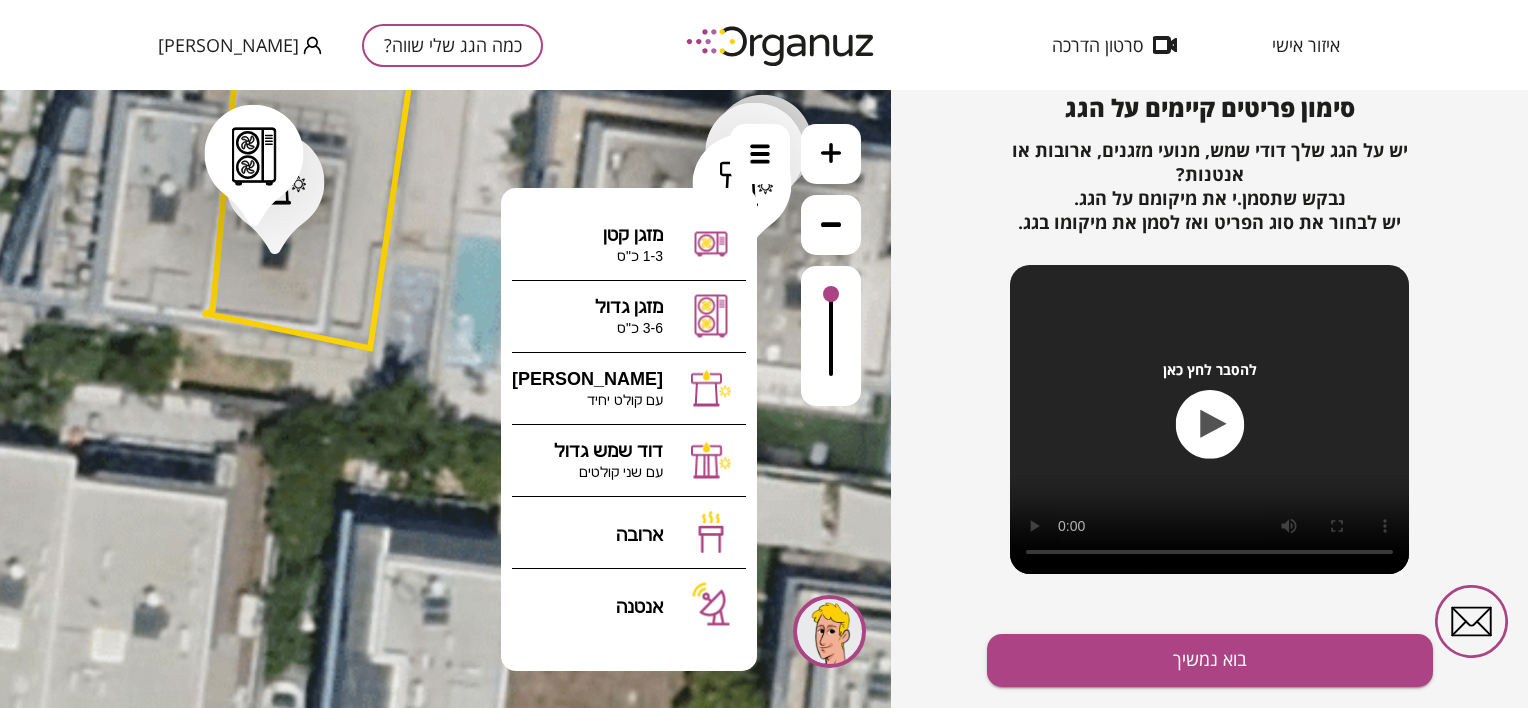 click at bounding box center [742, 196] 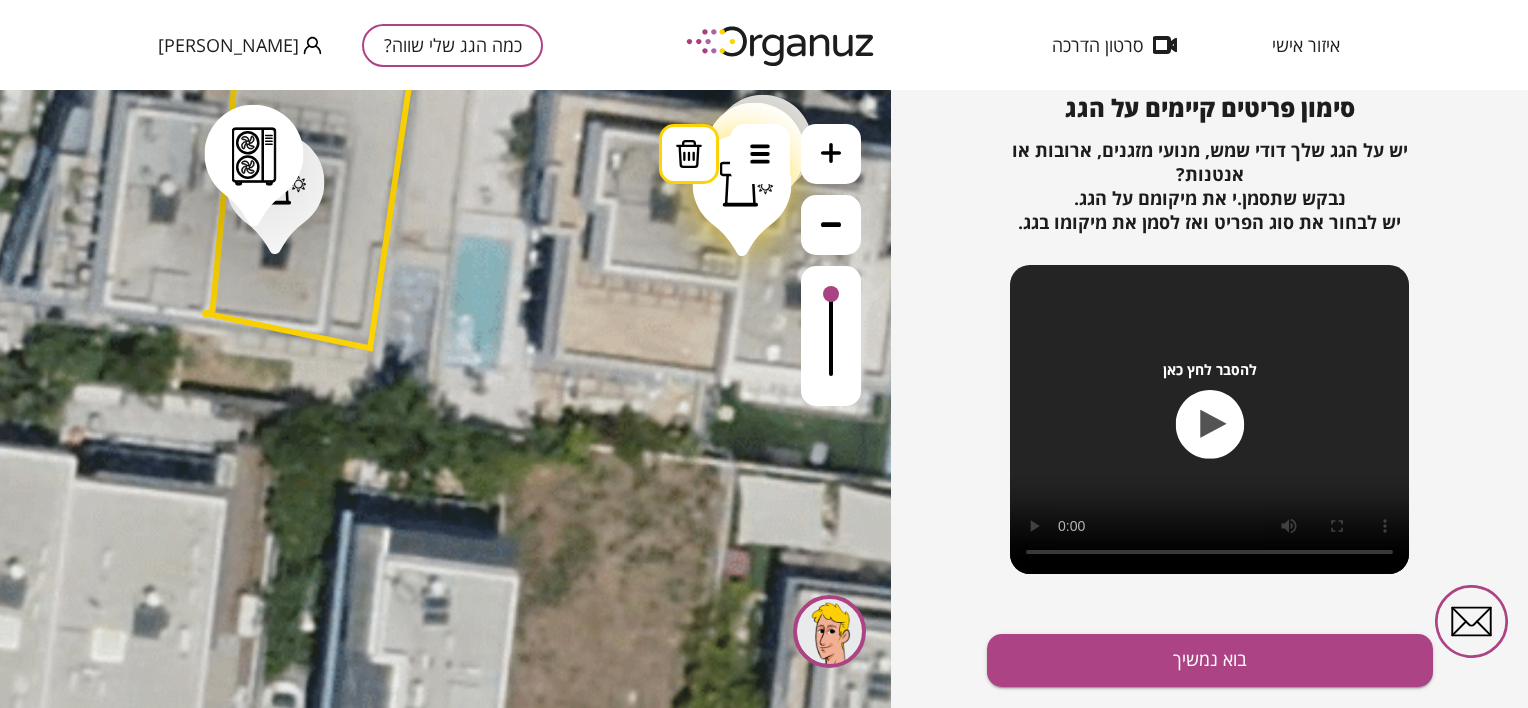 click 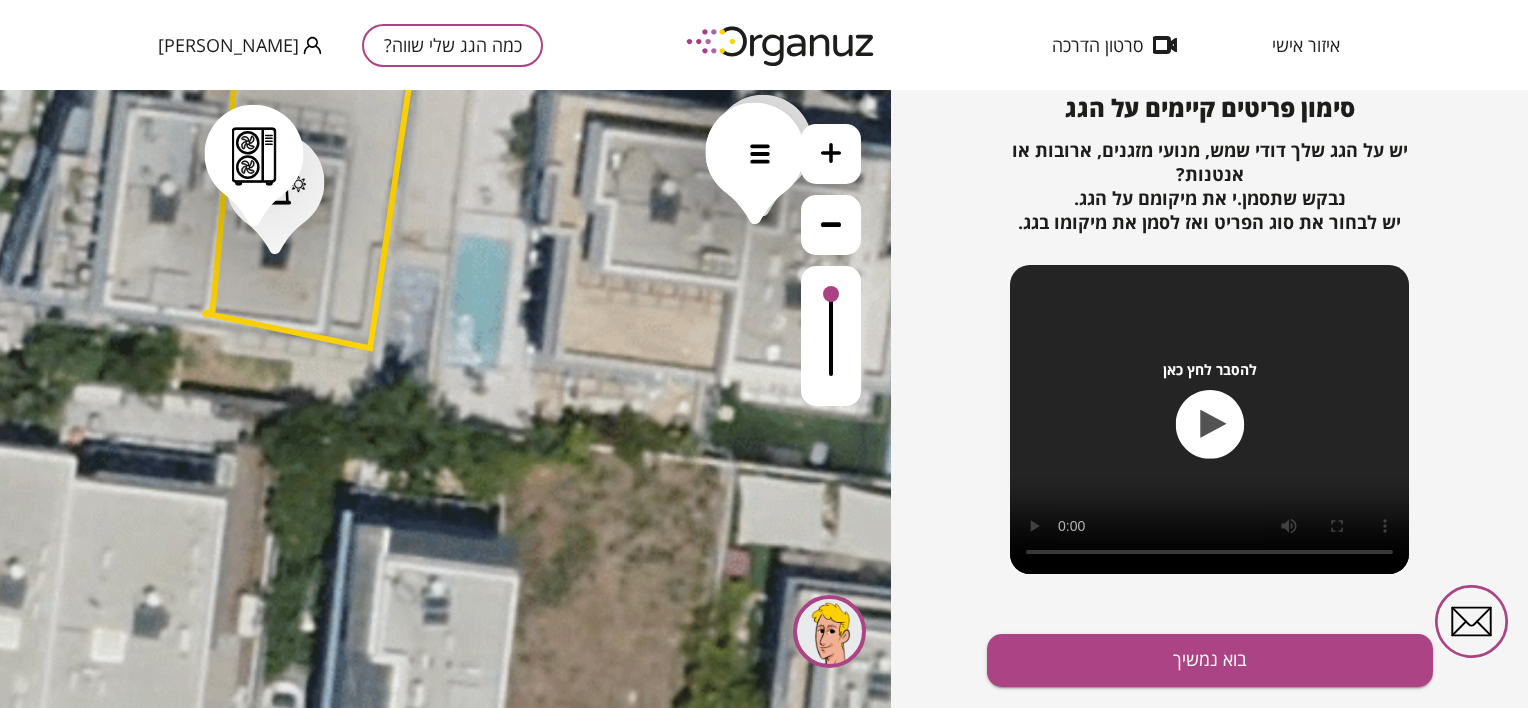 click at bounding box center [755, 164] 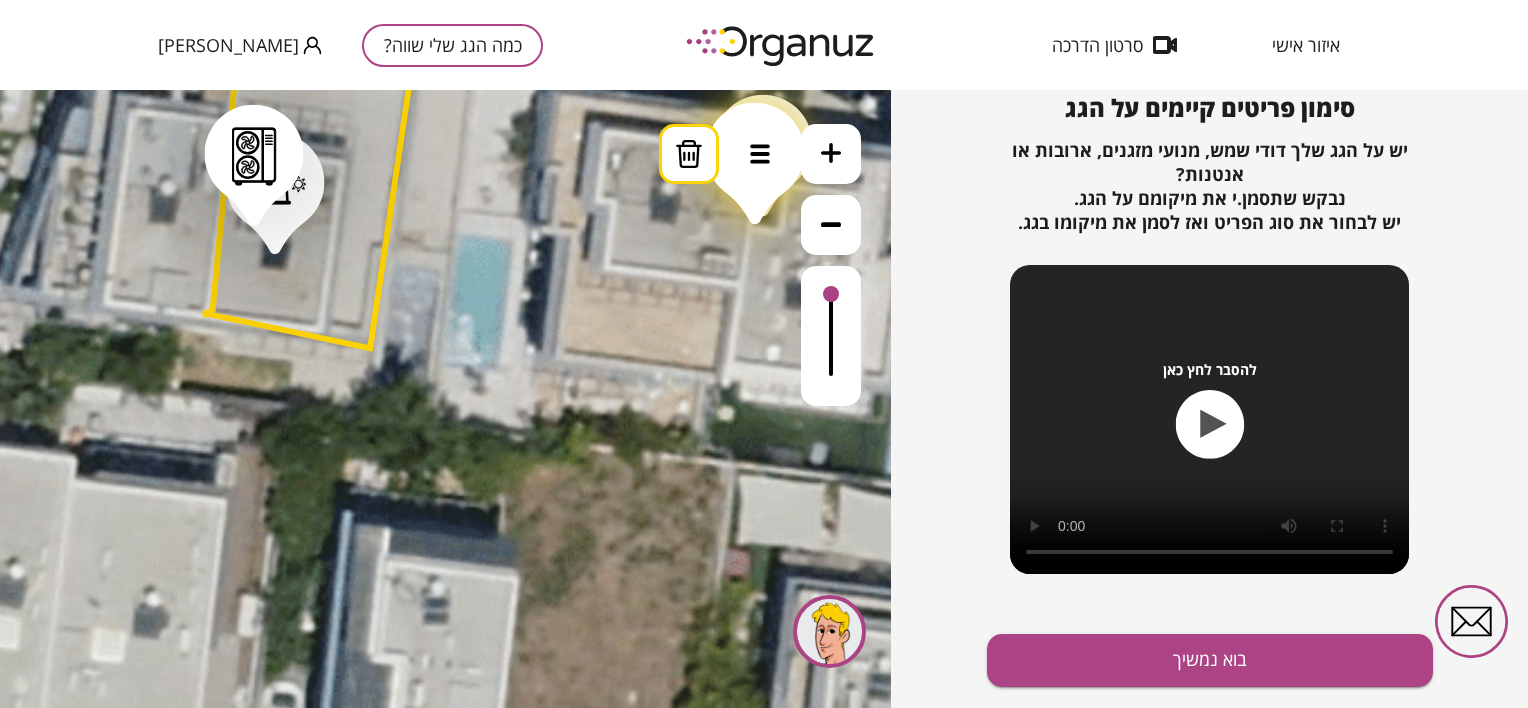 click at bounding box center (689, 154) 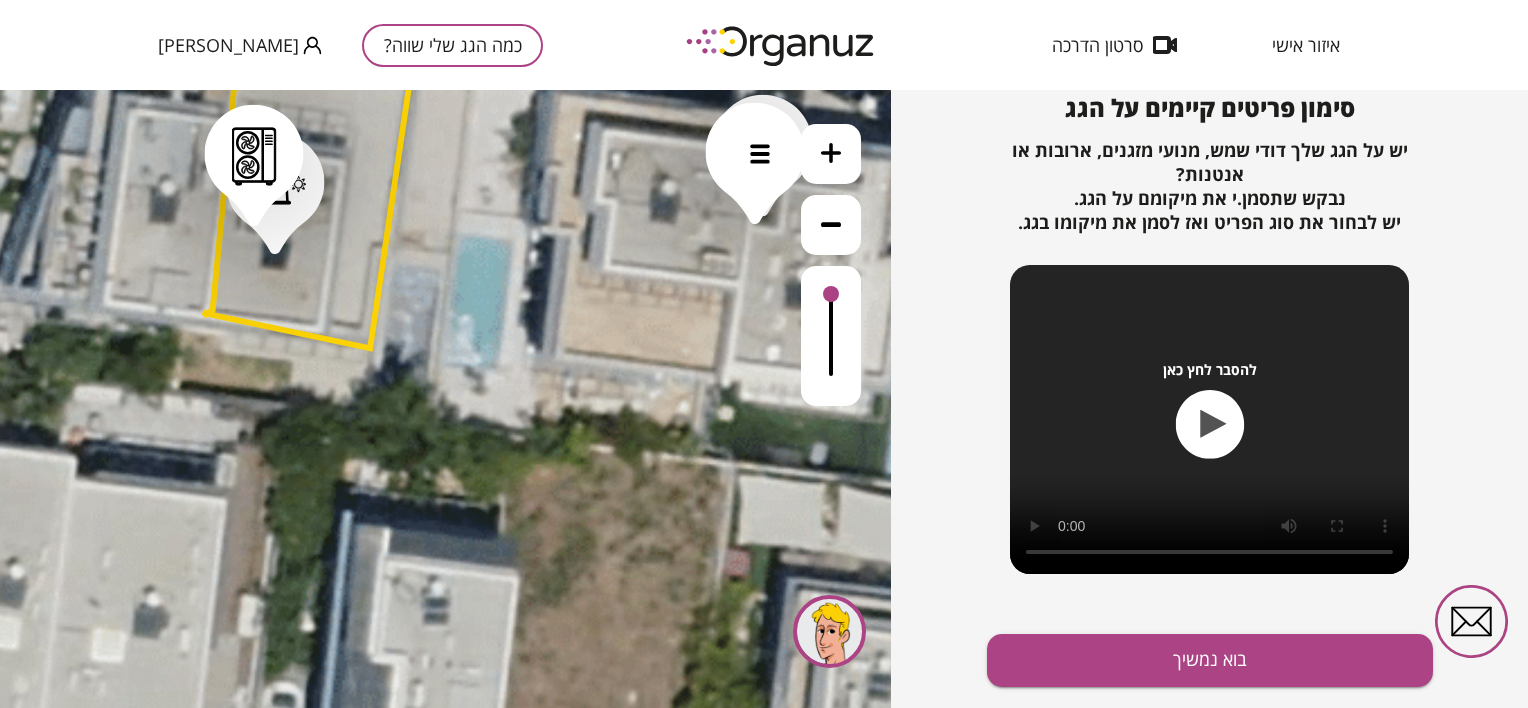 click at bounding box center (755, 164) 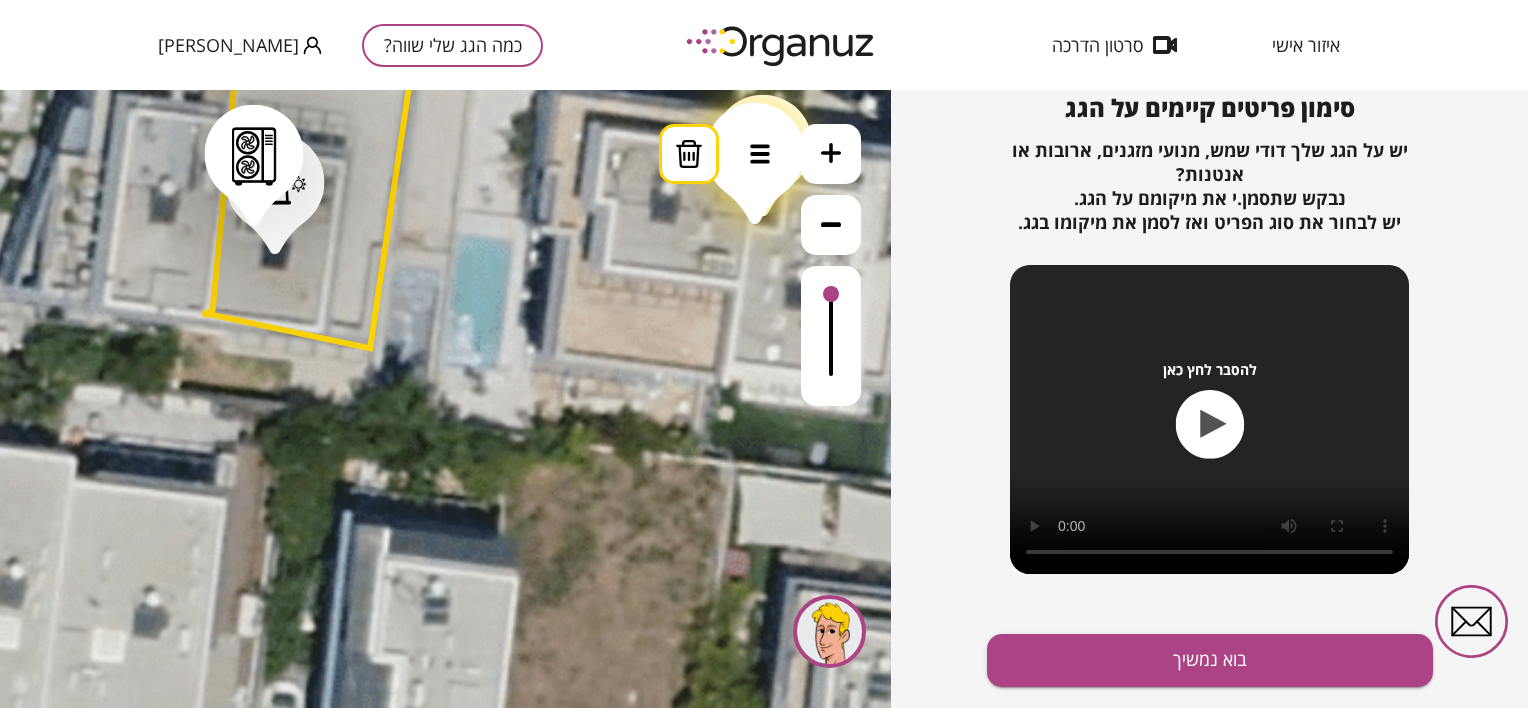 click at bounding box center [689, 154] 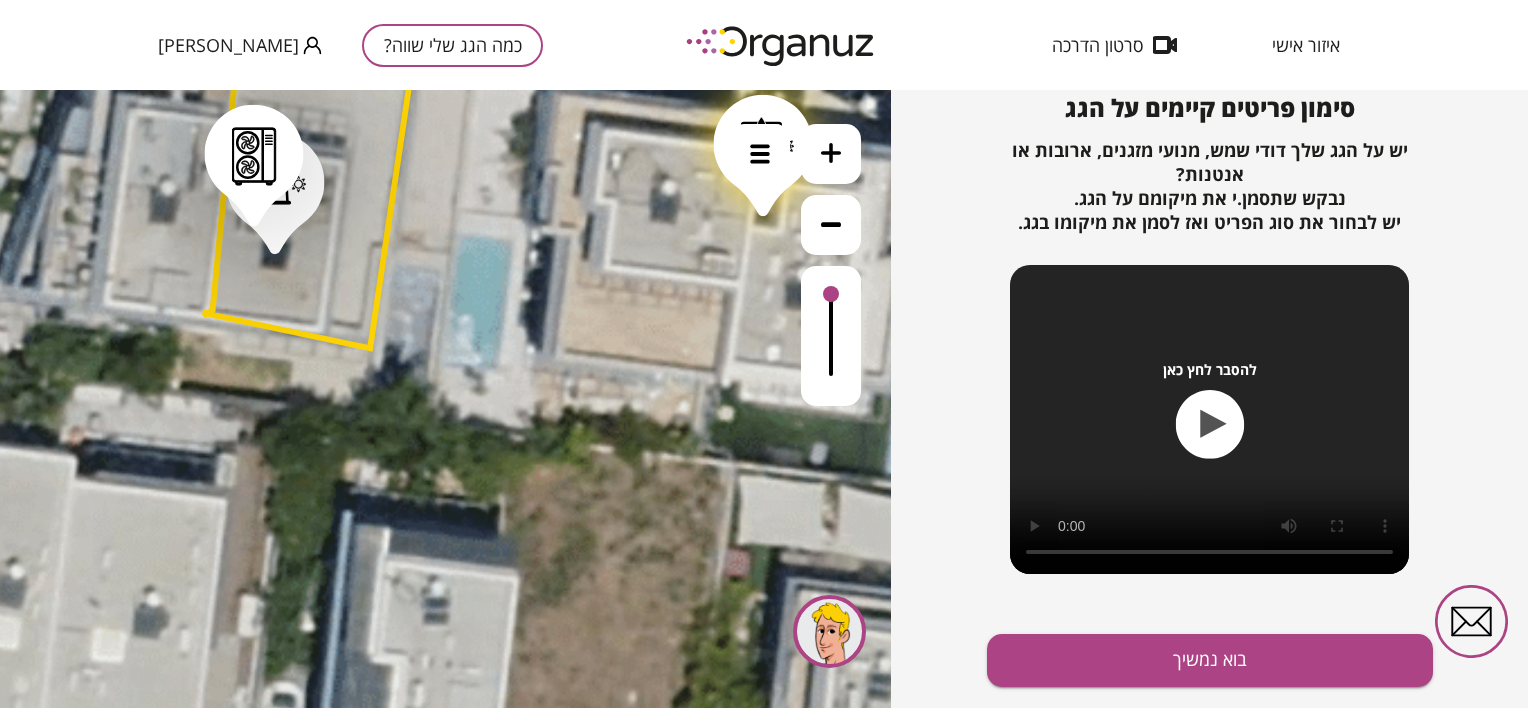 click at bounding box center [762, 156] 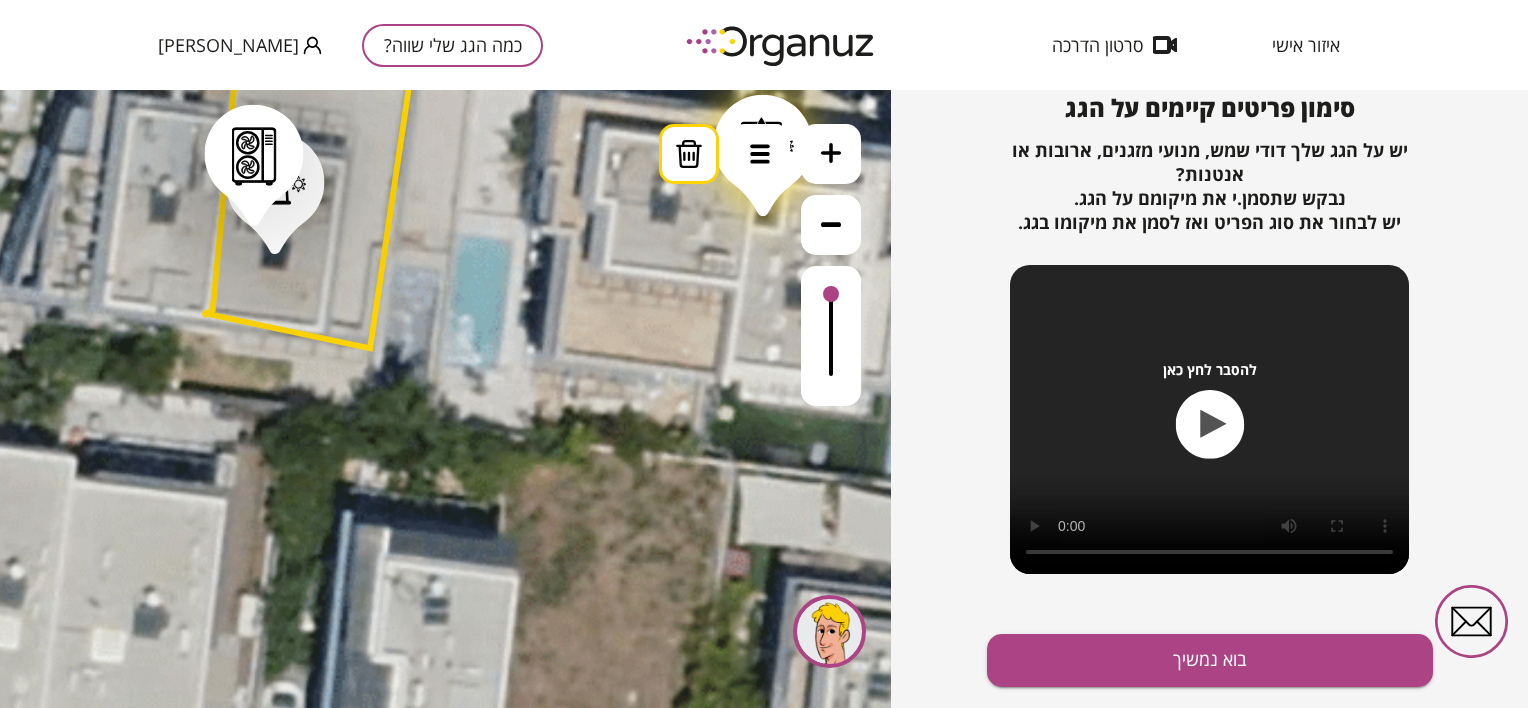click at bounding box center (689, 154) 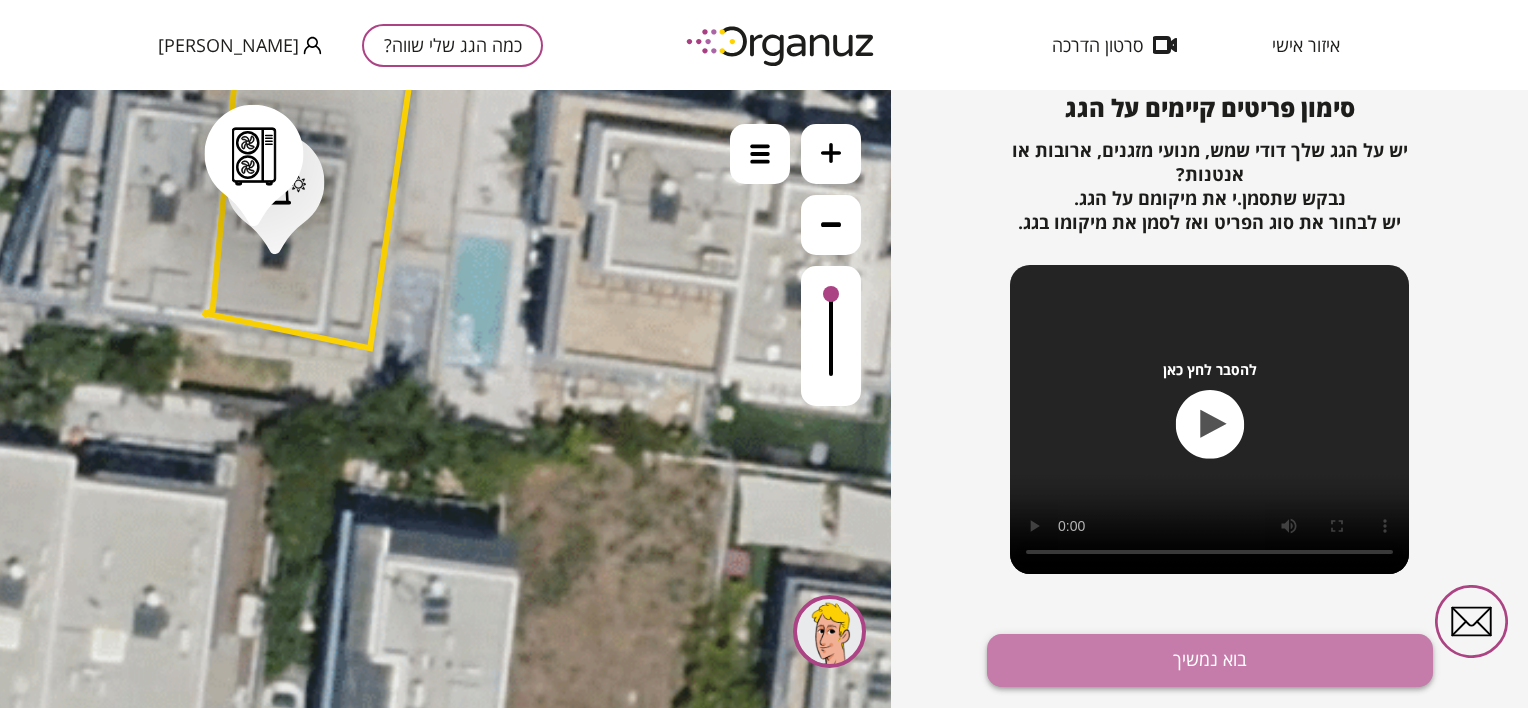 click on "בוא נמשיך" at bounding box center (1210, 660) 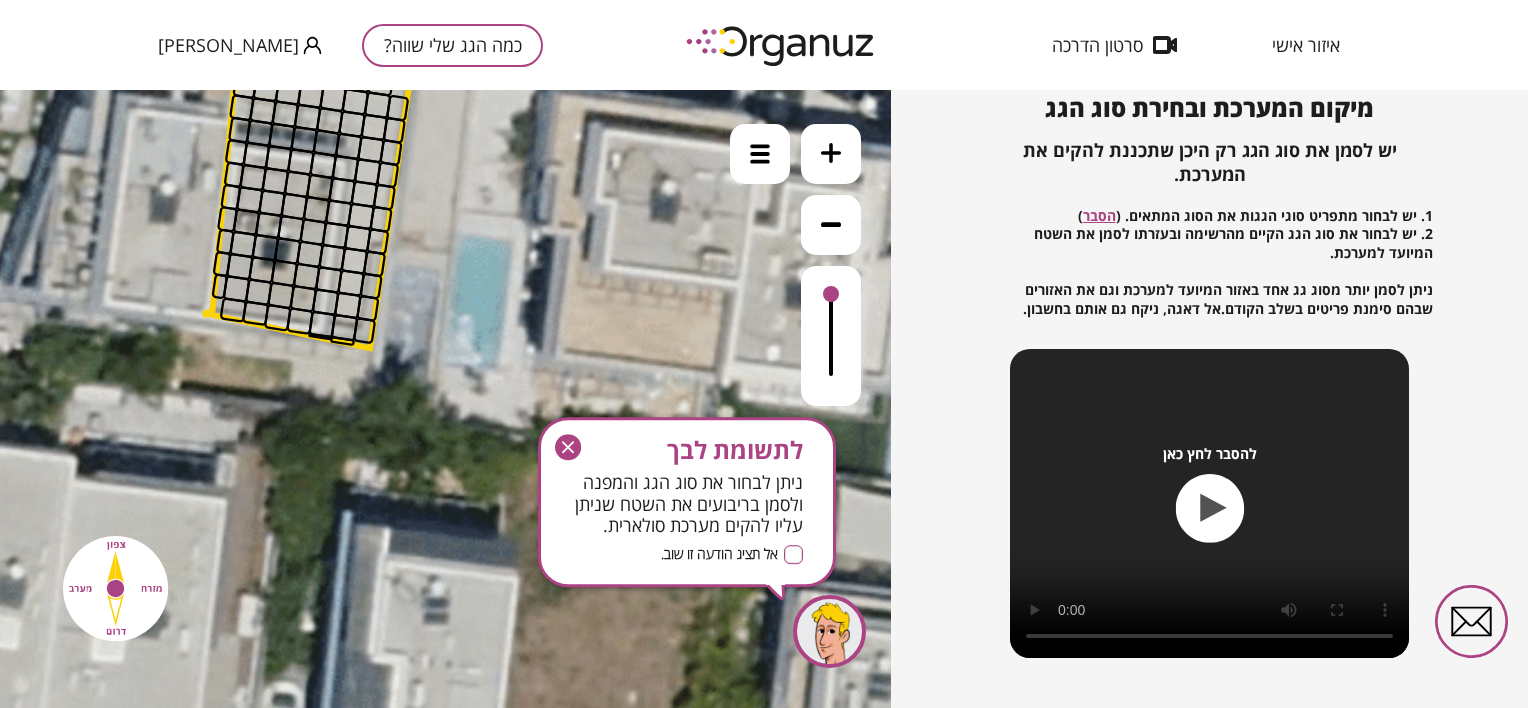 click 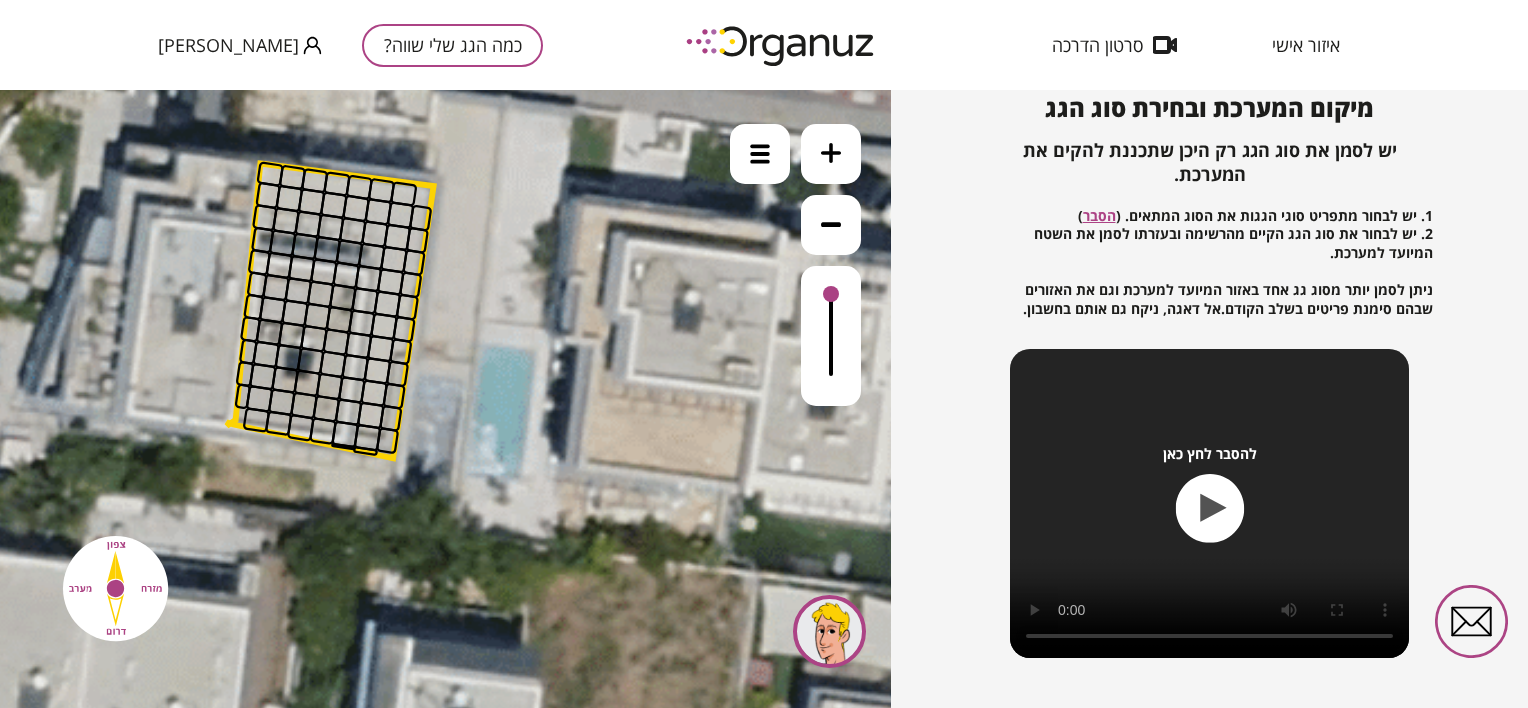 drag, startPoint x: 584, startPoint y: 346, endPoint x: 607, endPoint y: 456, distance: 112.37882 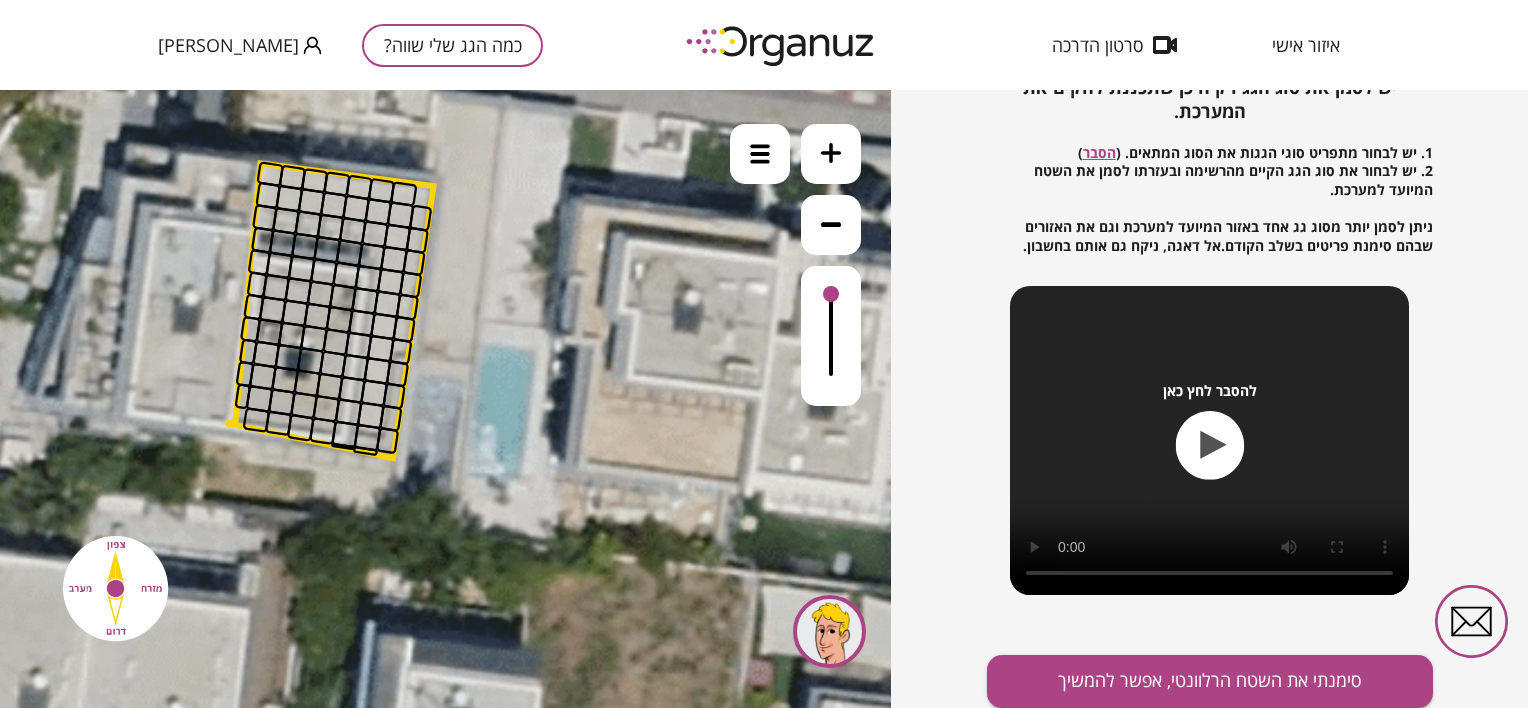 click at bounding box center (333, 364) 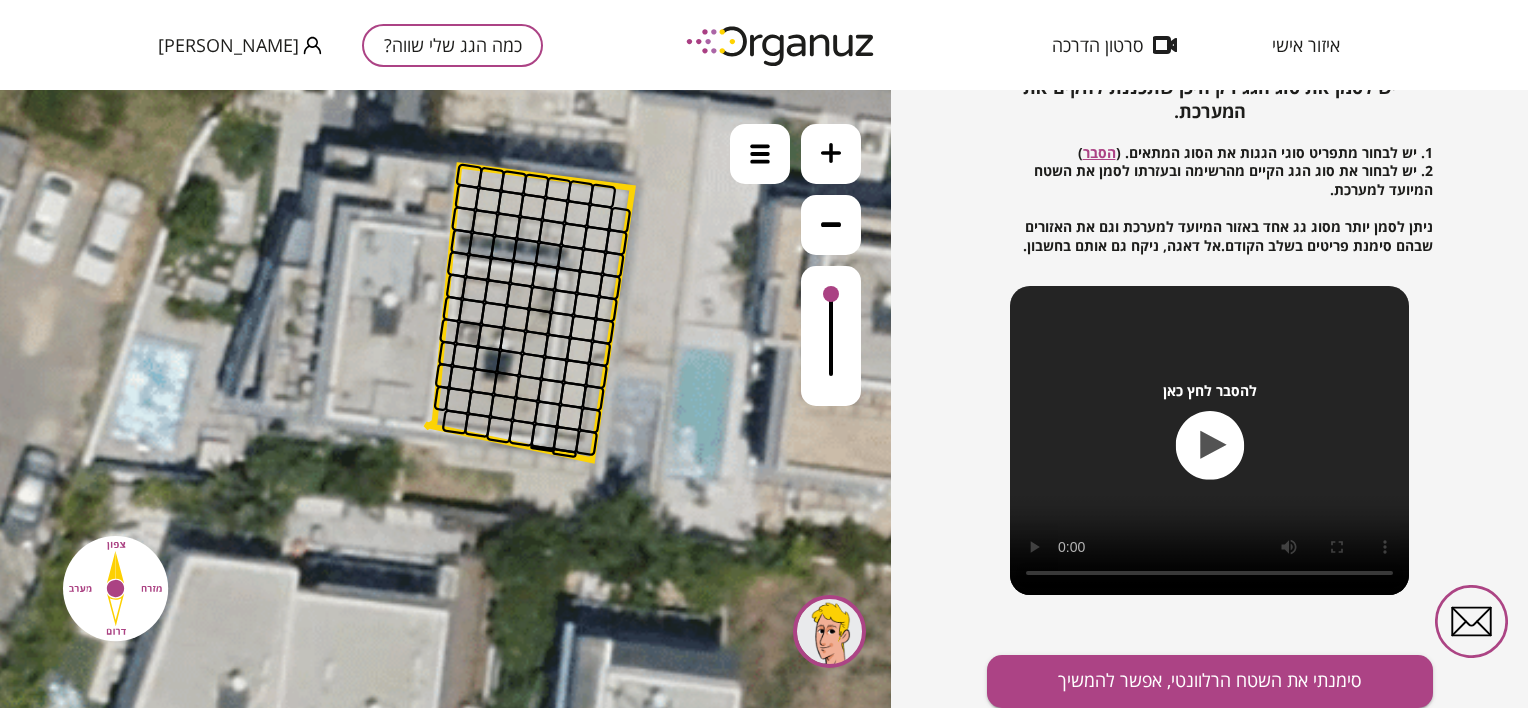 drag, startPoint x: 240, startPoint y: 417, endPoint x: 431, endPoint y: 450, distance: 193.82982 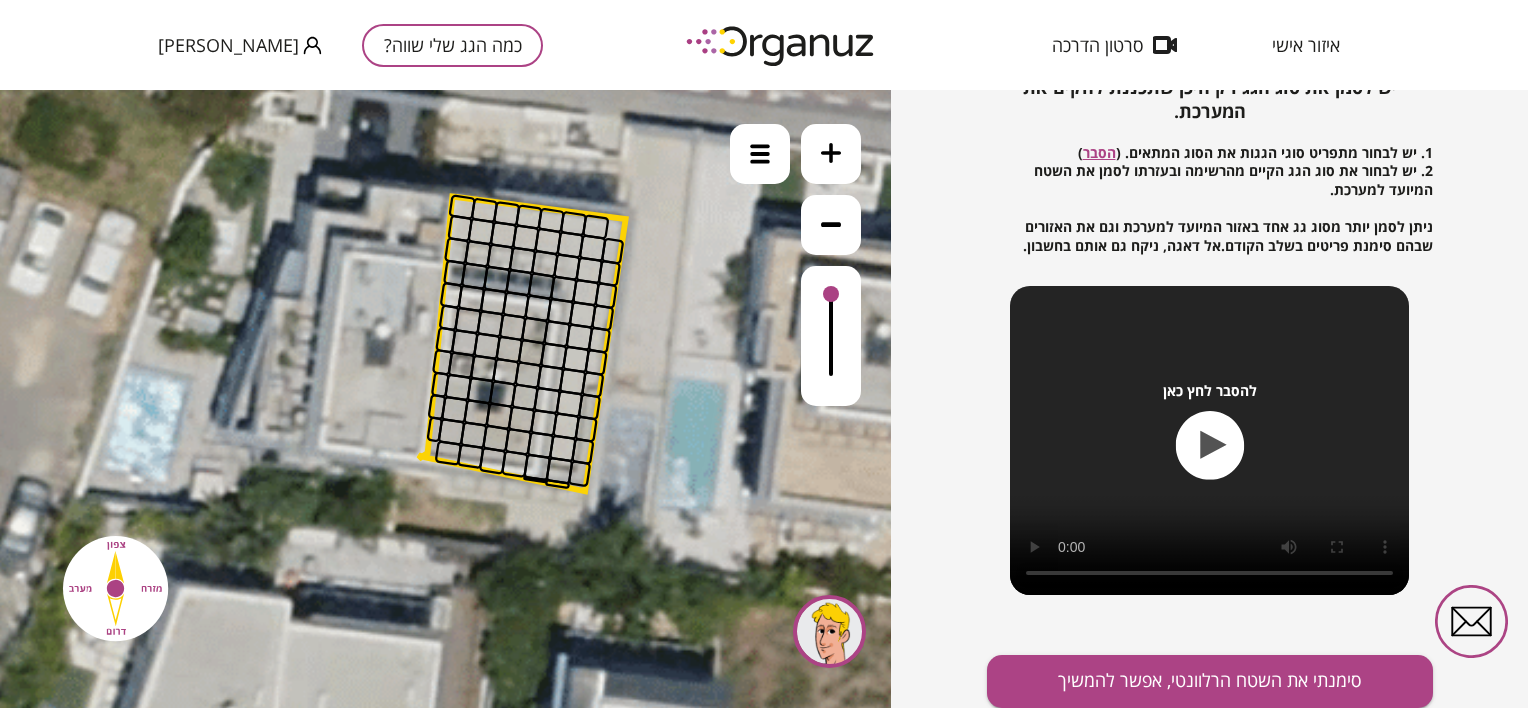 click at bounding box center [462, 207] 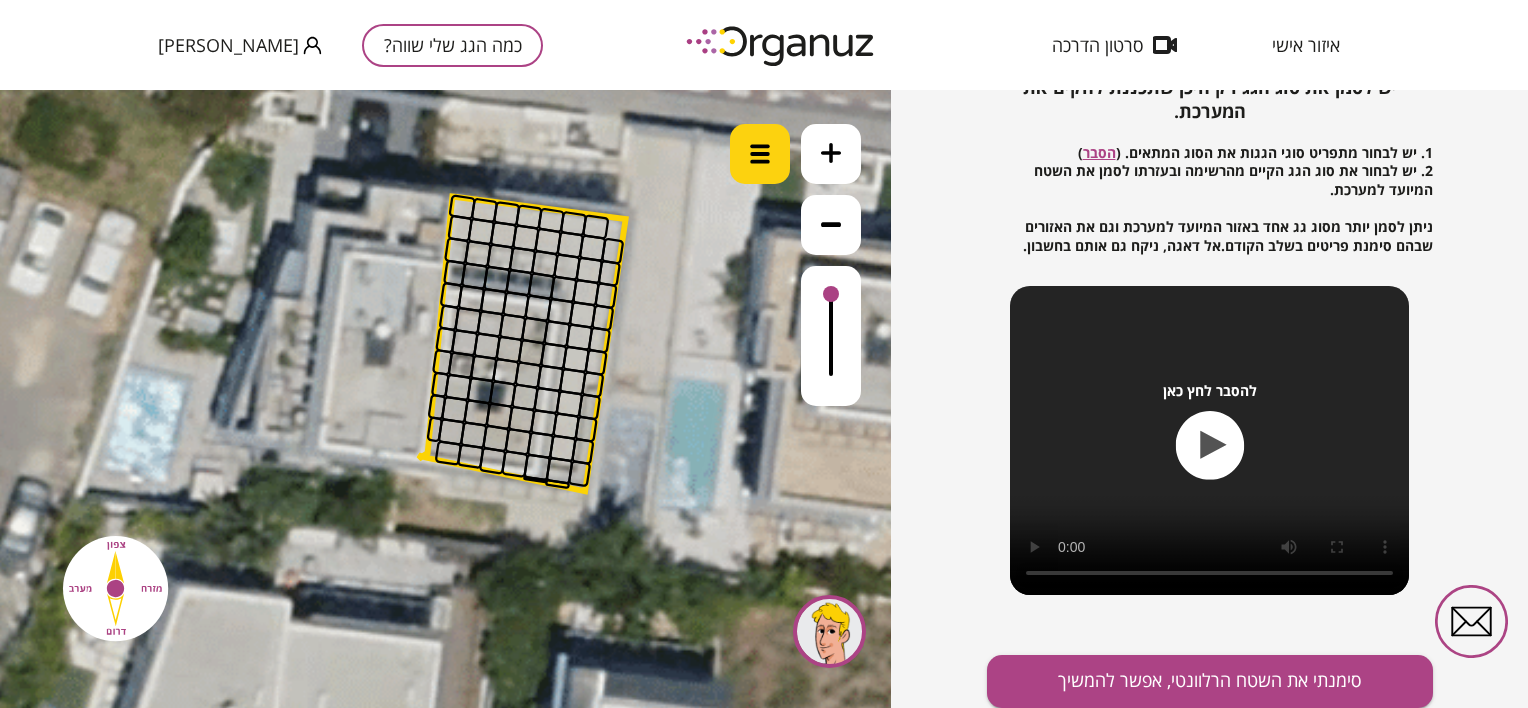 click at bounding box center (760, 154) 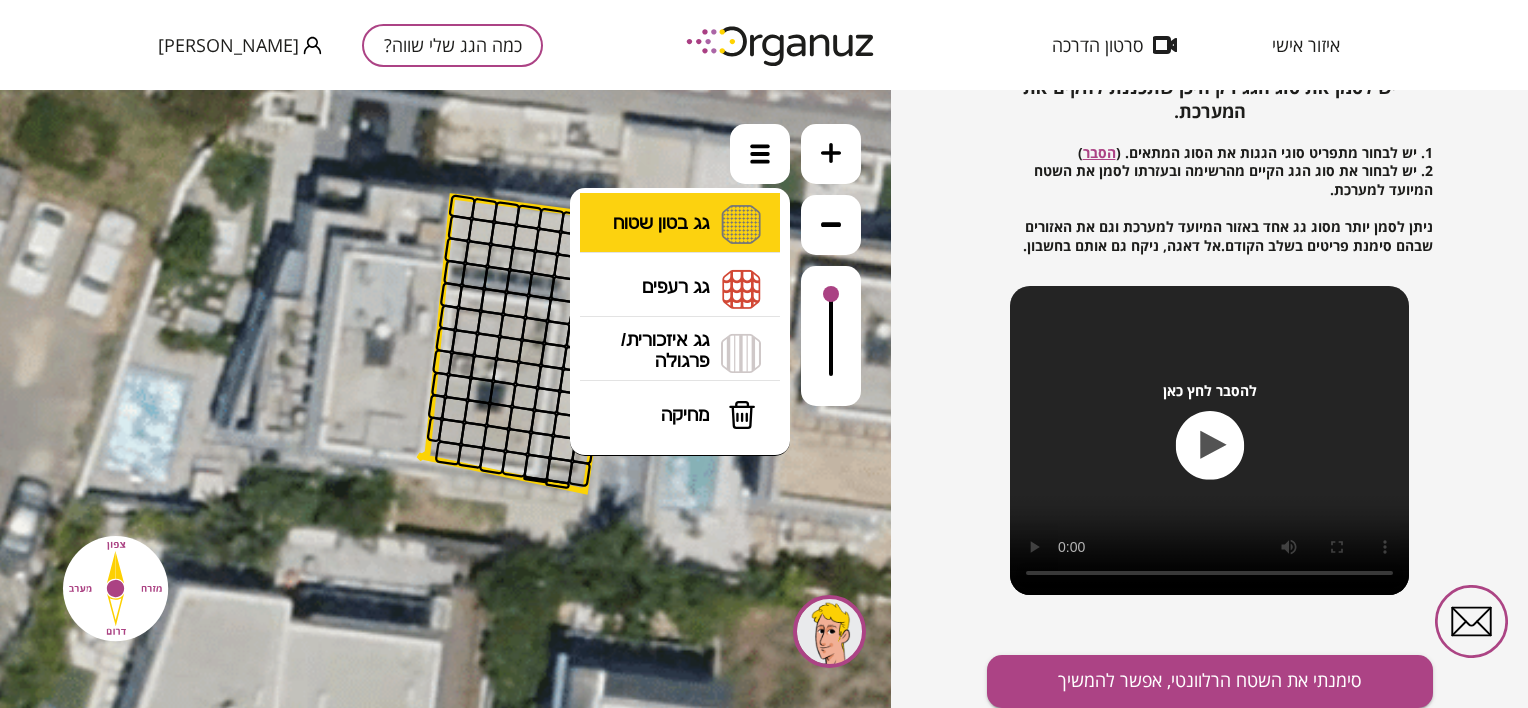 click on "גג בטון שטוח
מפלס א
א
מפלס ב
ב
מפלס ג
ג" at bounding box center [680, 225] 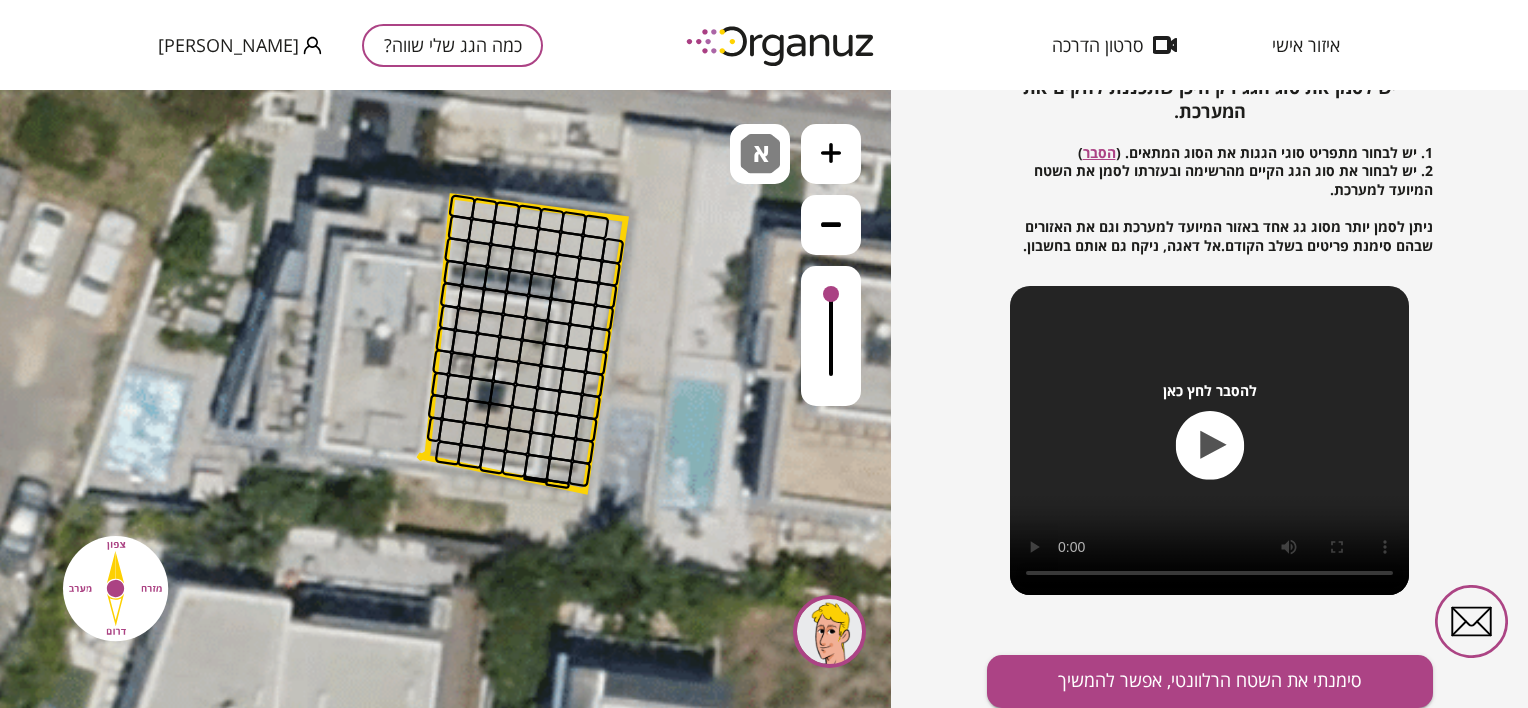 click on ".st0 {
fill: #FFFFFF;
}
.st0 {
fill: #FFFFFF;
}" at bounding box center [445, 399] 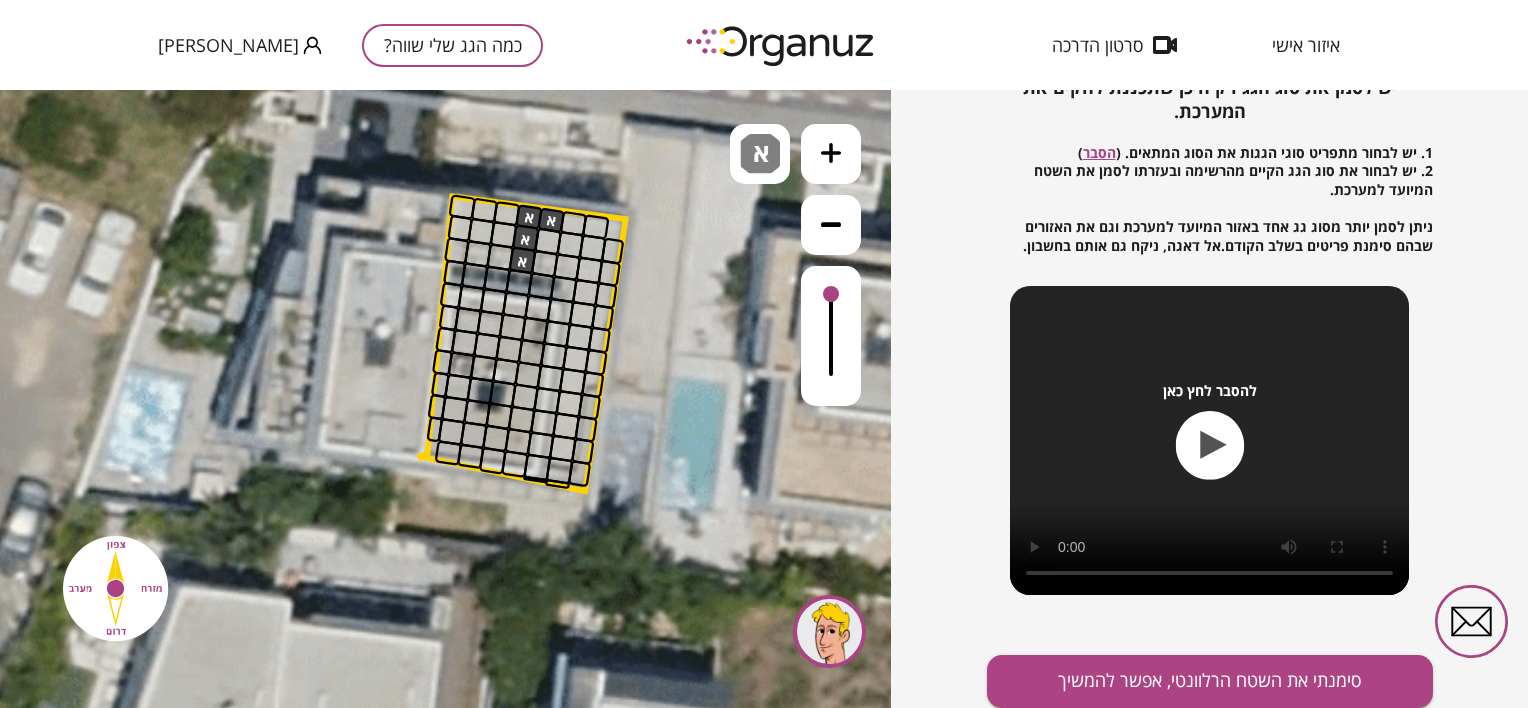drag, startPoint x: 541, startPoint y: 210, endPoint x: 524, endPoint y: 260, distance: 52.810986 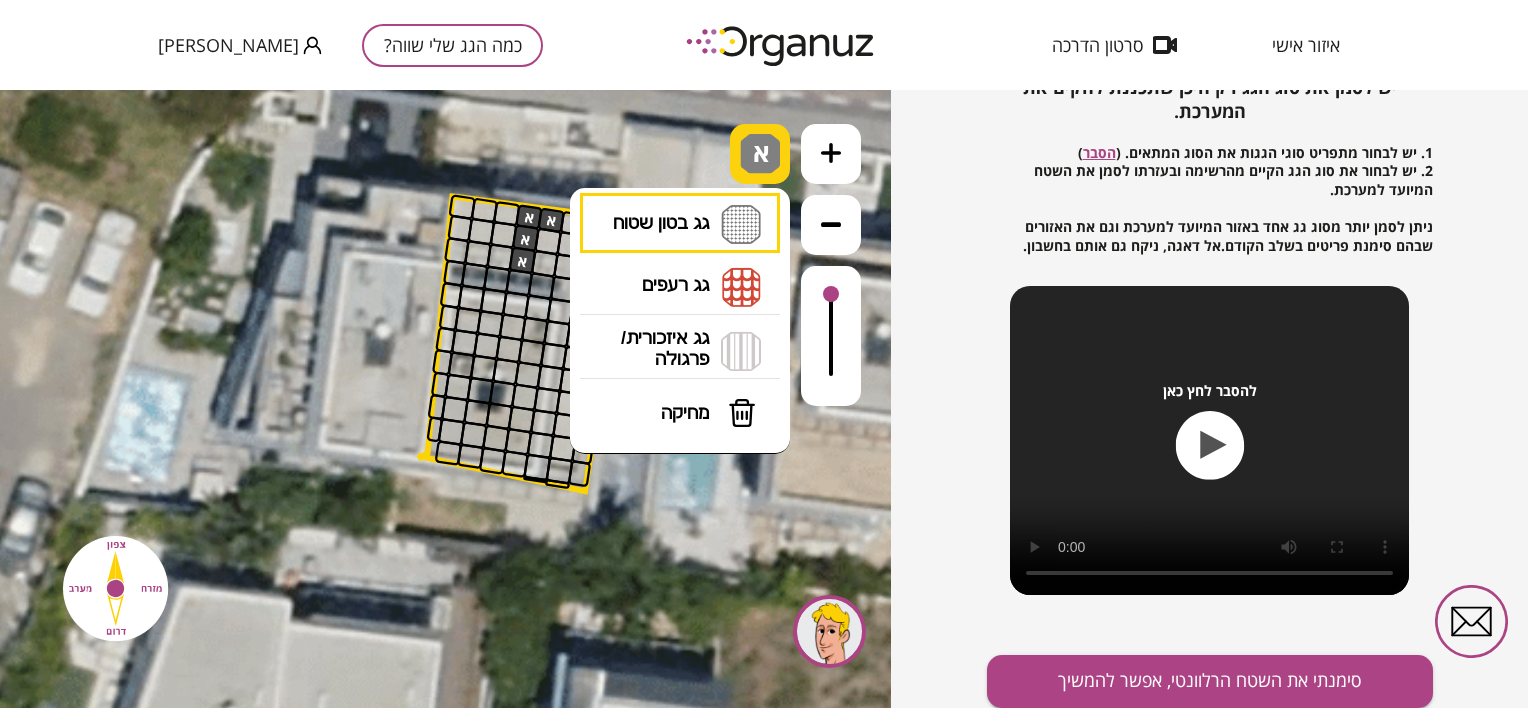 click on "א" at bounding box center [763, 146] 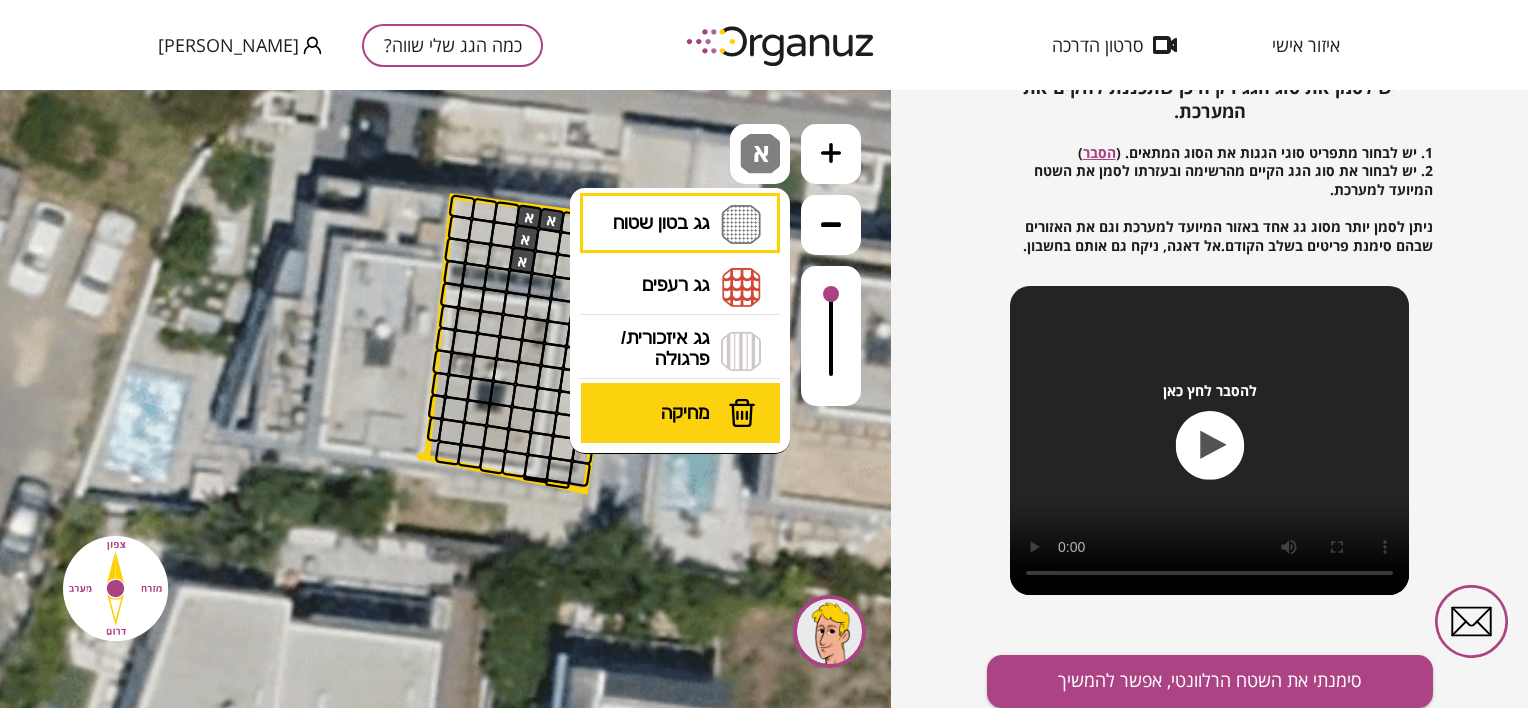 click on "מחיקה" at bounding box center [685, 413] 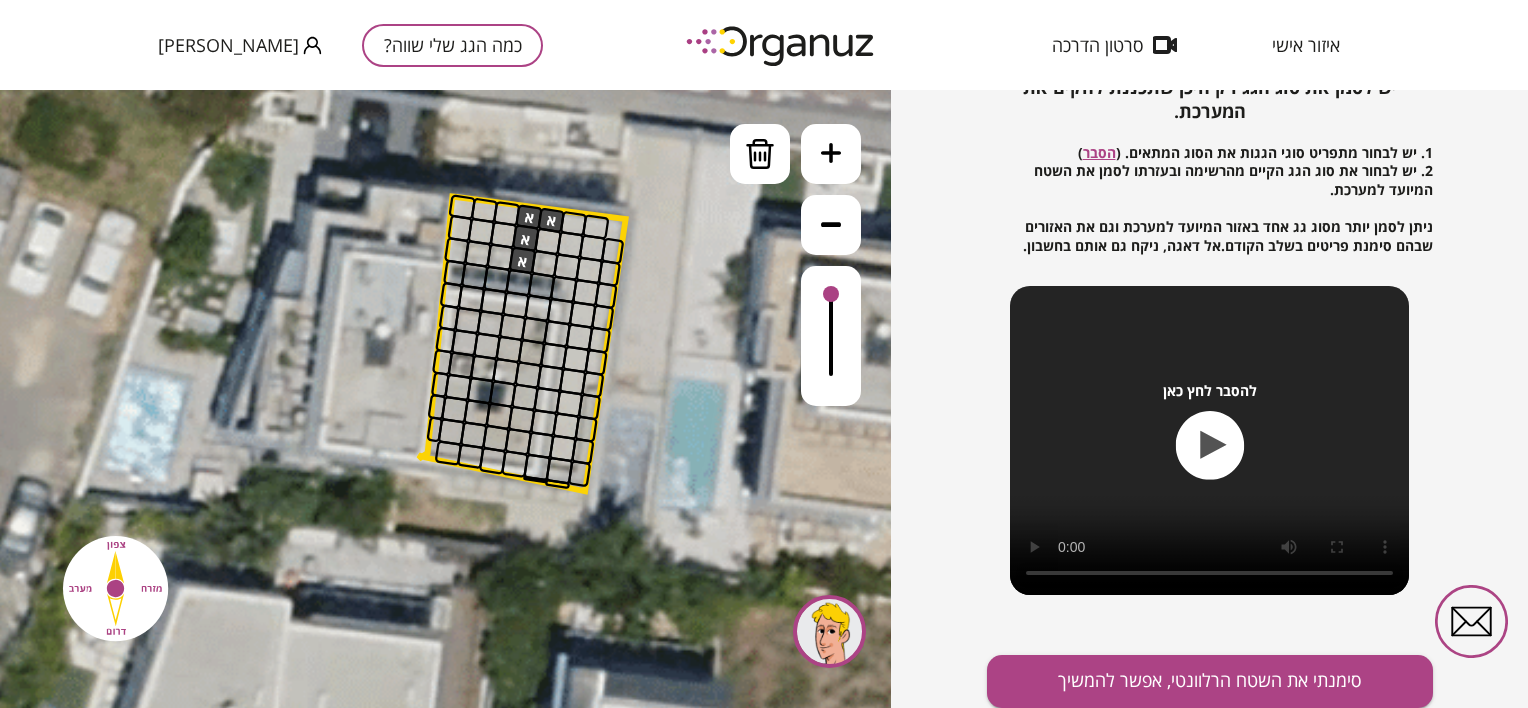 click at bounding box center [545, 264] 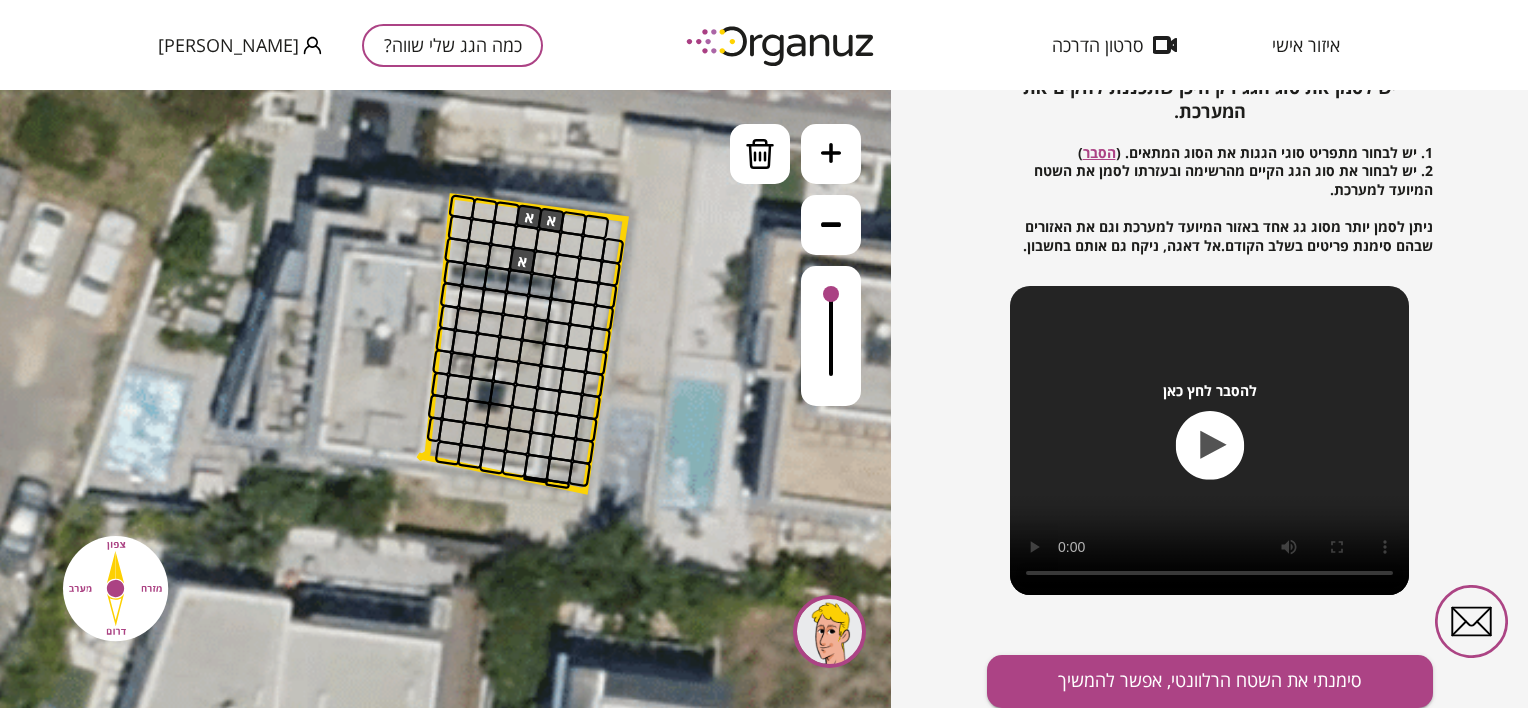 click at bounding box center (526, 238) 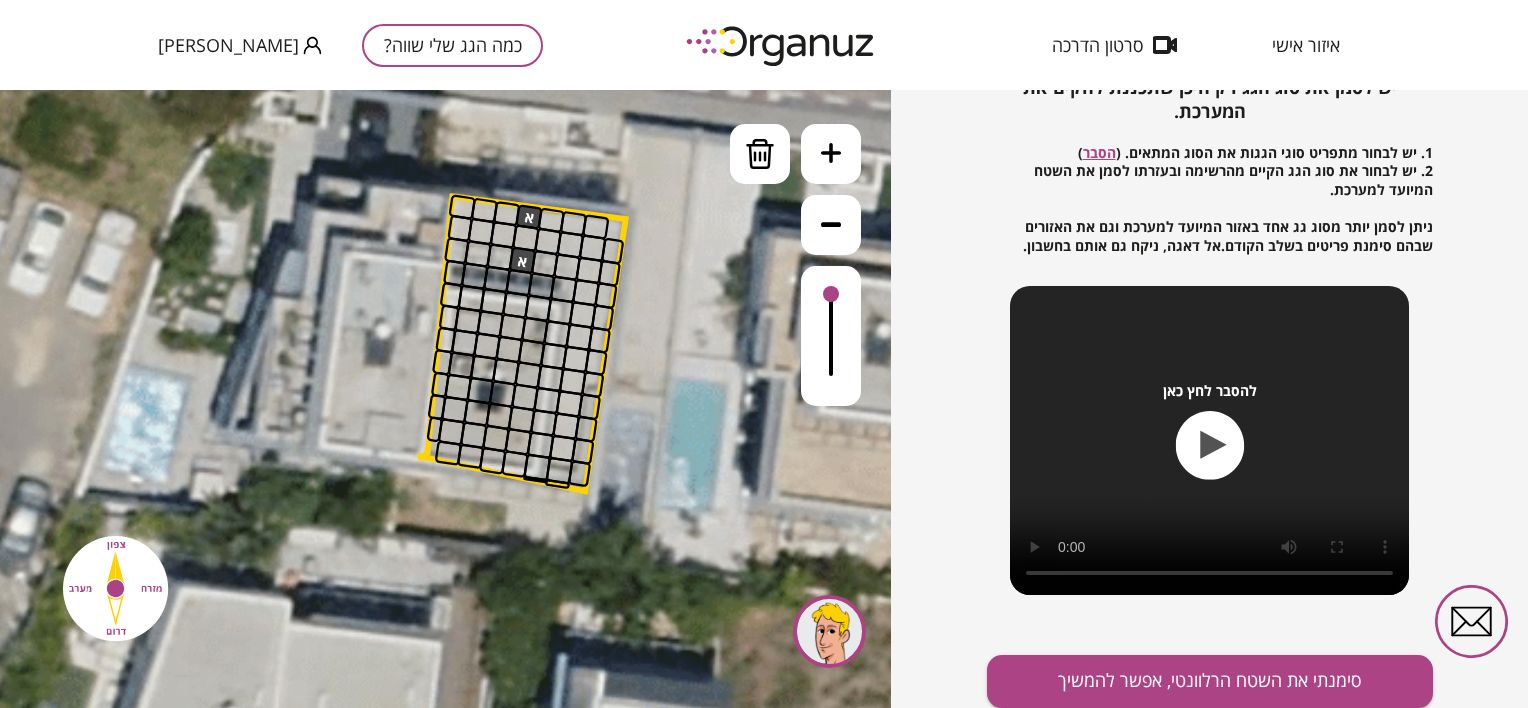 click at bounding box center [529, 217] 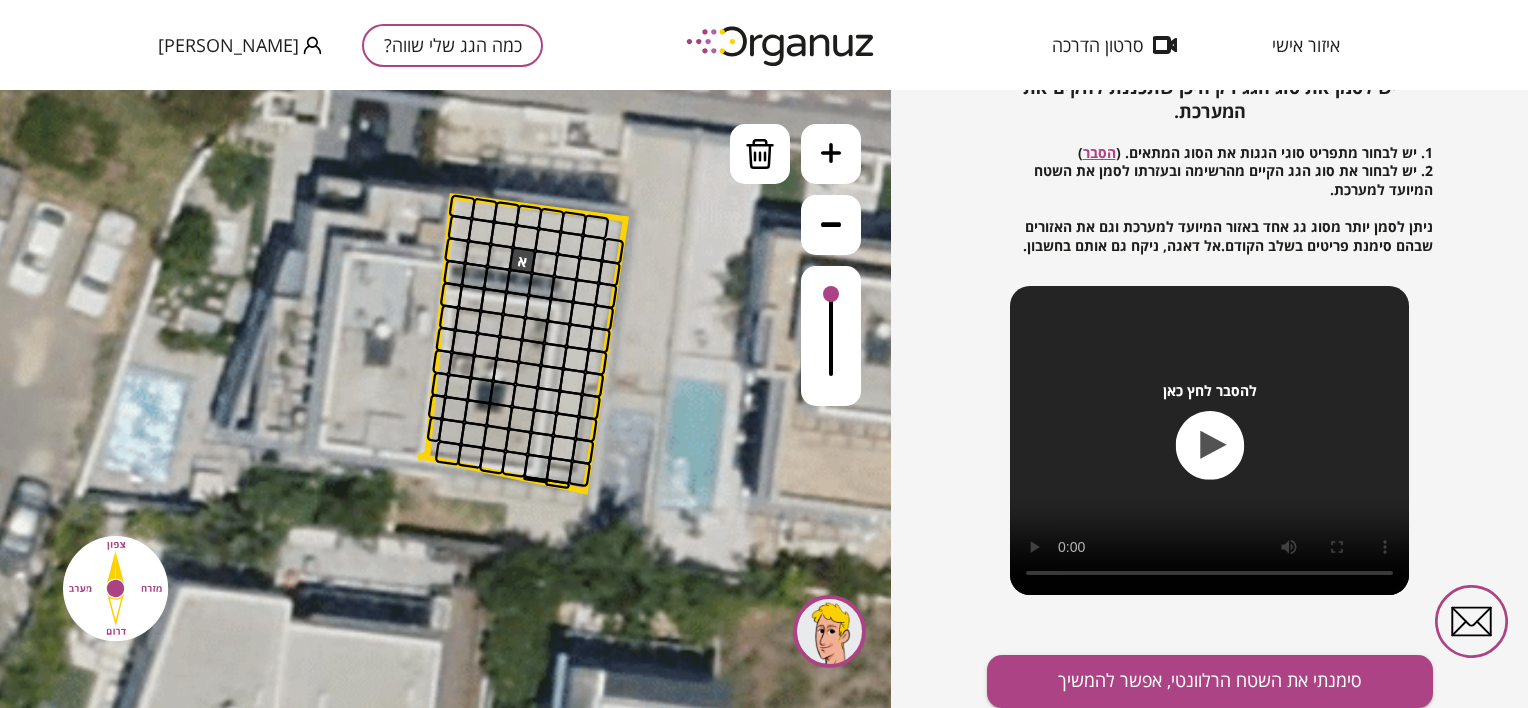 click at bounding box center (522, 260) 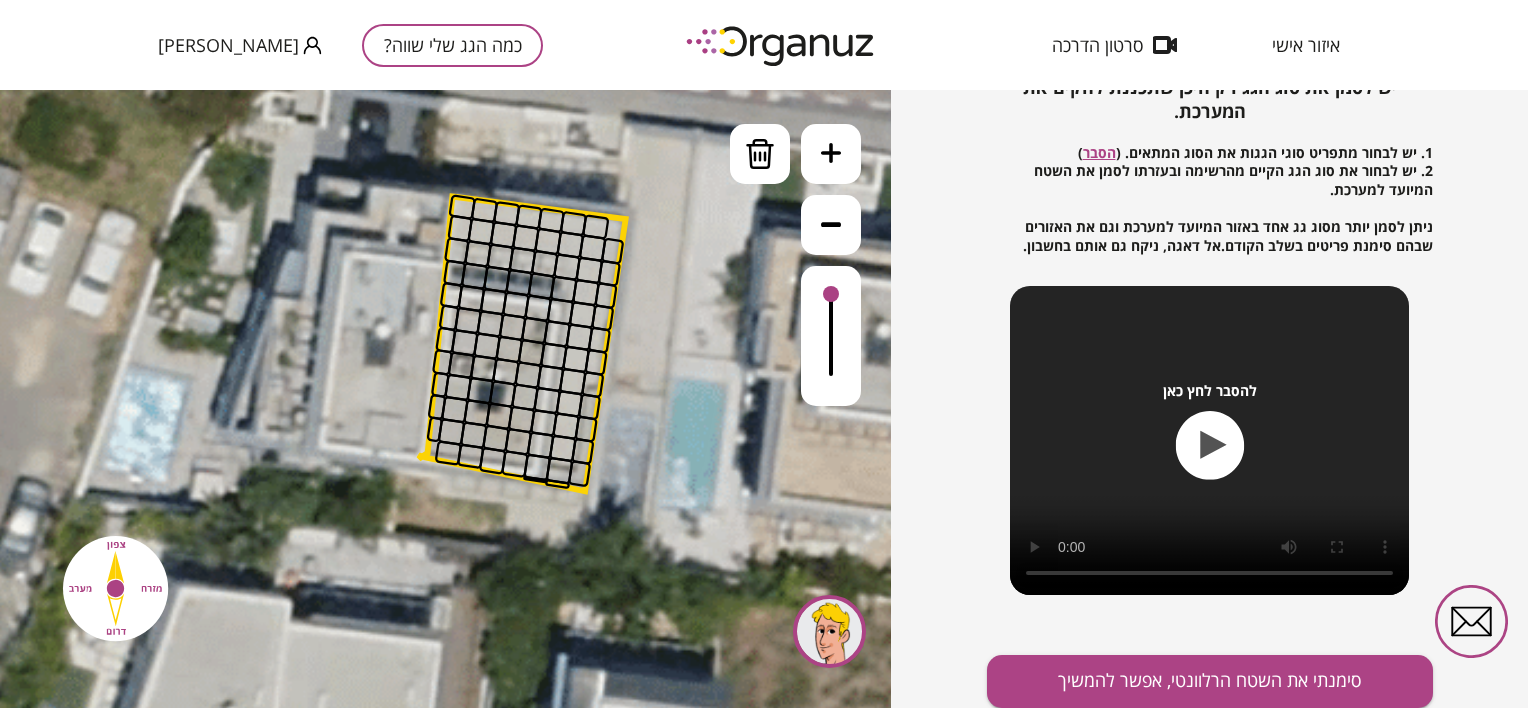 click at bounding box center [560, 312] 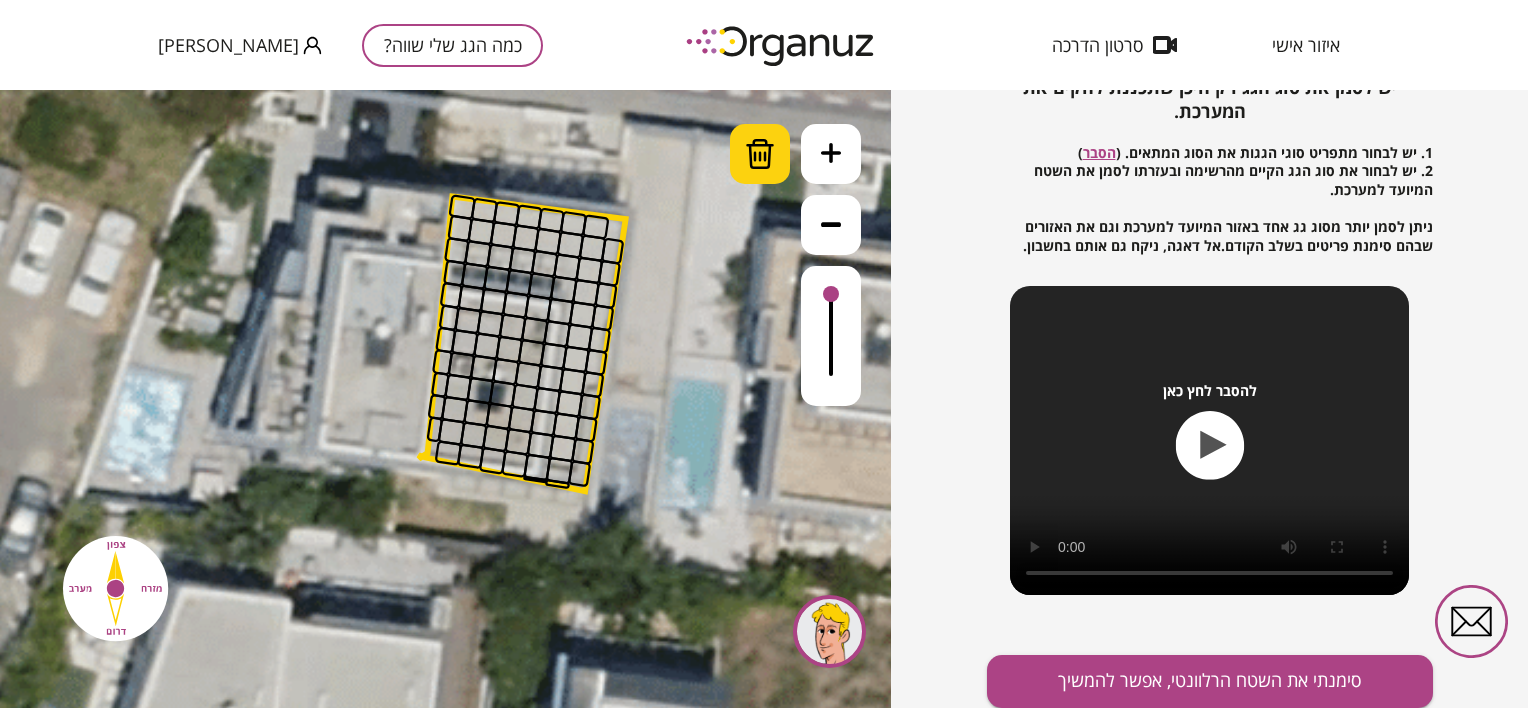 click at bounding box center (760, 154) 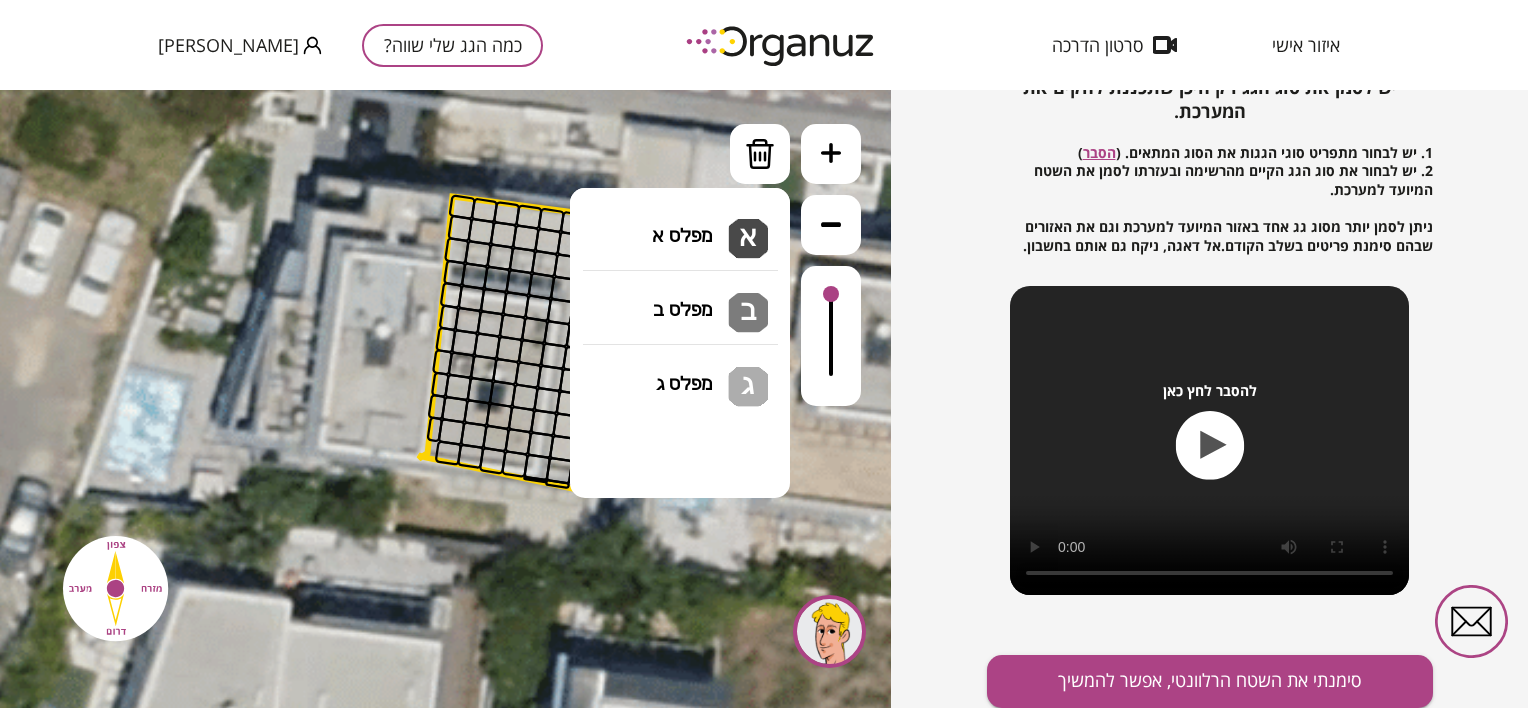 click on "גג בטון שטוח
מפלס א
א
מפלס ב
ב
מפלס ג
ג" at bounding box center [680, 225] 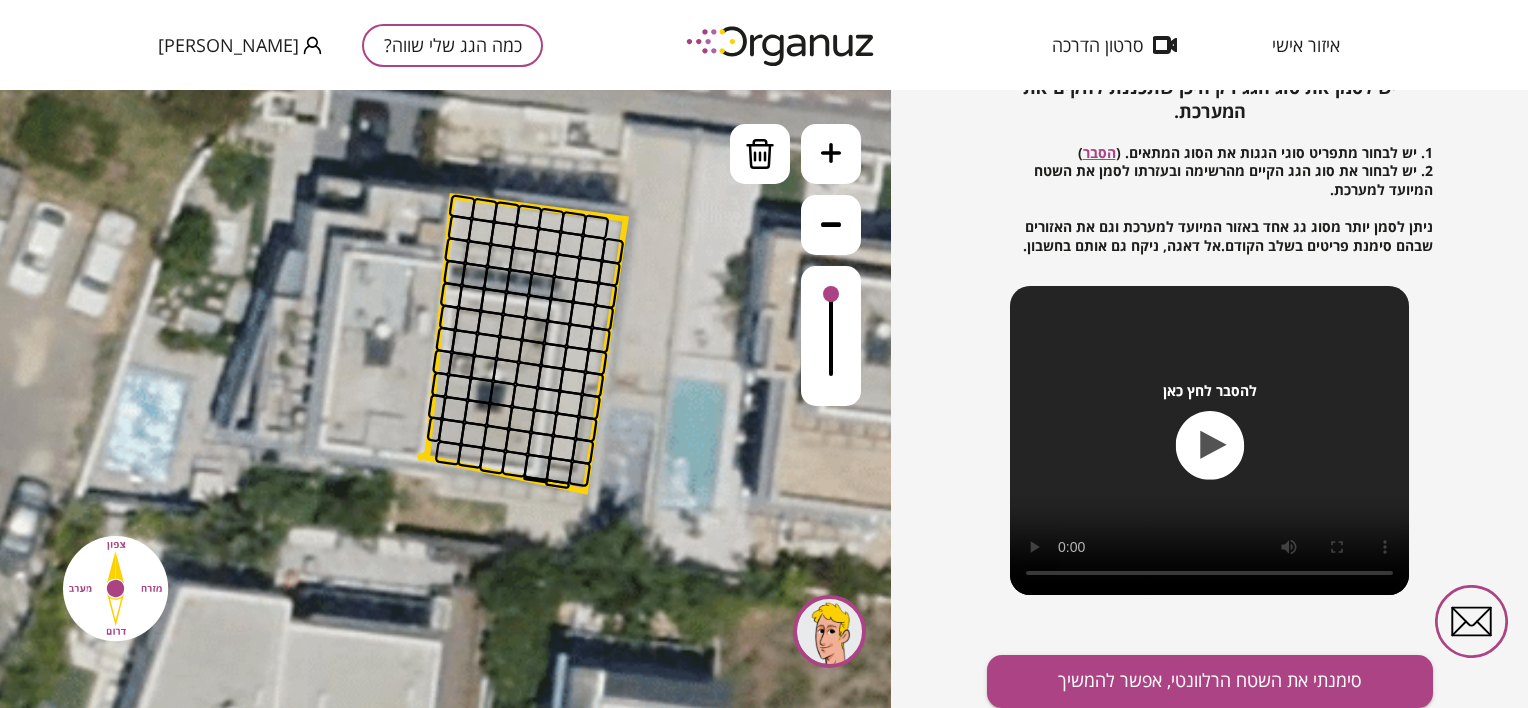 click at bounding box center [560, 312] 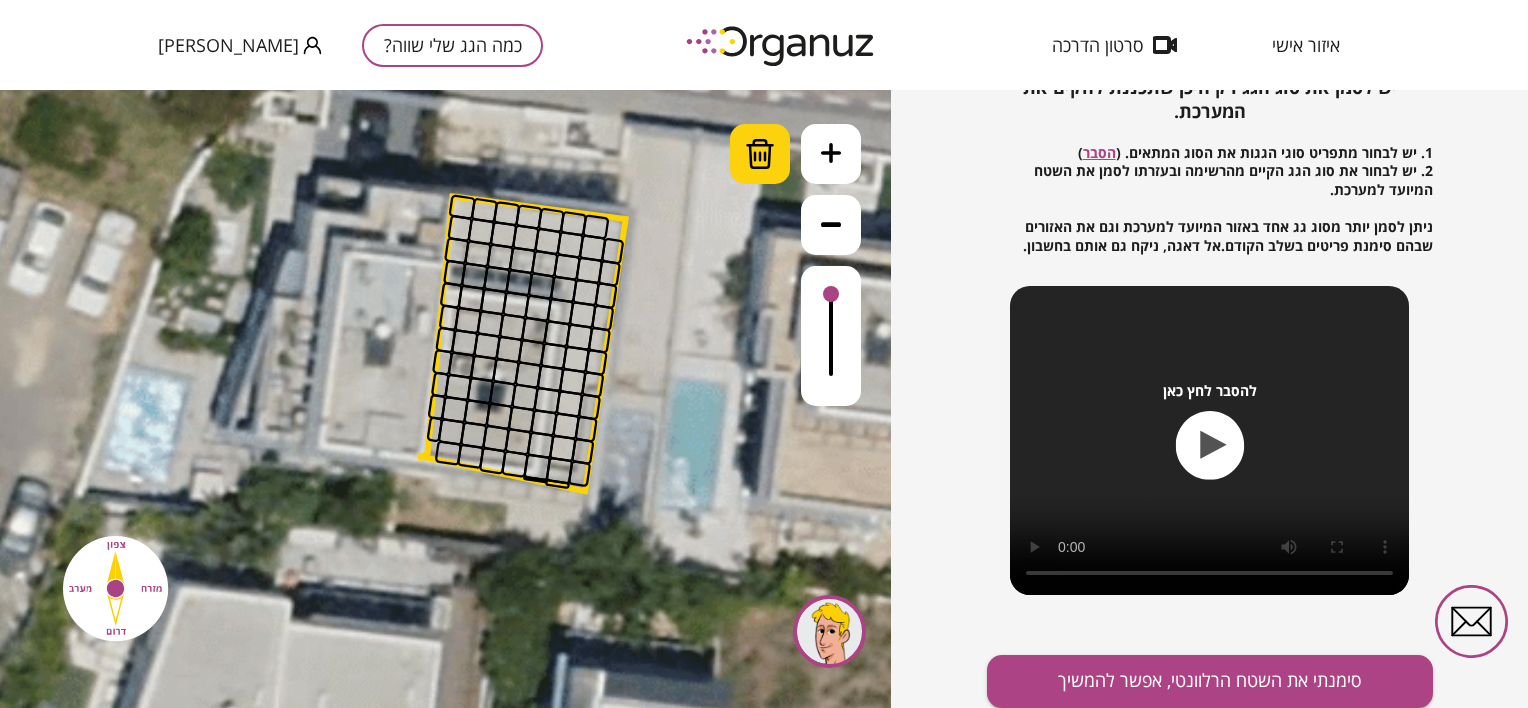 click at bounding box center (760, 154) 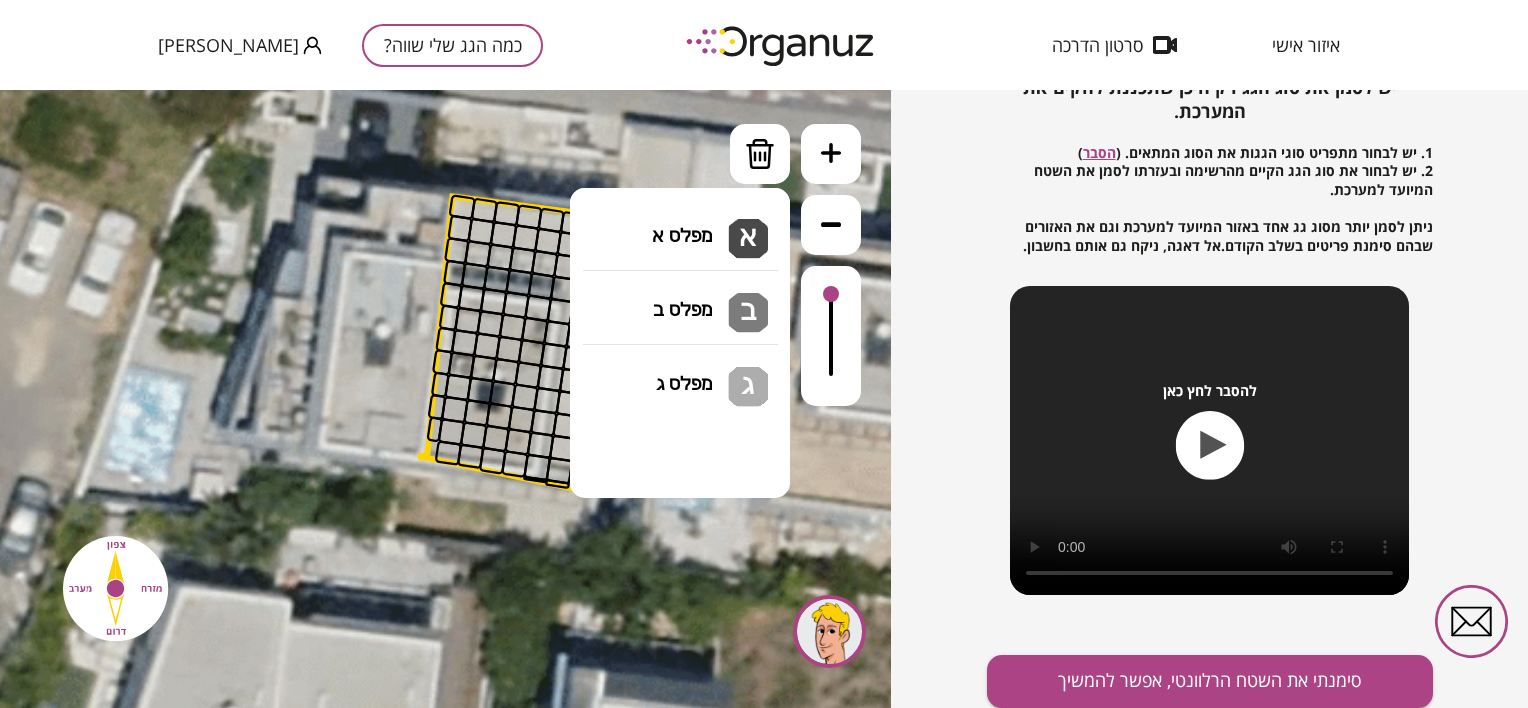 click on "גג בטון שטוח
מפלס א
א
מפלס ב
ב
מפלס ג
ג" at bounding box center (680, 225) 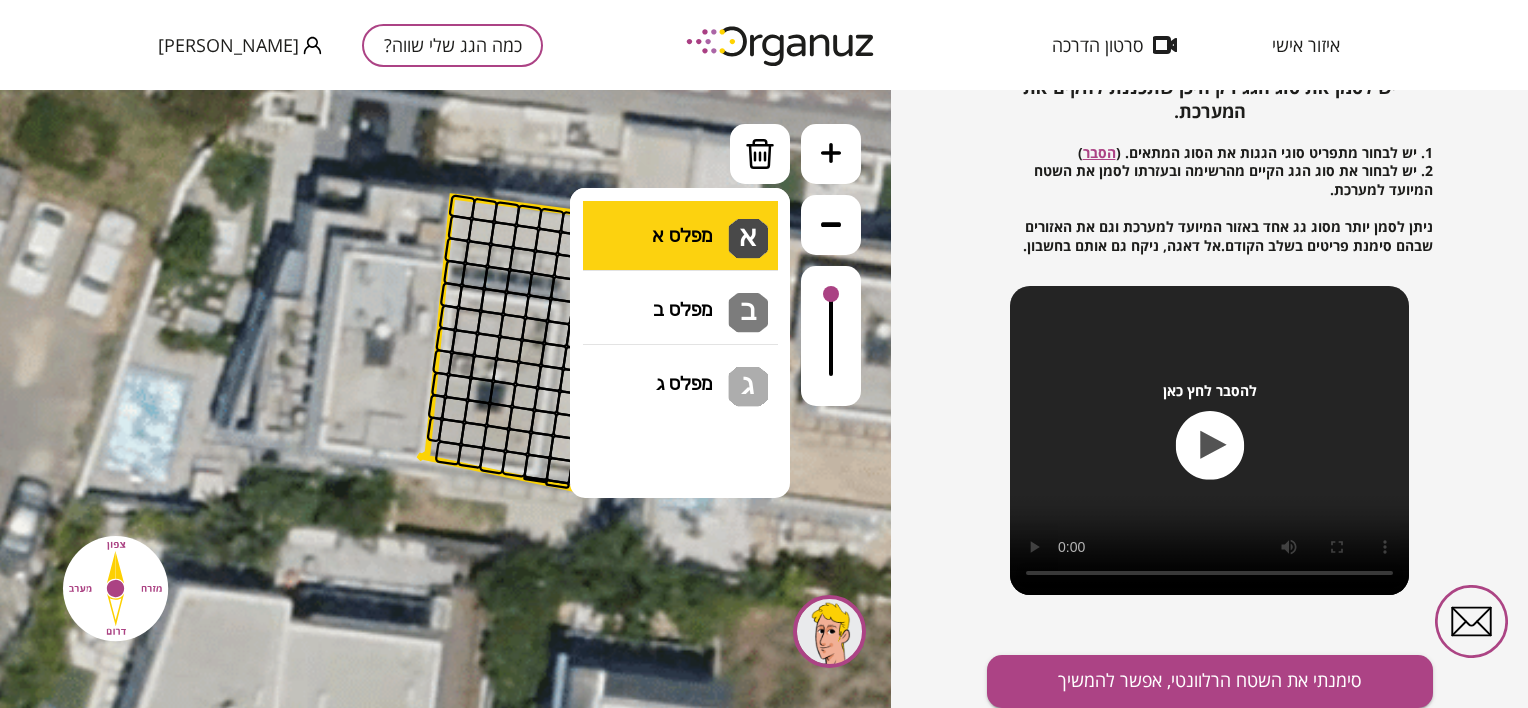 click on ".st0 {
fill: #FFFFFF;
}
.st0 {
fill: #FFFFFF;
}" at bounding box center (445, 399) 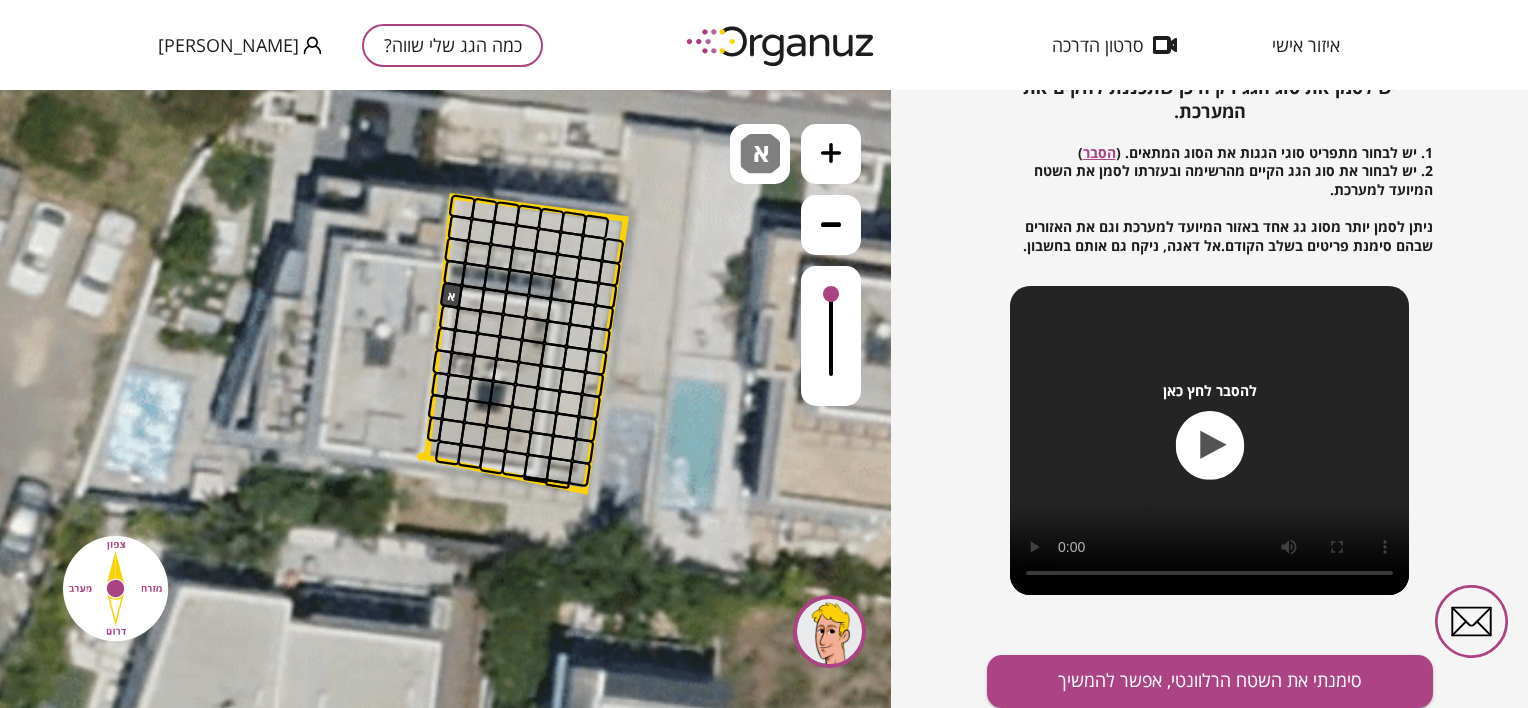 click at bounding box center (451, 295) 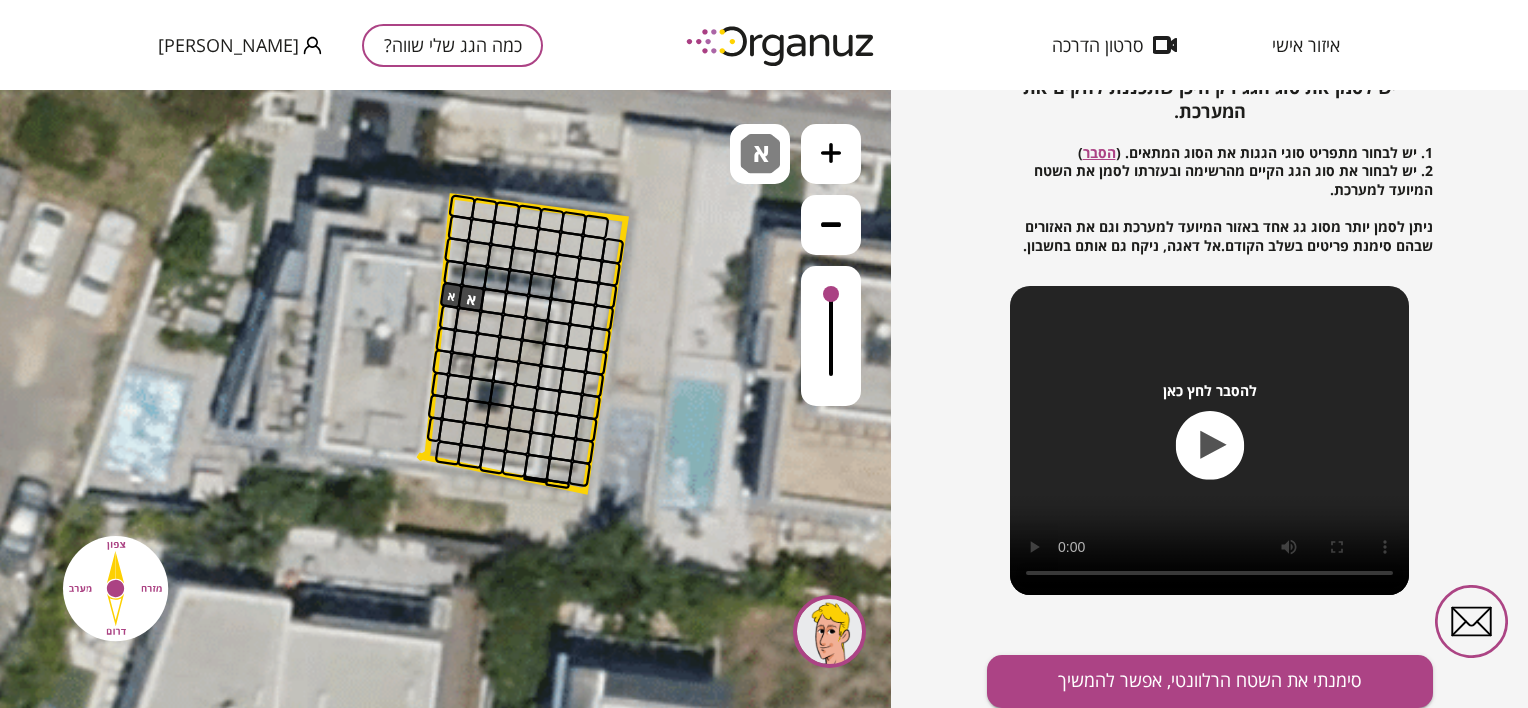 click at bounding box center [494, 302] 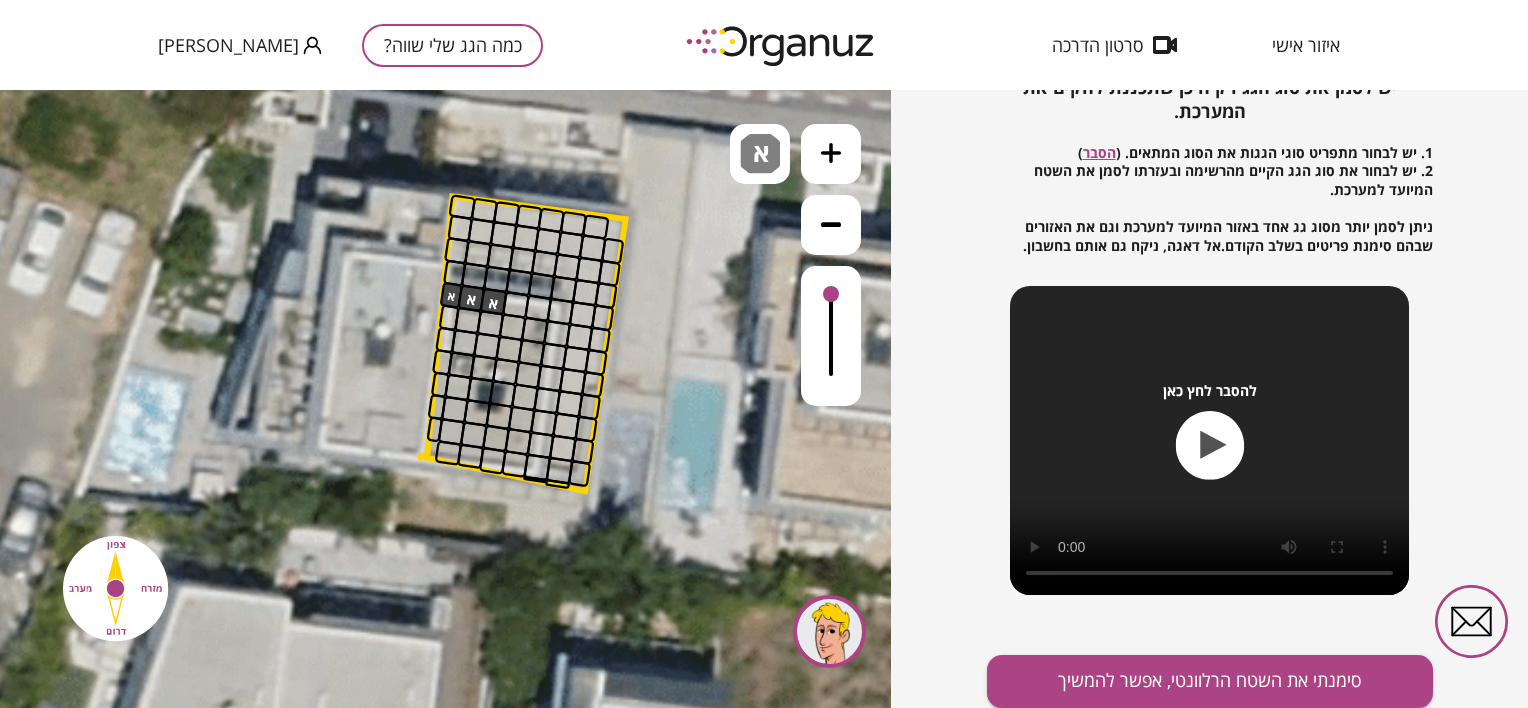 click at bounding box center (516, 305) 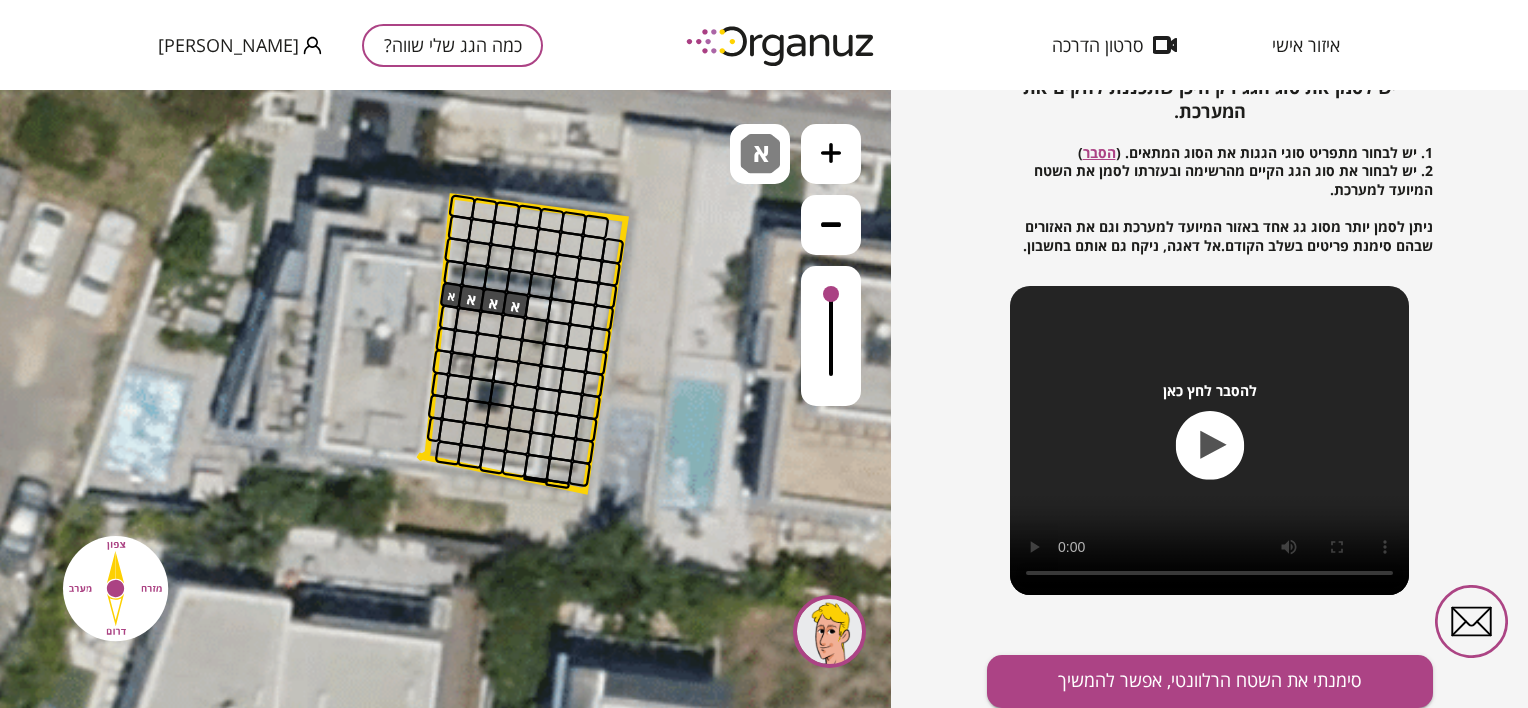 click at bounding box center [538, 308] 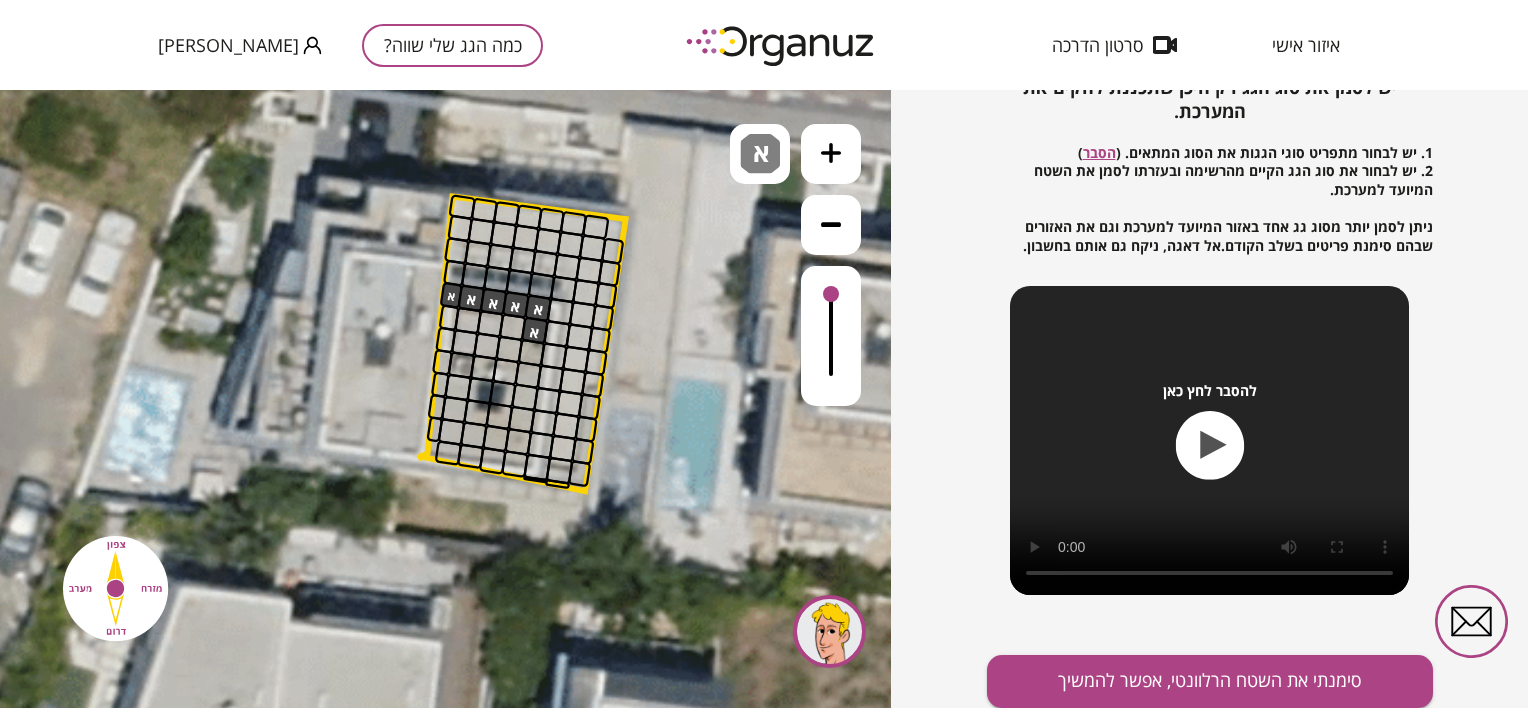 click at bounding box center (535, 330) 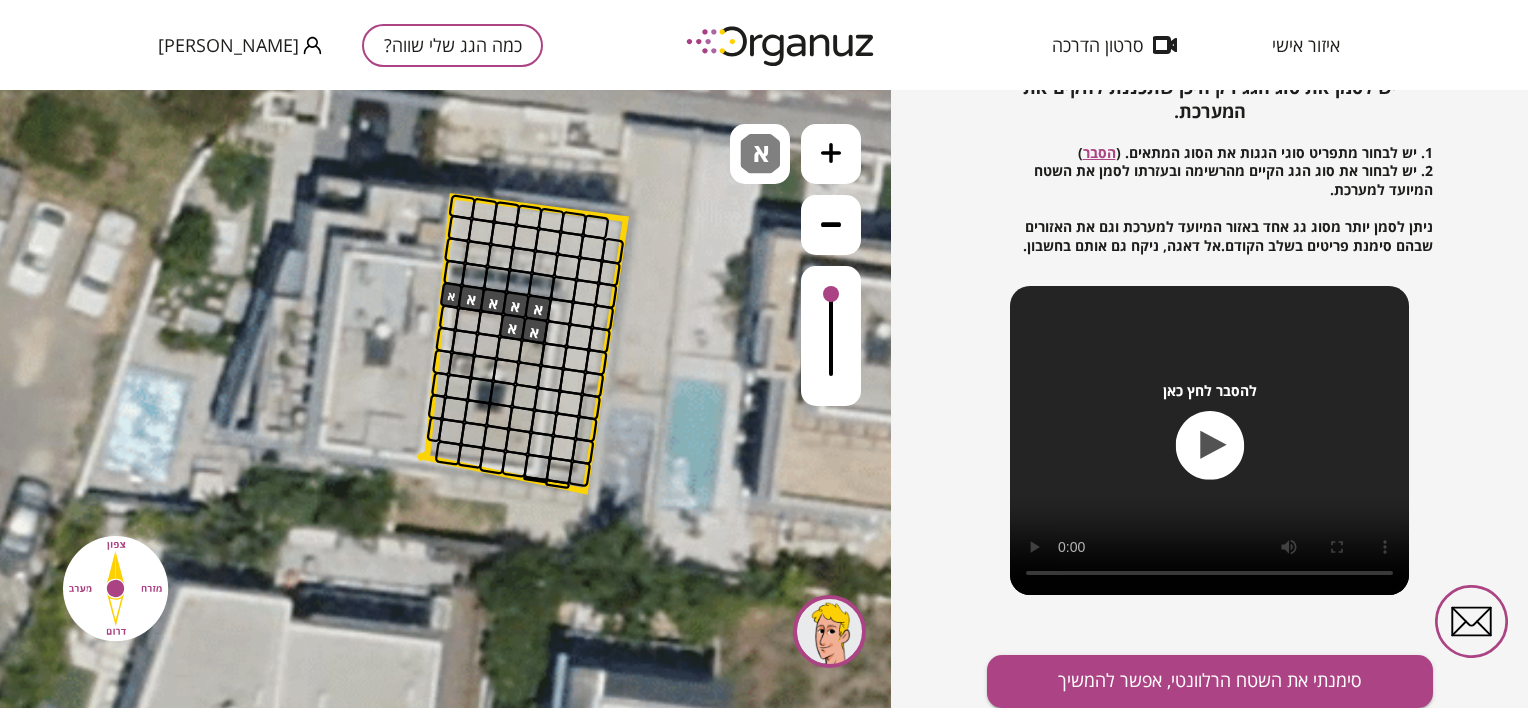 click at bounding box center (513, 327) 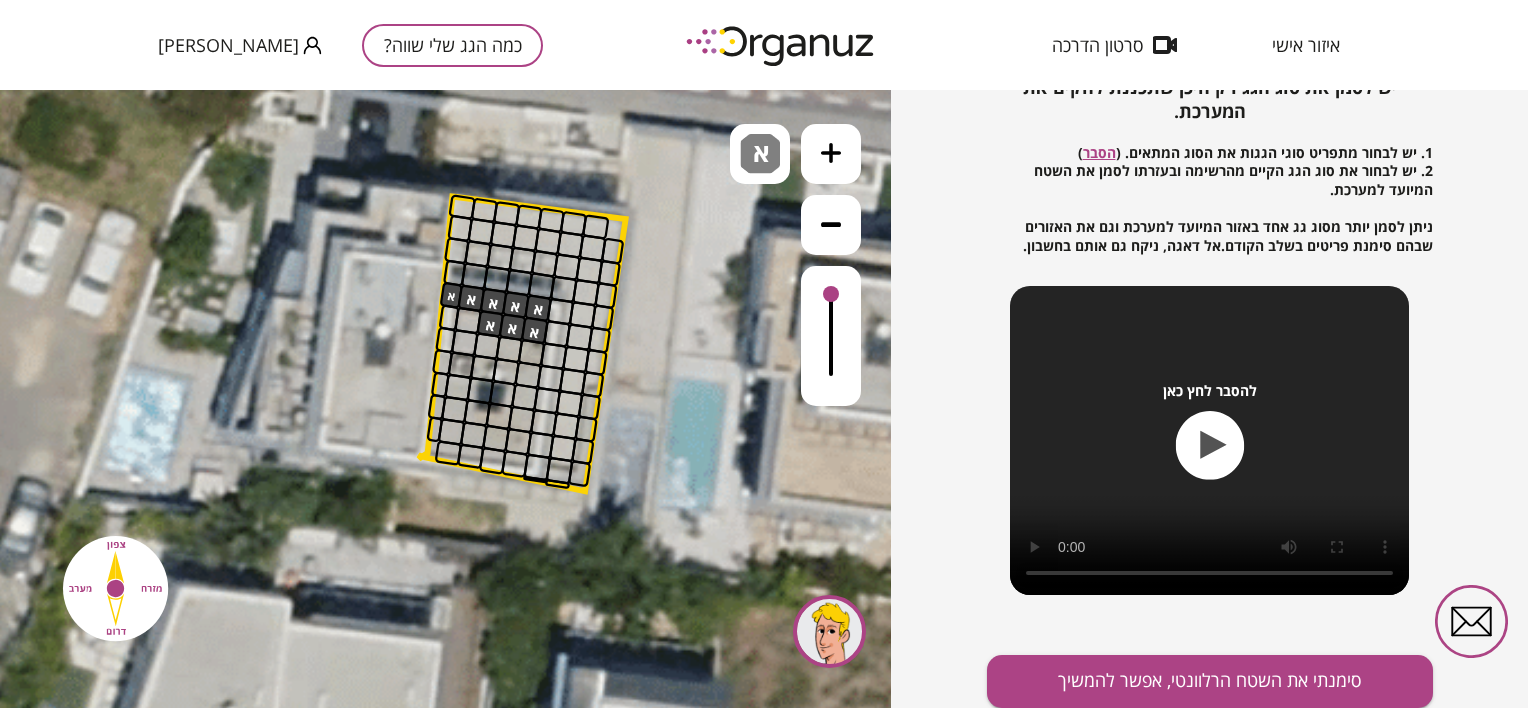 click at bounding box center [490, 324] 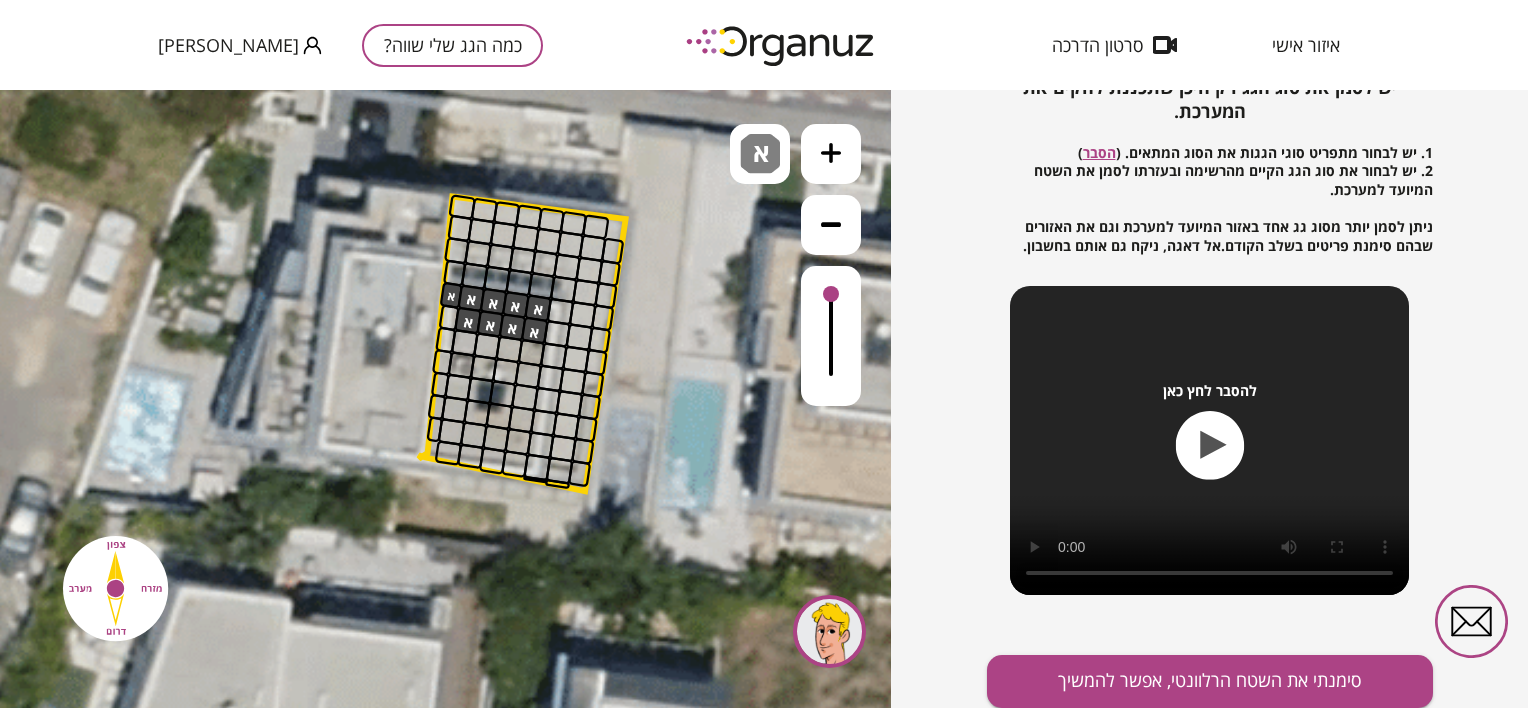 click at bounding box center (465, 343) 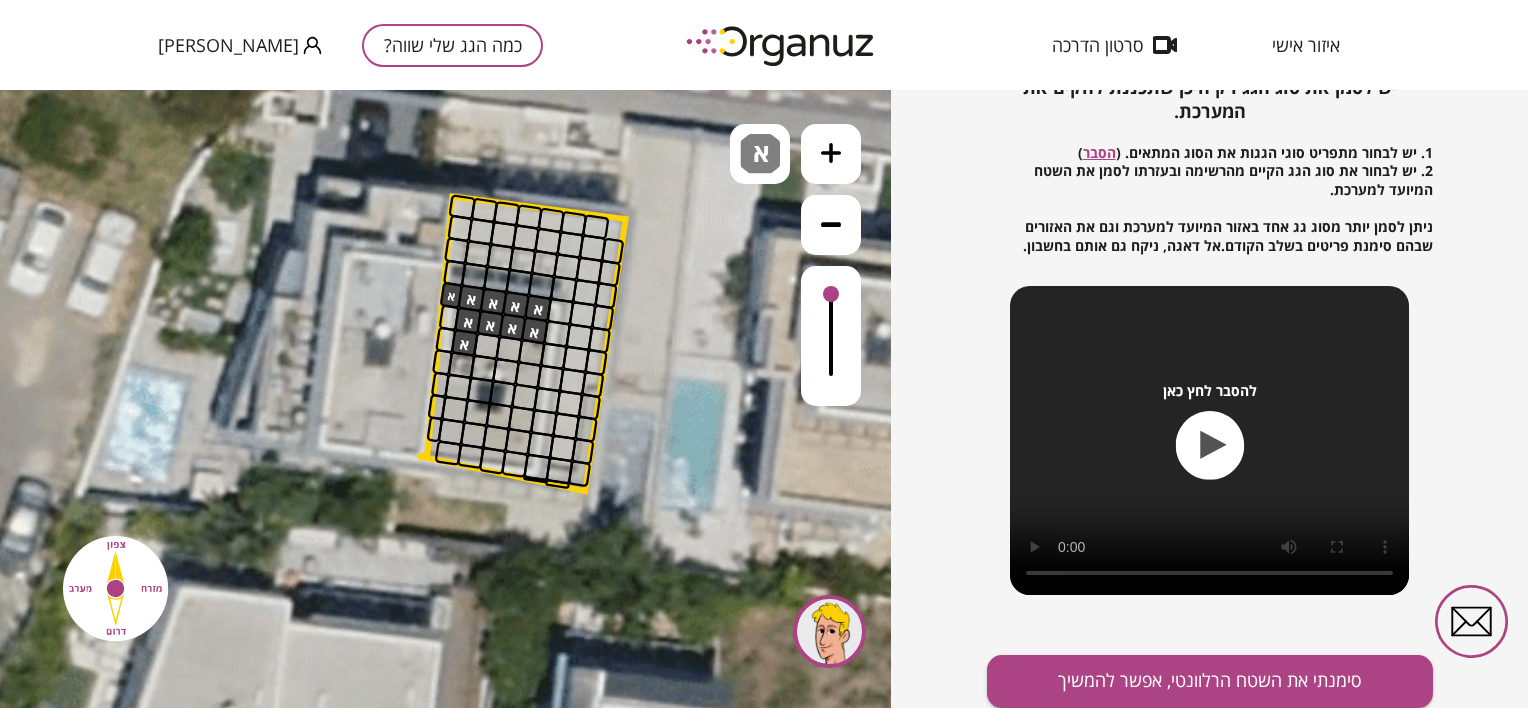 click at bounding box center (487, 346) 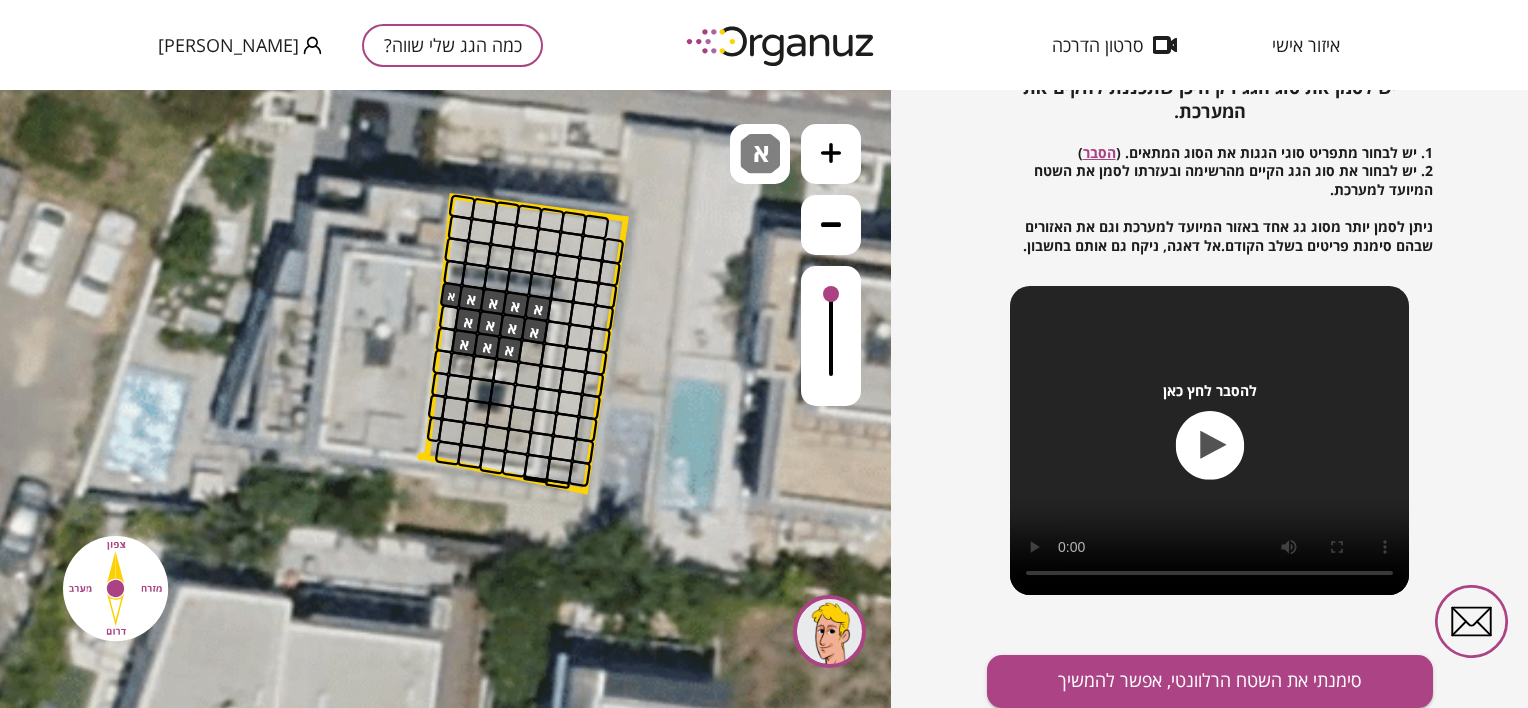 click at bounding box center [509, 349] 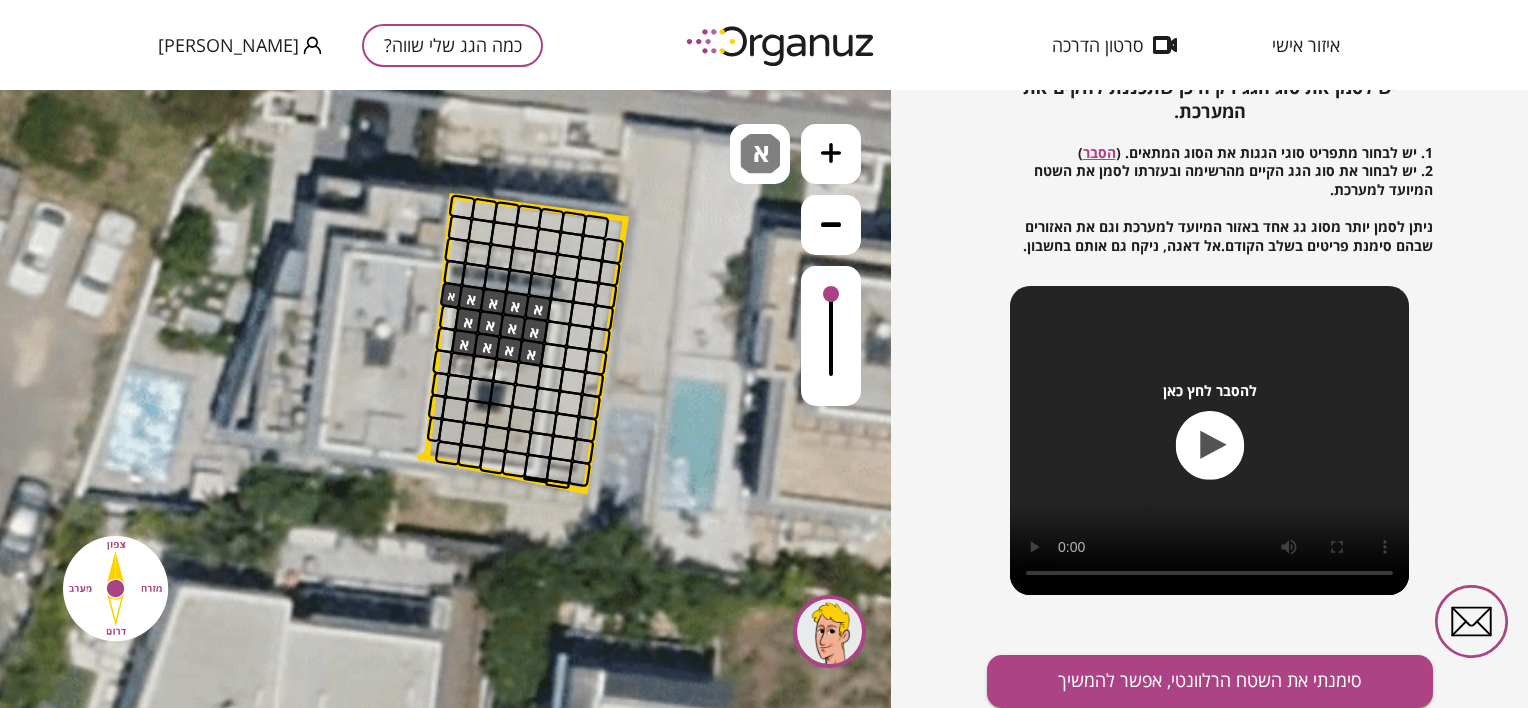 click at bounding box center [531, 353] 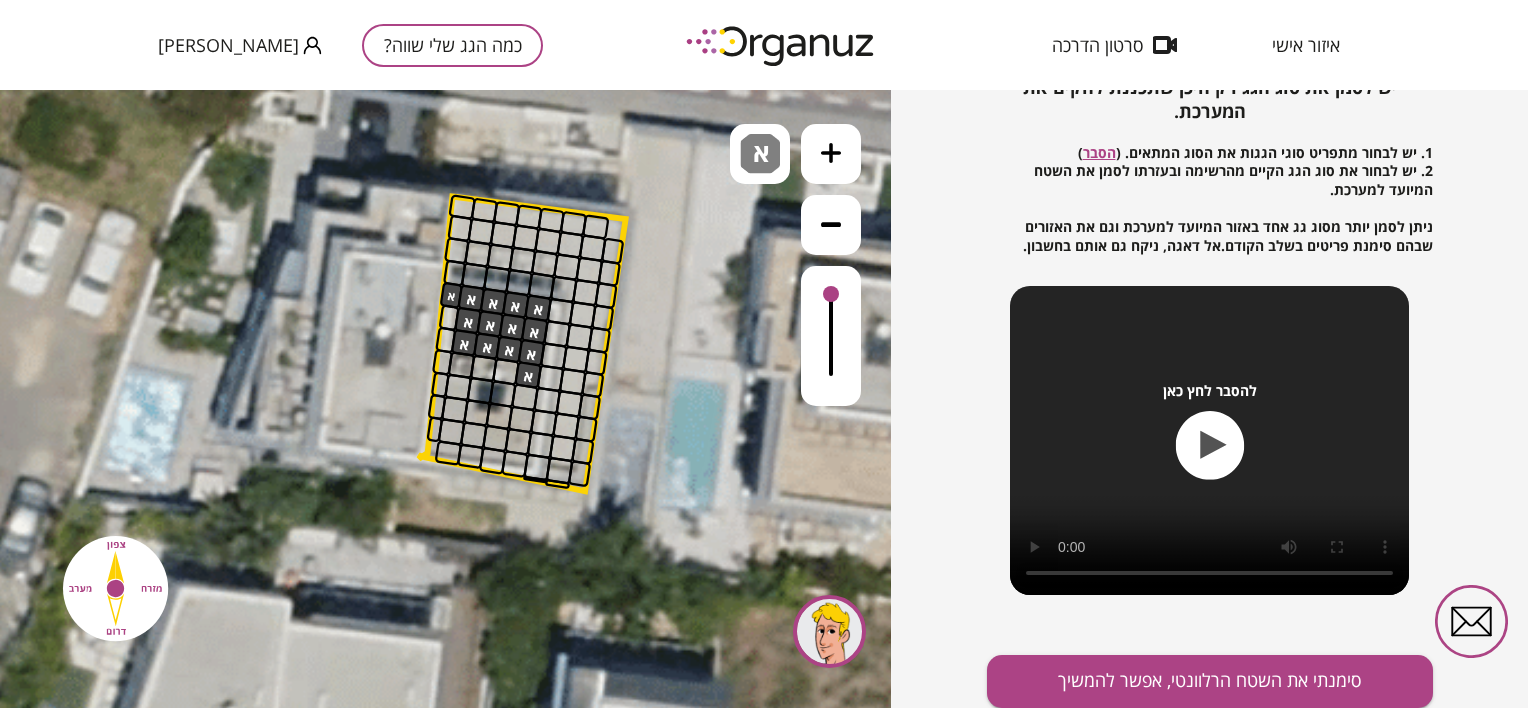 click at bounding box center [528, 375] 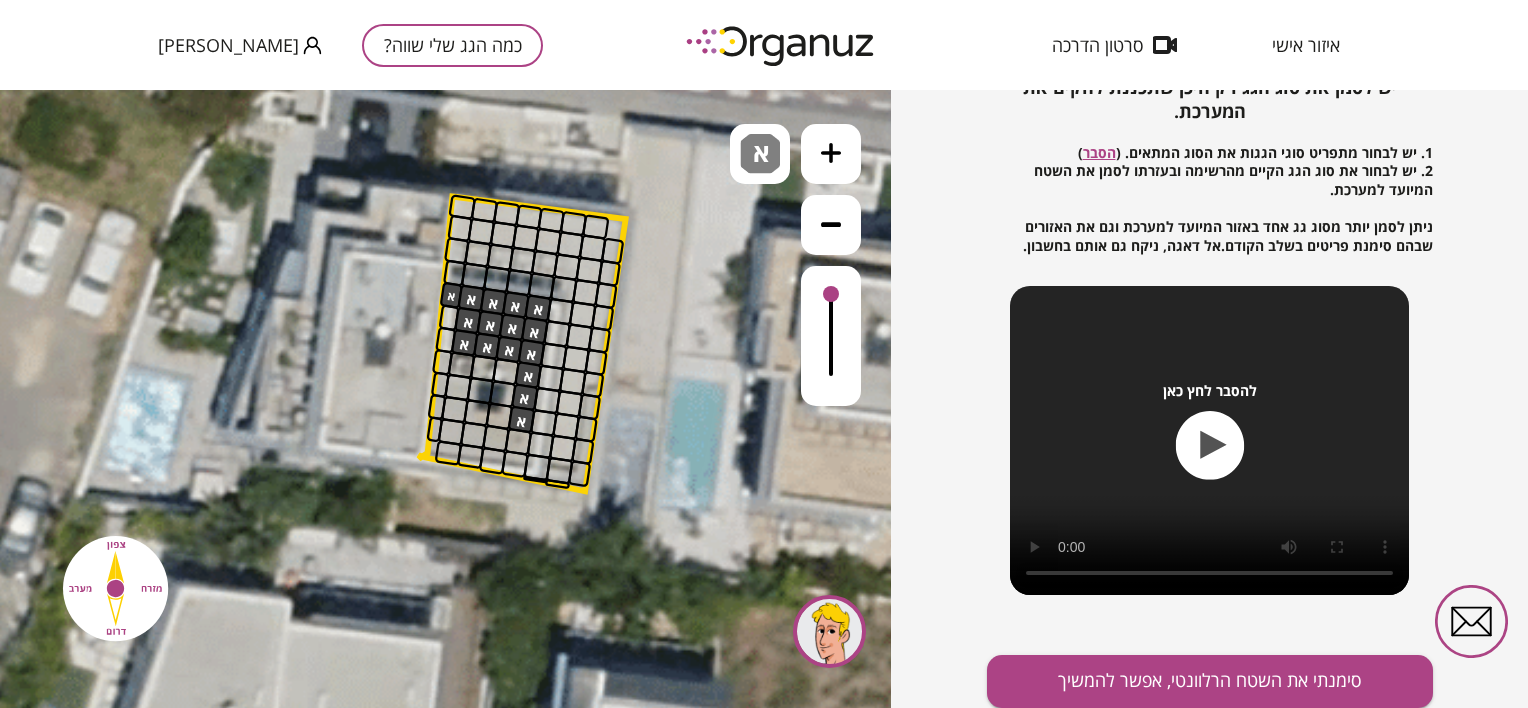 click at bounding box center [522, 419] 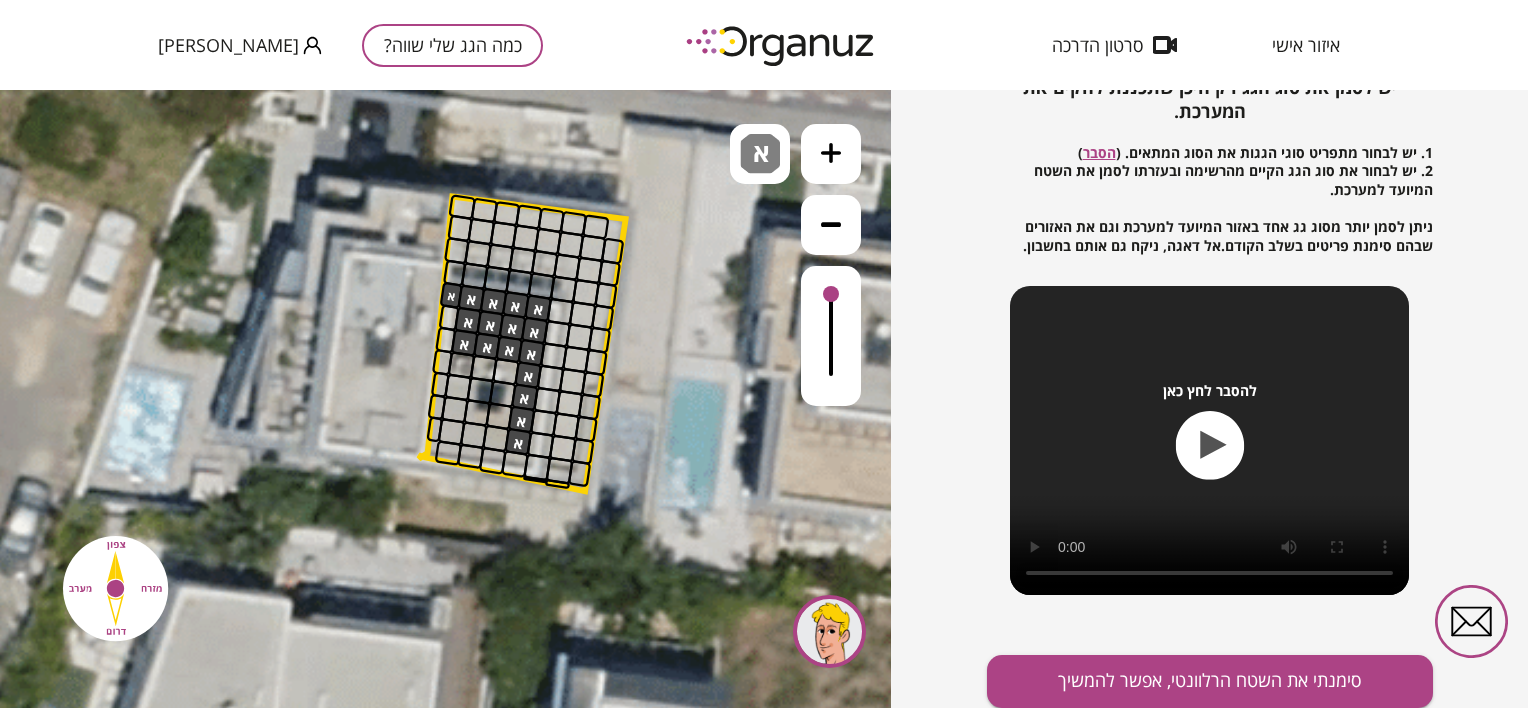 click at bounding box center (518, 442) 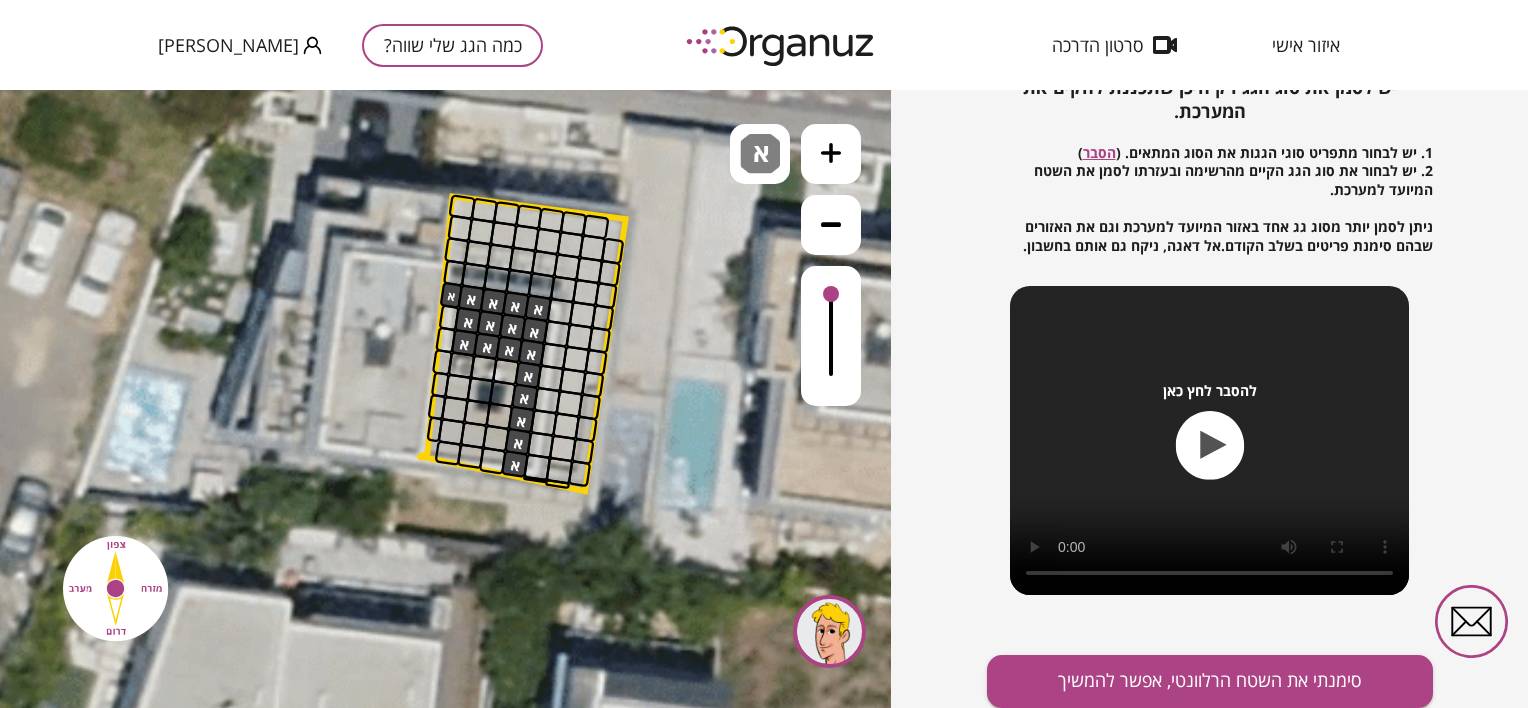 click at bounding box center [493, 461] 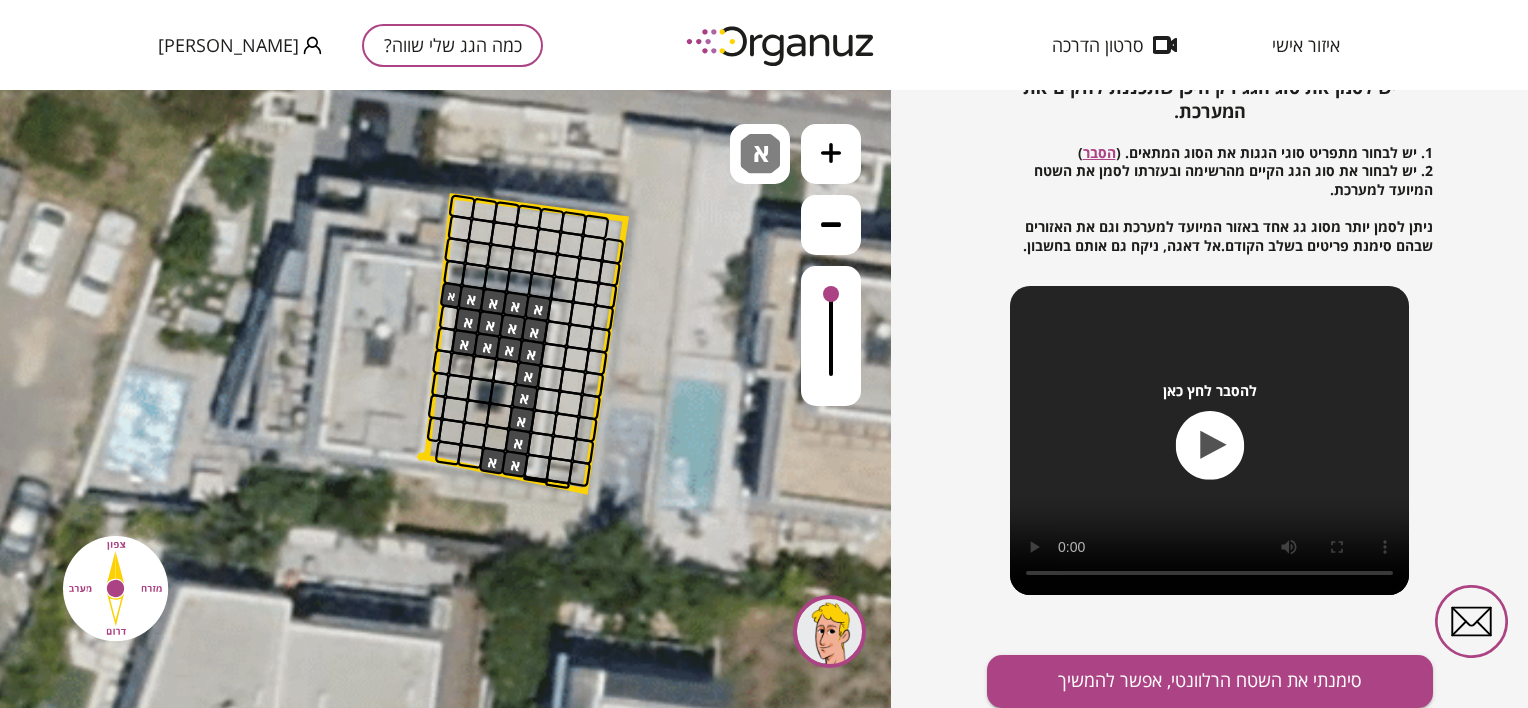 click at bounding box center (471, 456) 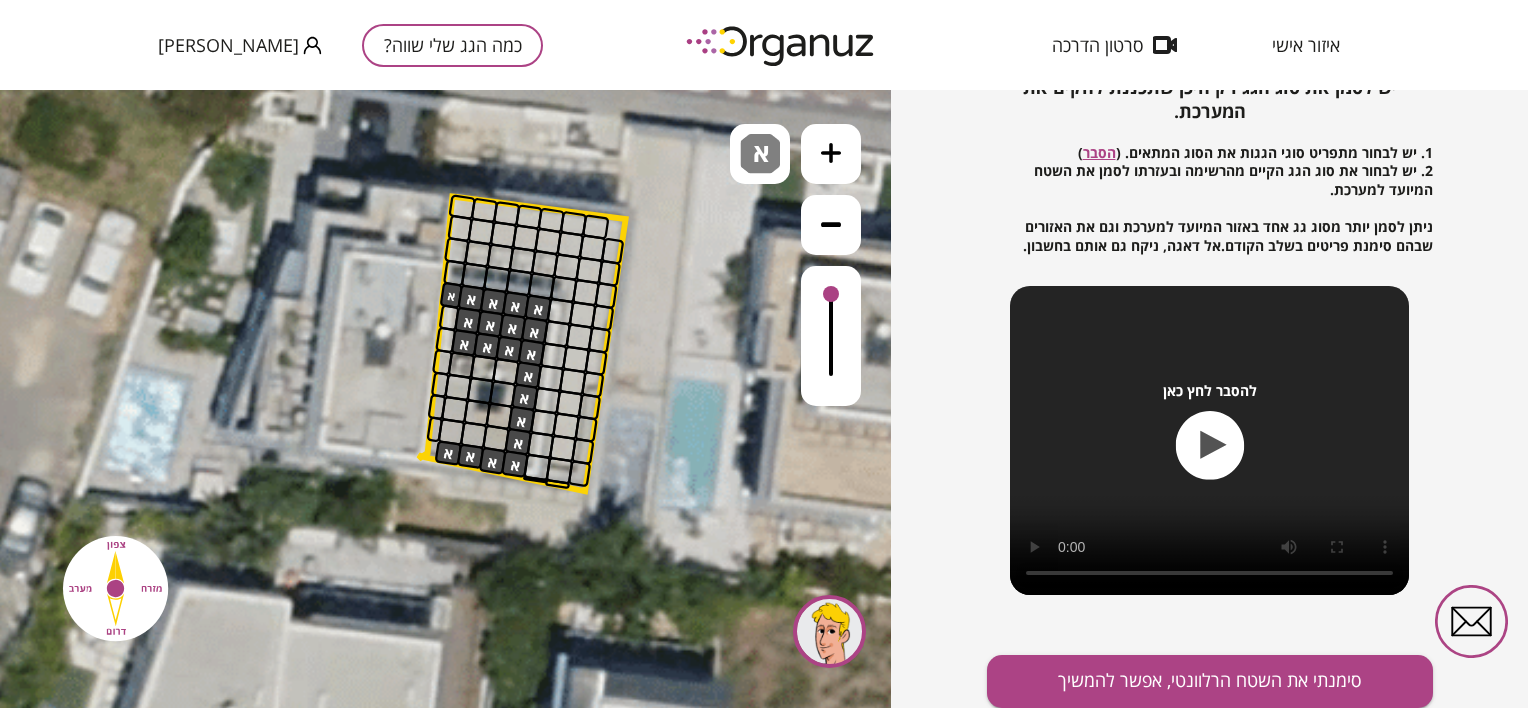 click at bounding box center [448, 453] 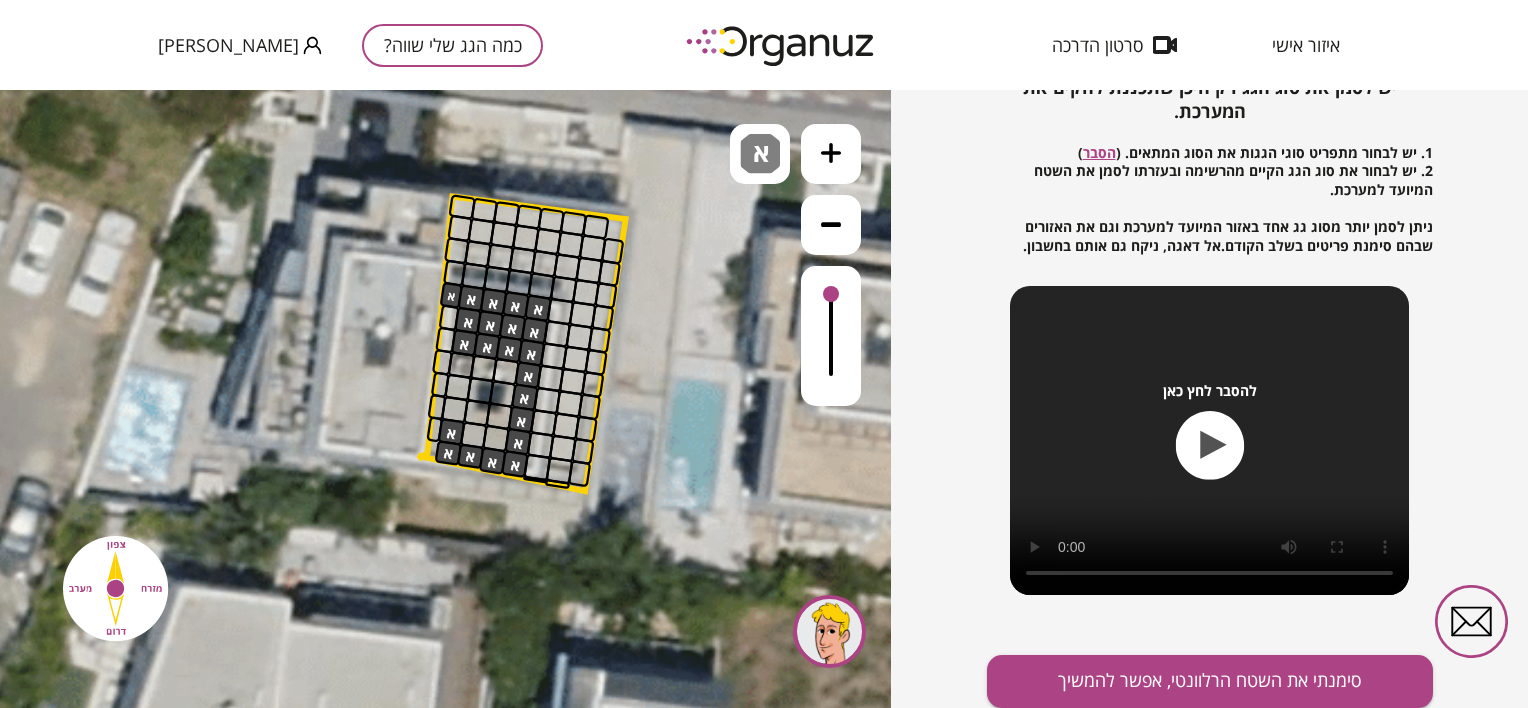 click at bounding box center [451, 432] 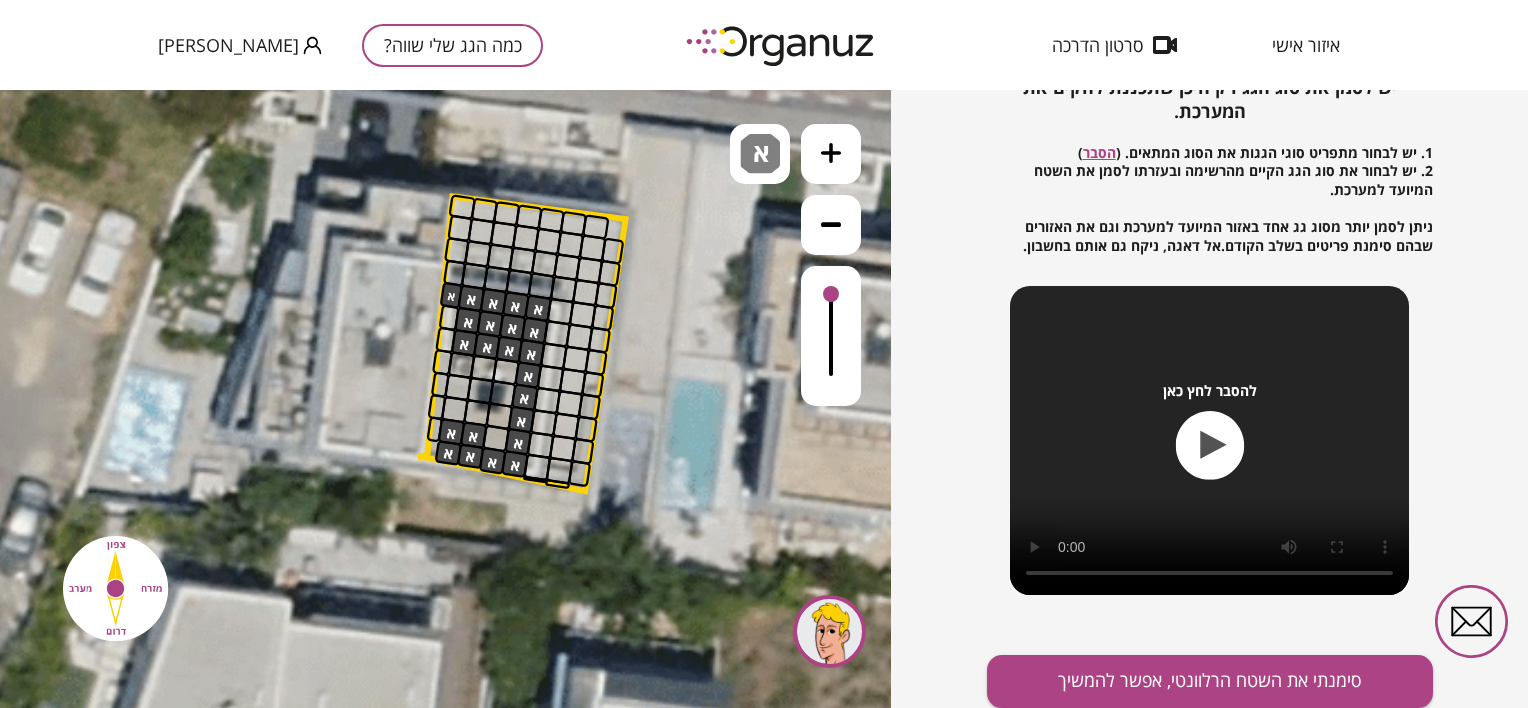 click at bounding box center [496, 438] 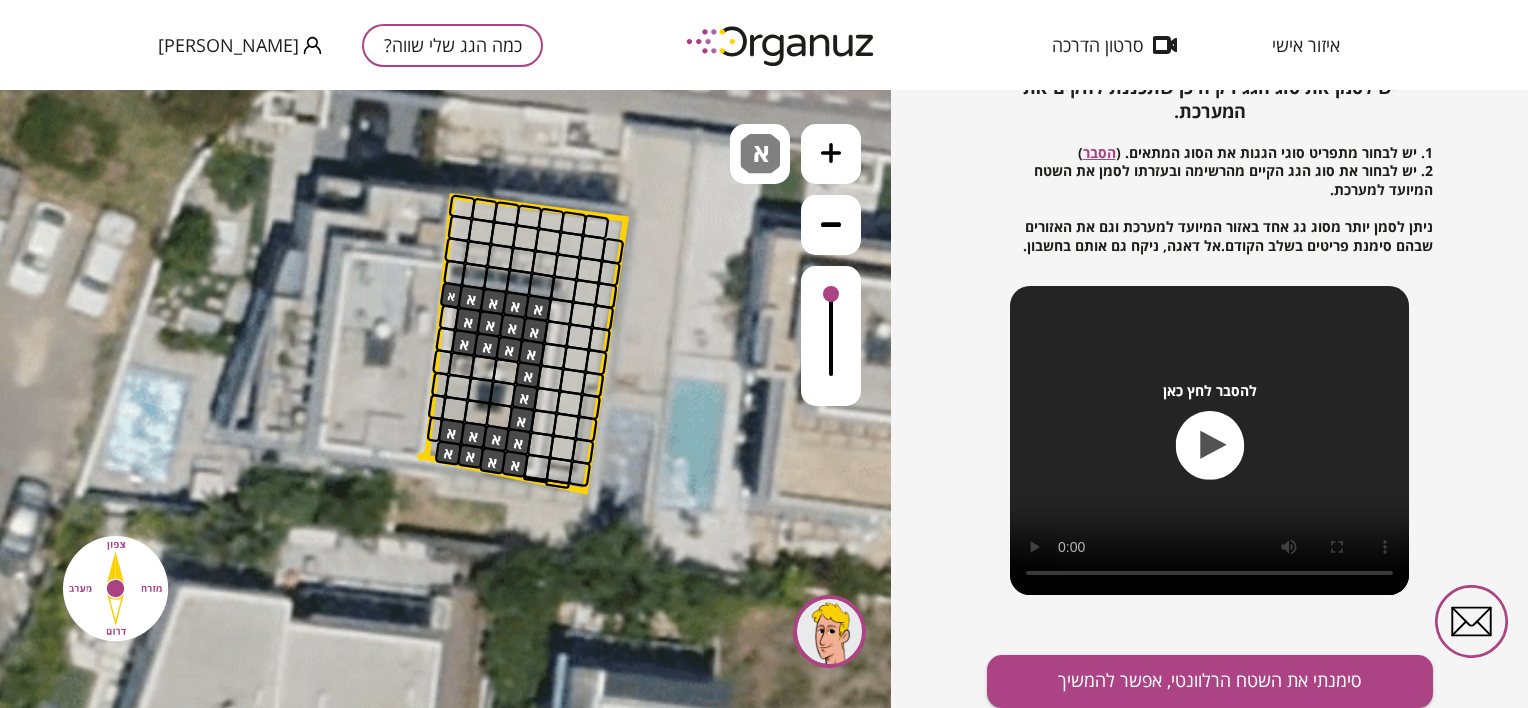 click at bounding box center [455, 410] 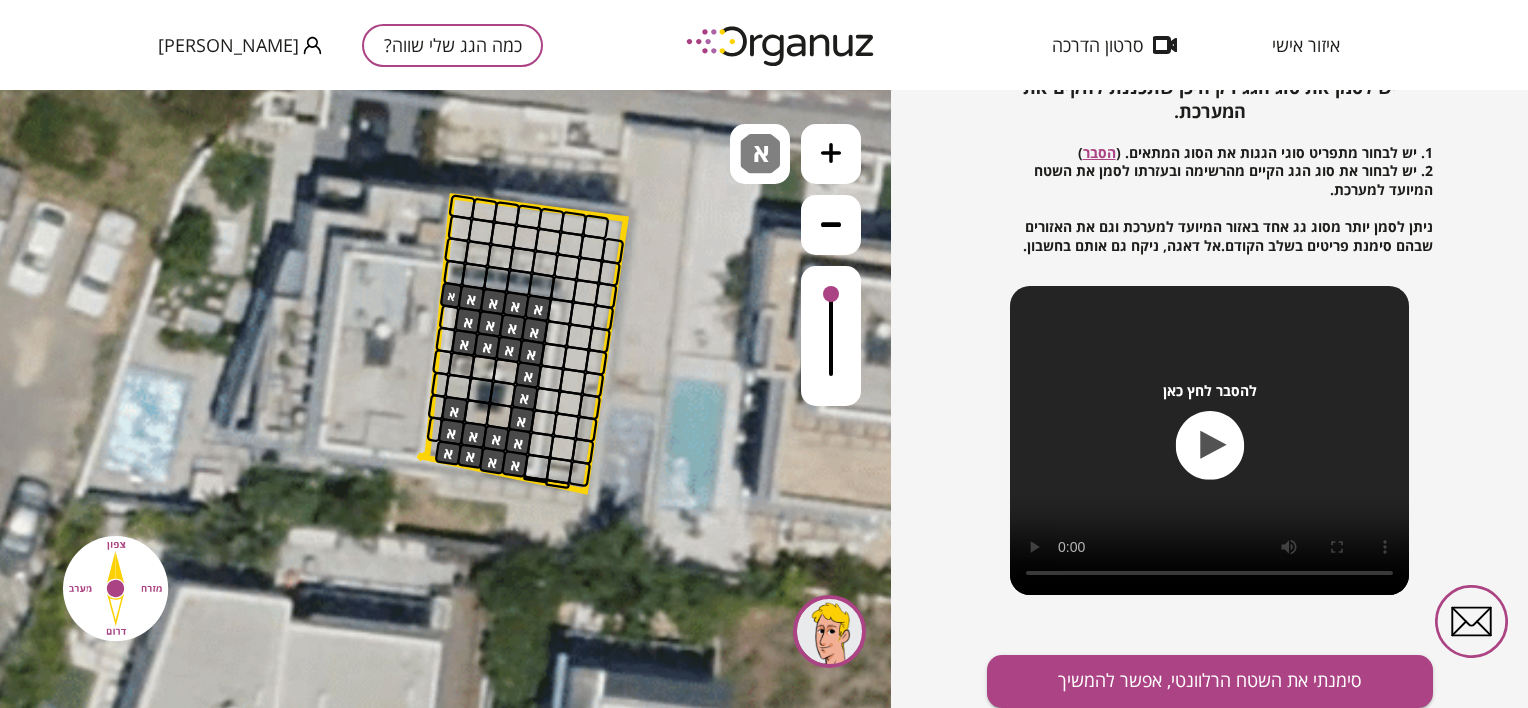 click at bounding box center (458, 387) 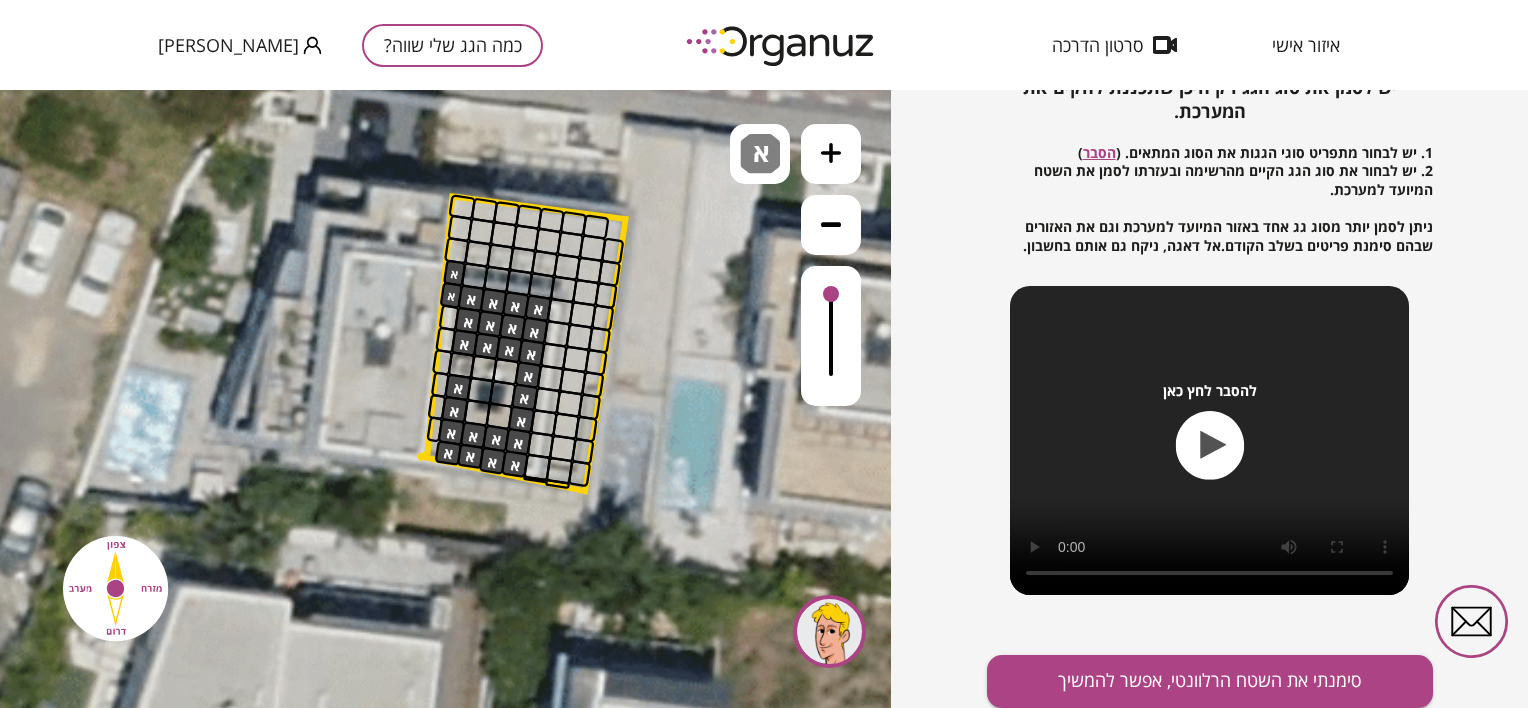 click at bounding box center [455, 272] 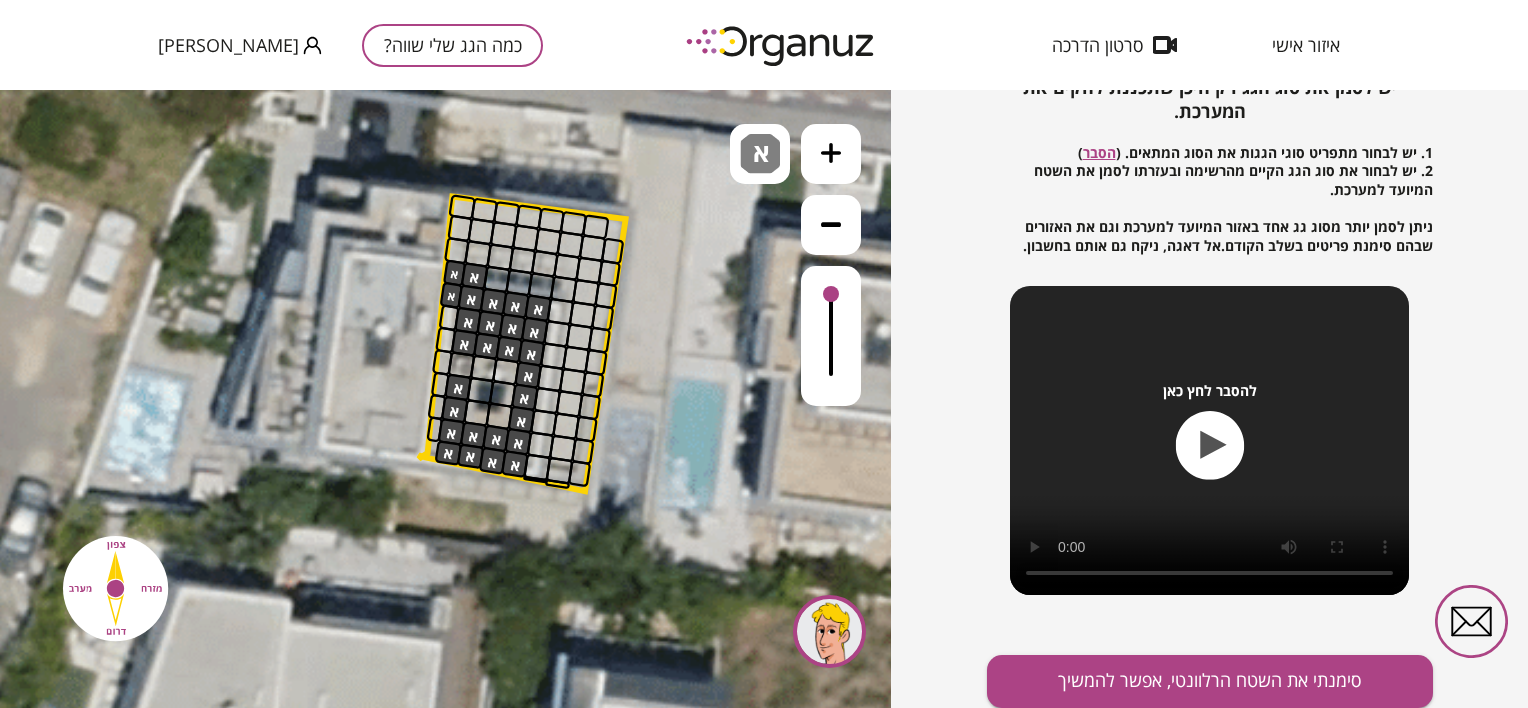 click at bounding box center (497, 279) 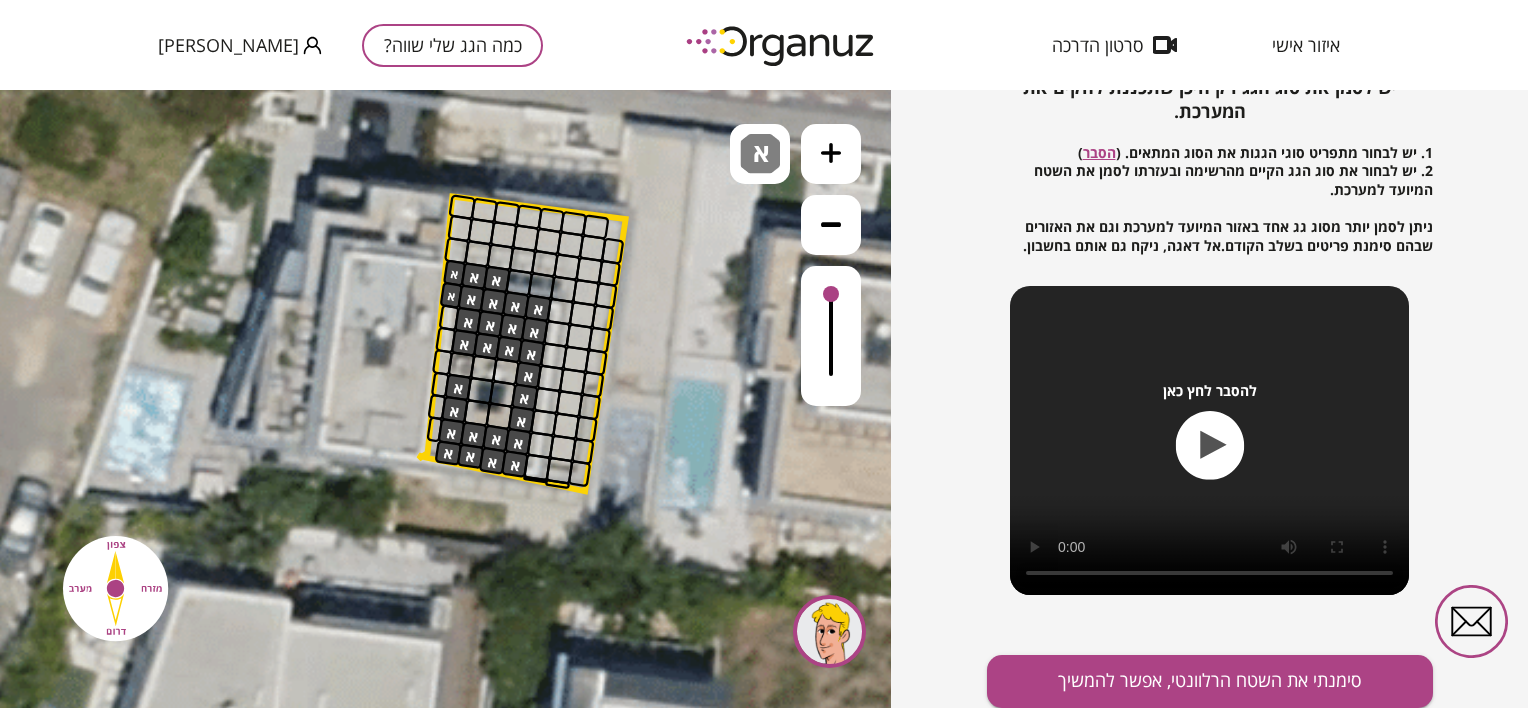 click at bounding box center (519, 283) 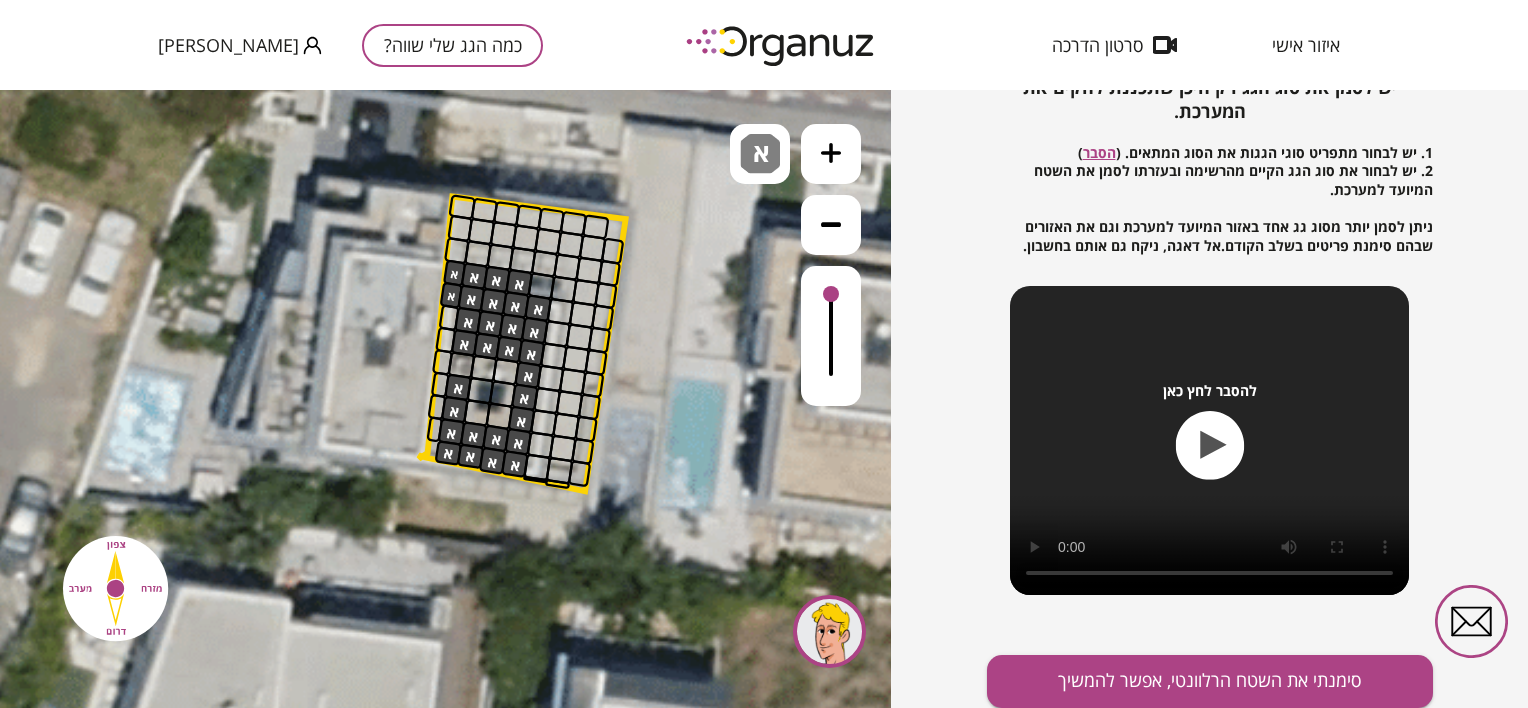 click at bounding box center [541, 286] 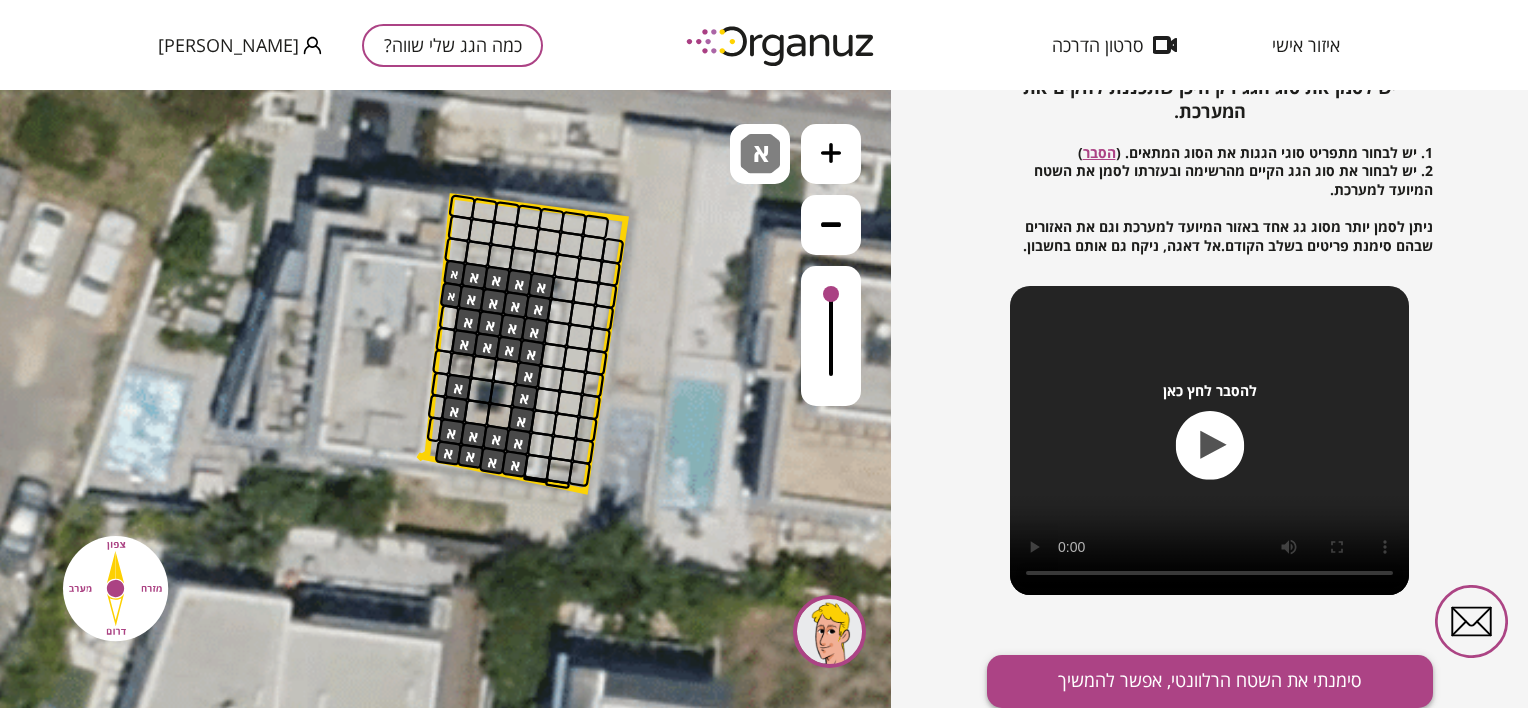 click on "סימנתי את השטח הרלוונטי, אפשר להמשיך" at bounding box center [1210, 681] 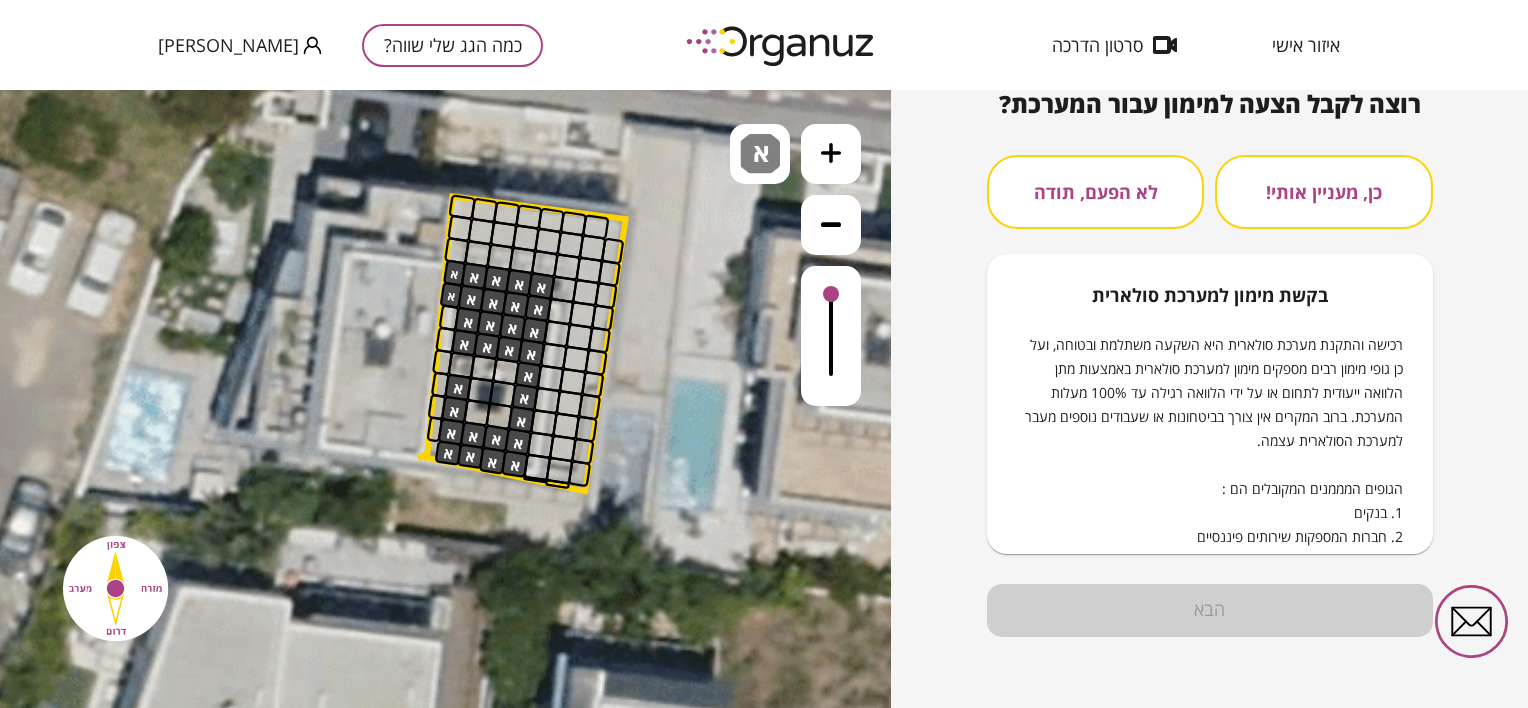 click on "לא הפעם, תודה" at bounding box center (1095, 192) 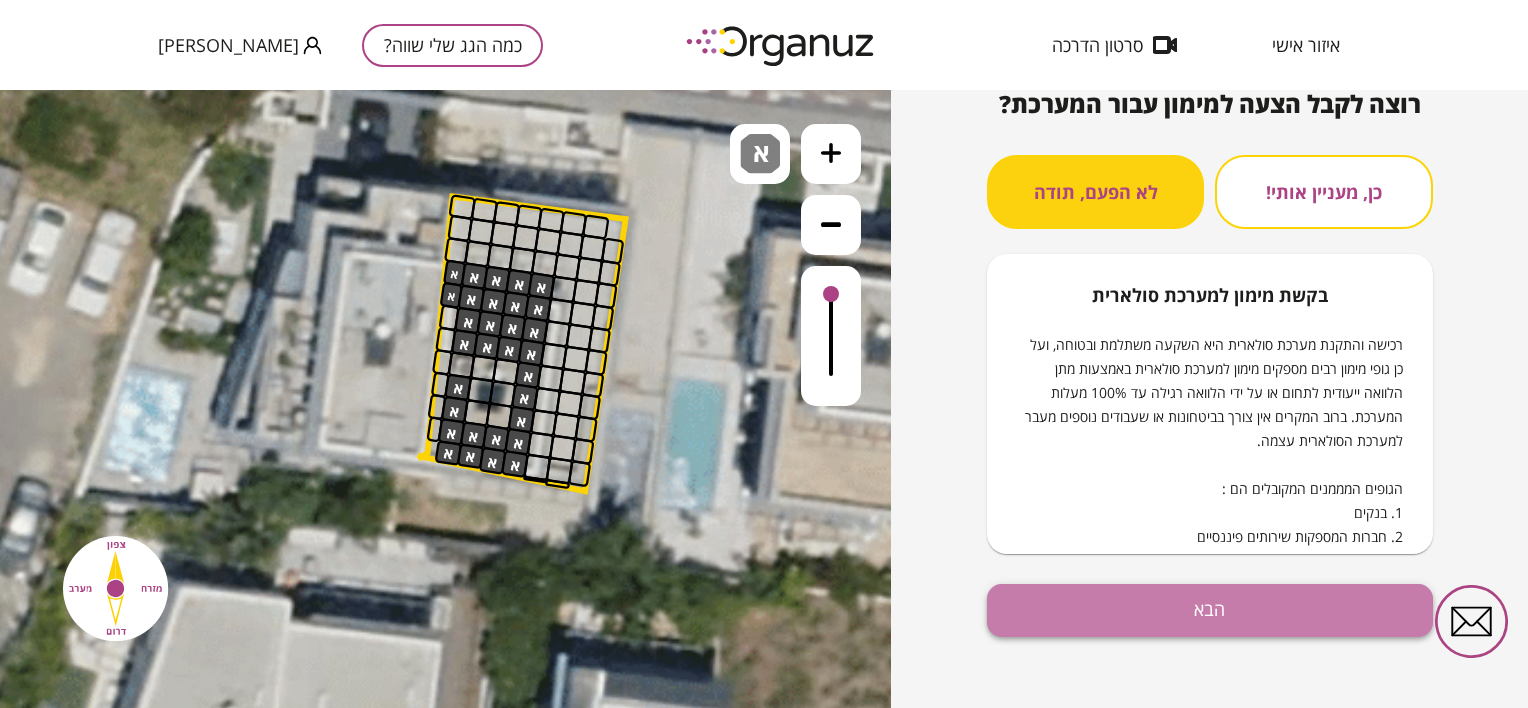 click on "הבא" at bounding box center [1210, 610] 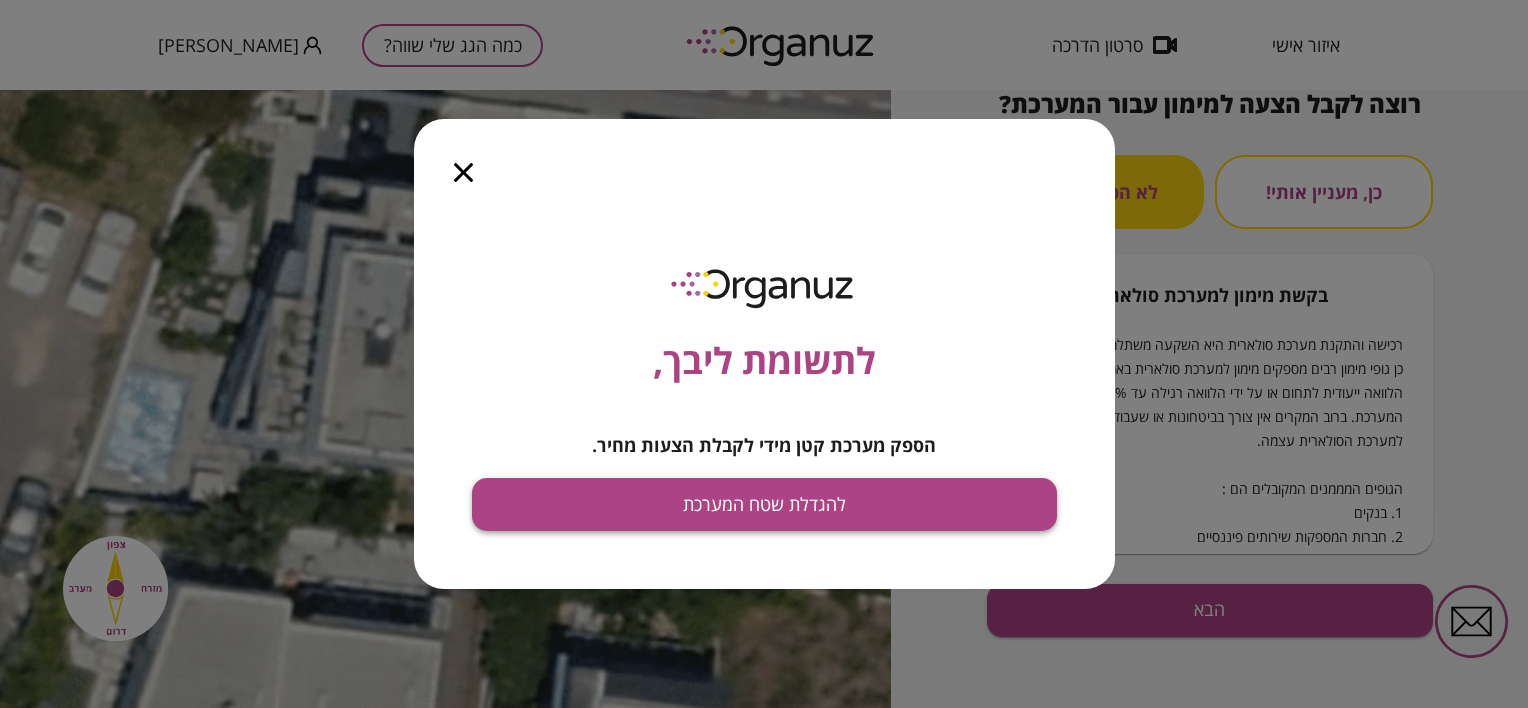 click on "להגדלת שטח המערכת" at bounding box center (764, 504) 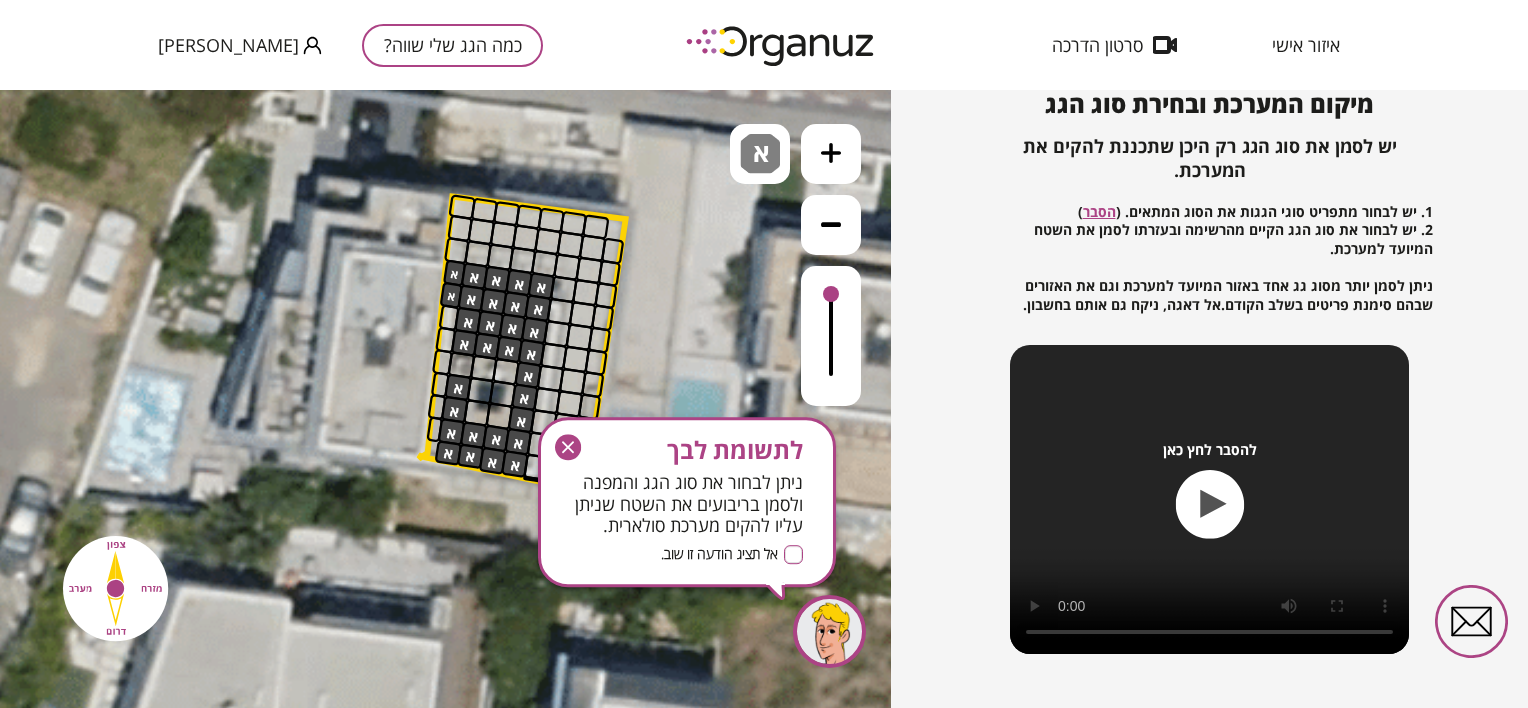 click 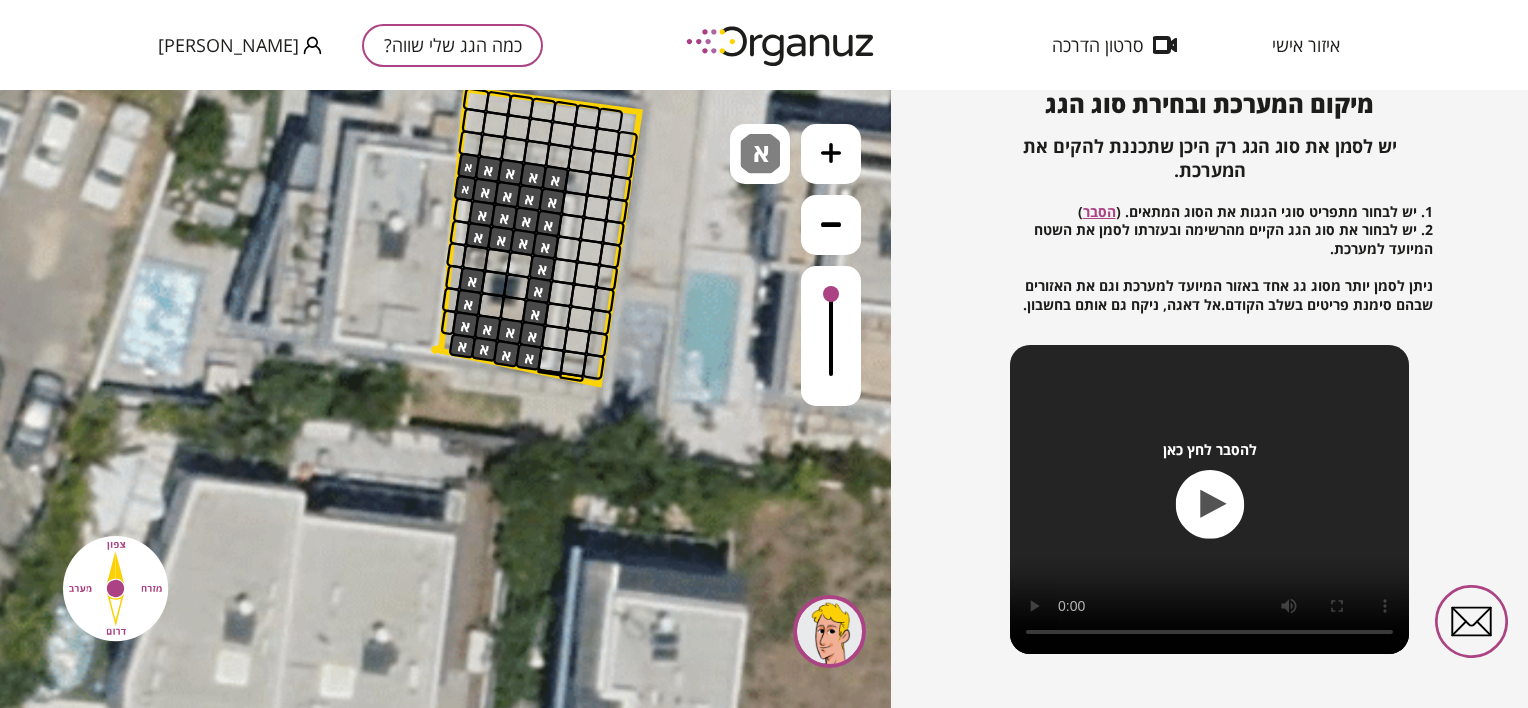 drag, startPoint x: 505, startPoint y: 478, endPoint x: 519, endPoint y: 371, distance: 107.912 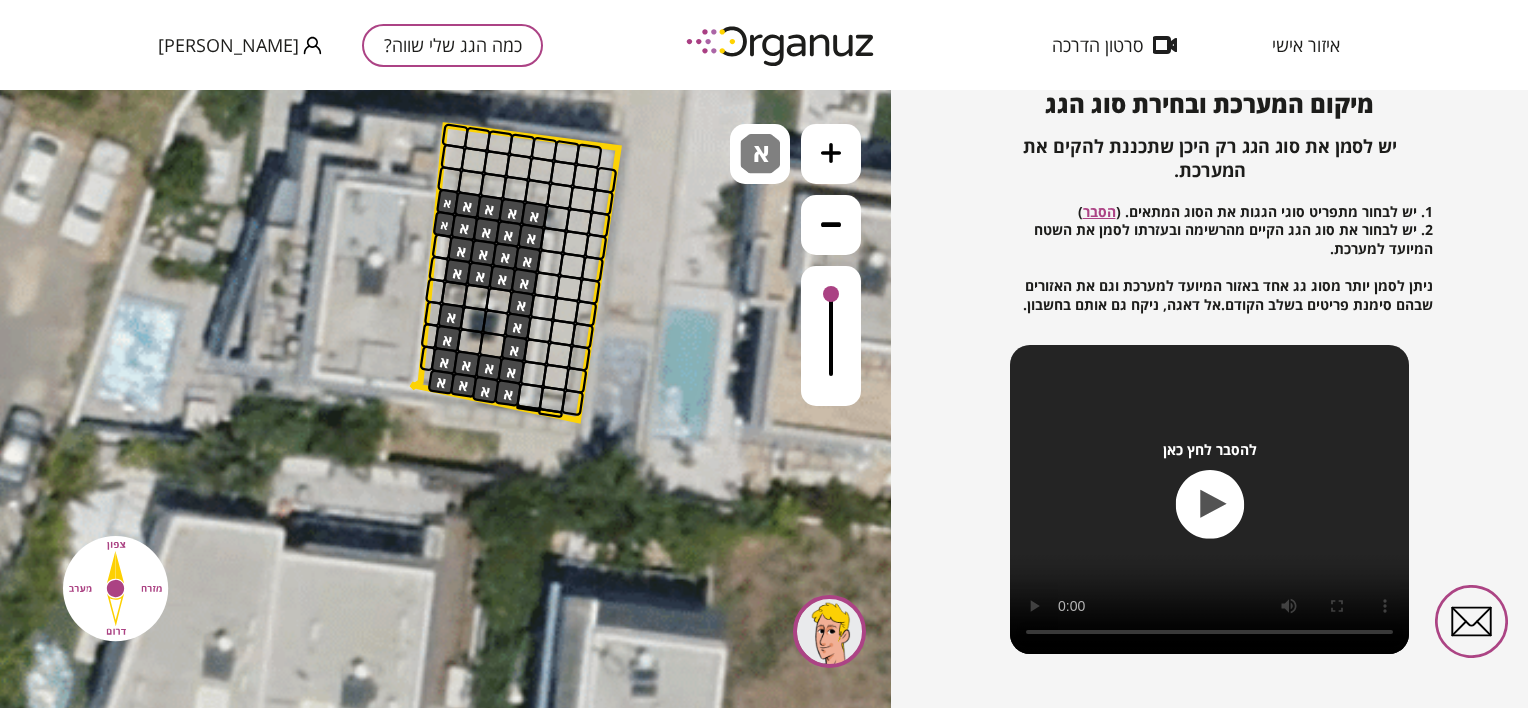 drag, startPoint x: 711, startPoint y: 212, endPoint x: 688, endPoint y: 248, distance: 42.72002 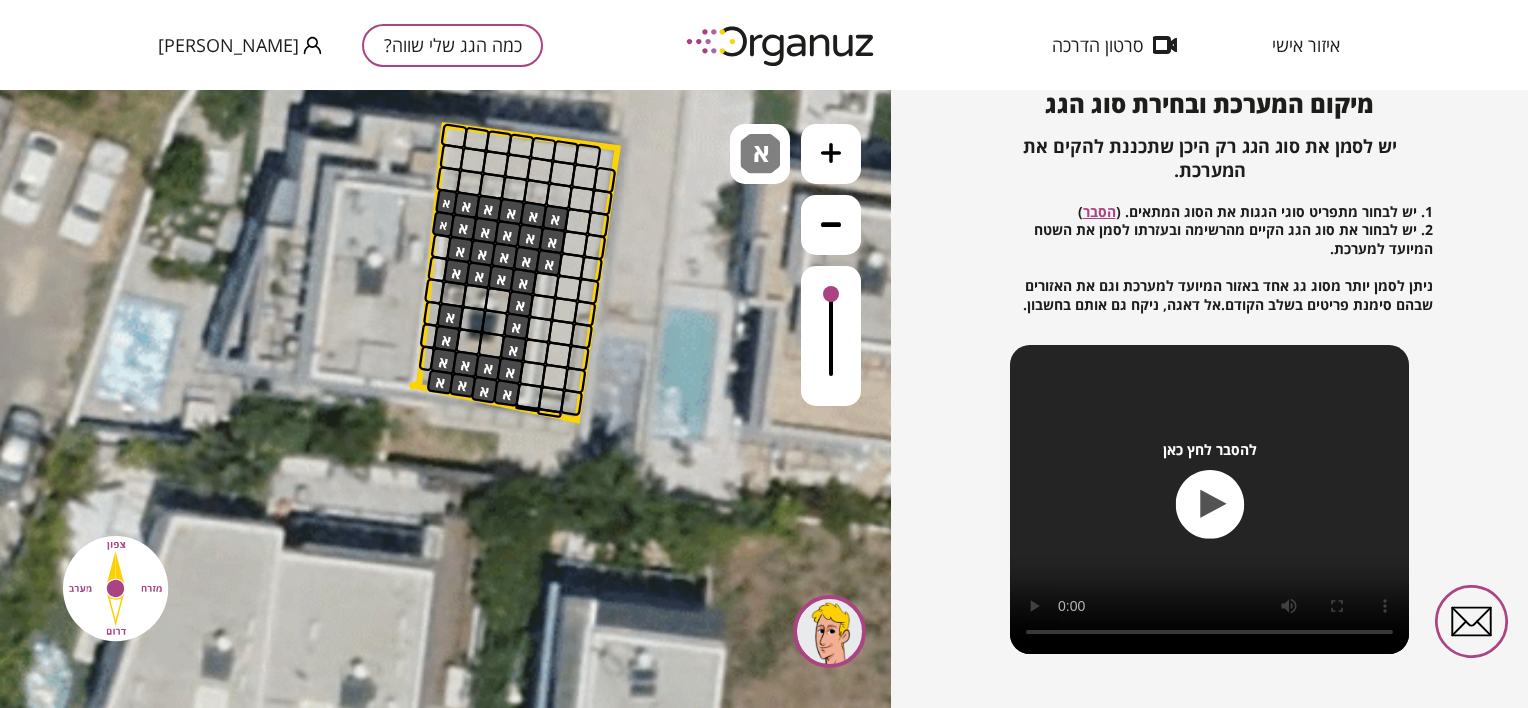 drag, startPoint x: 551, startPoint y: 223, endPoint x: 549, endPoint y: 251, distance: 28.071337 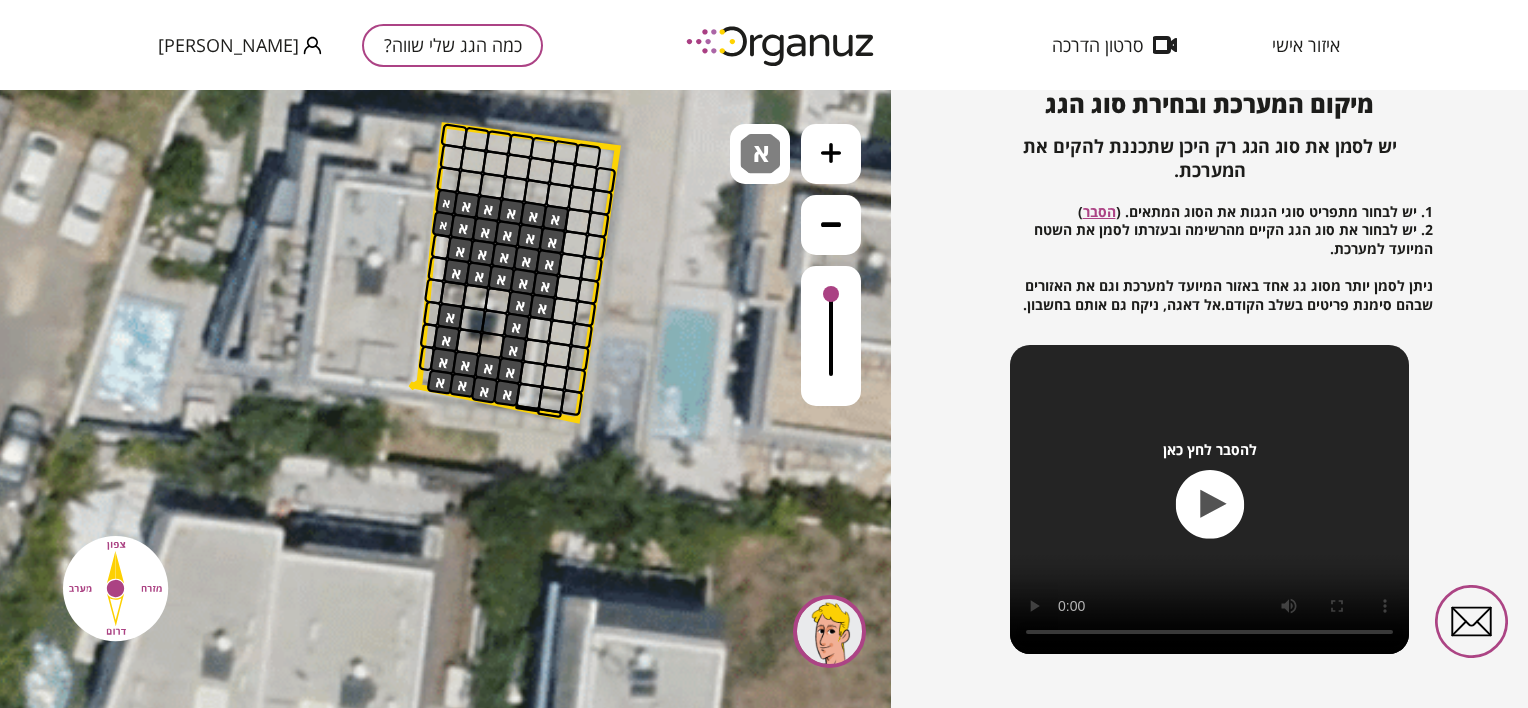 click at bounding box center (542, 307) 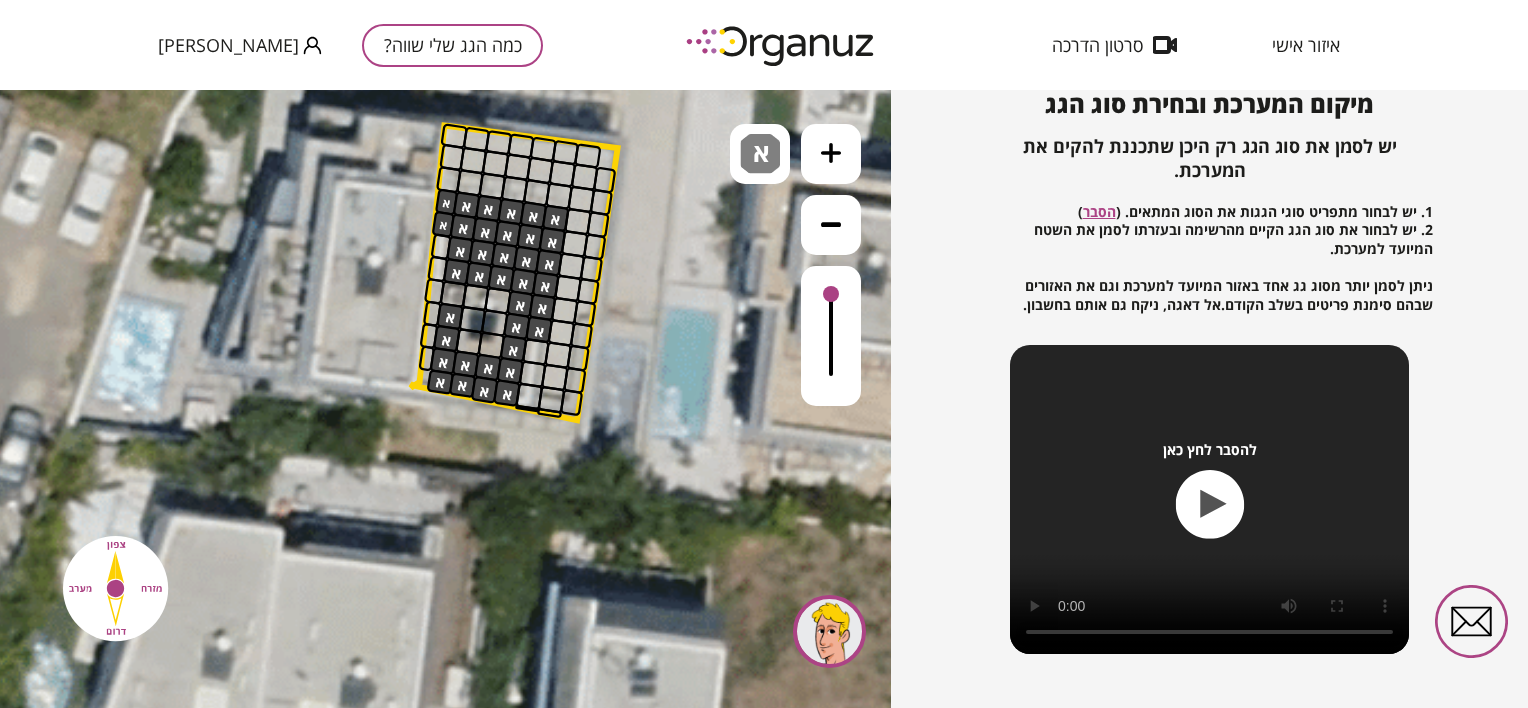 click at bounding box center [539, 330] 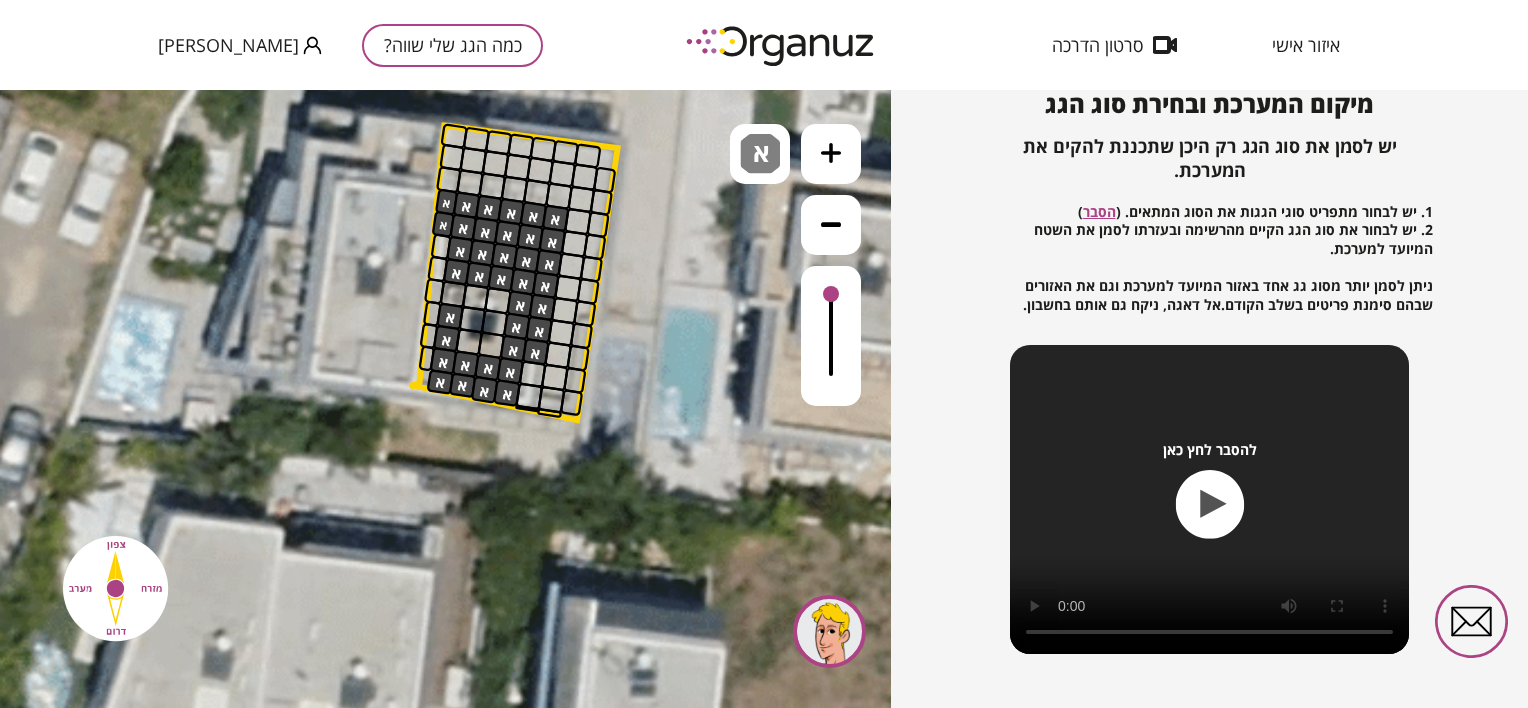 click at bounding box center (536, 352) 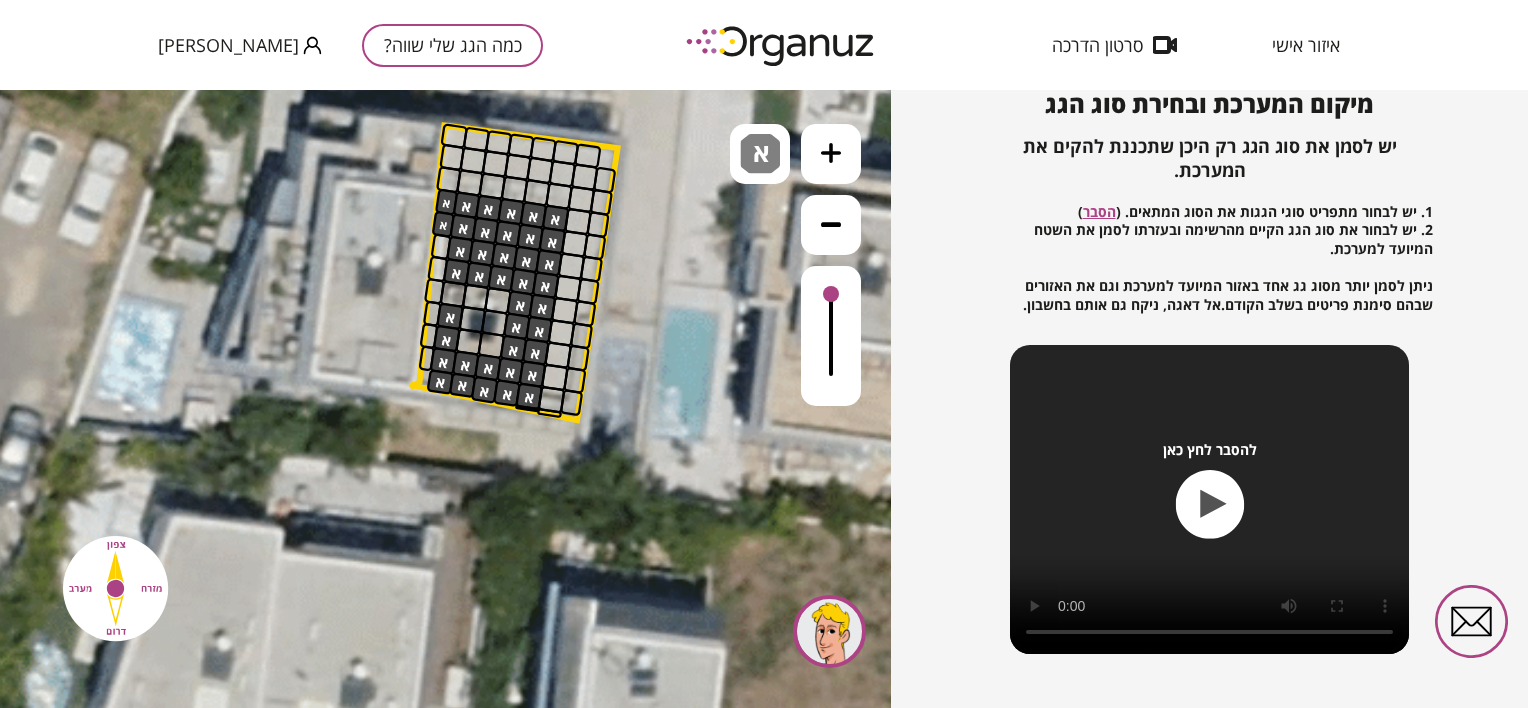 click at bounding box center (529, 396) 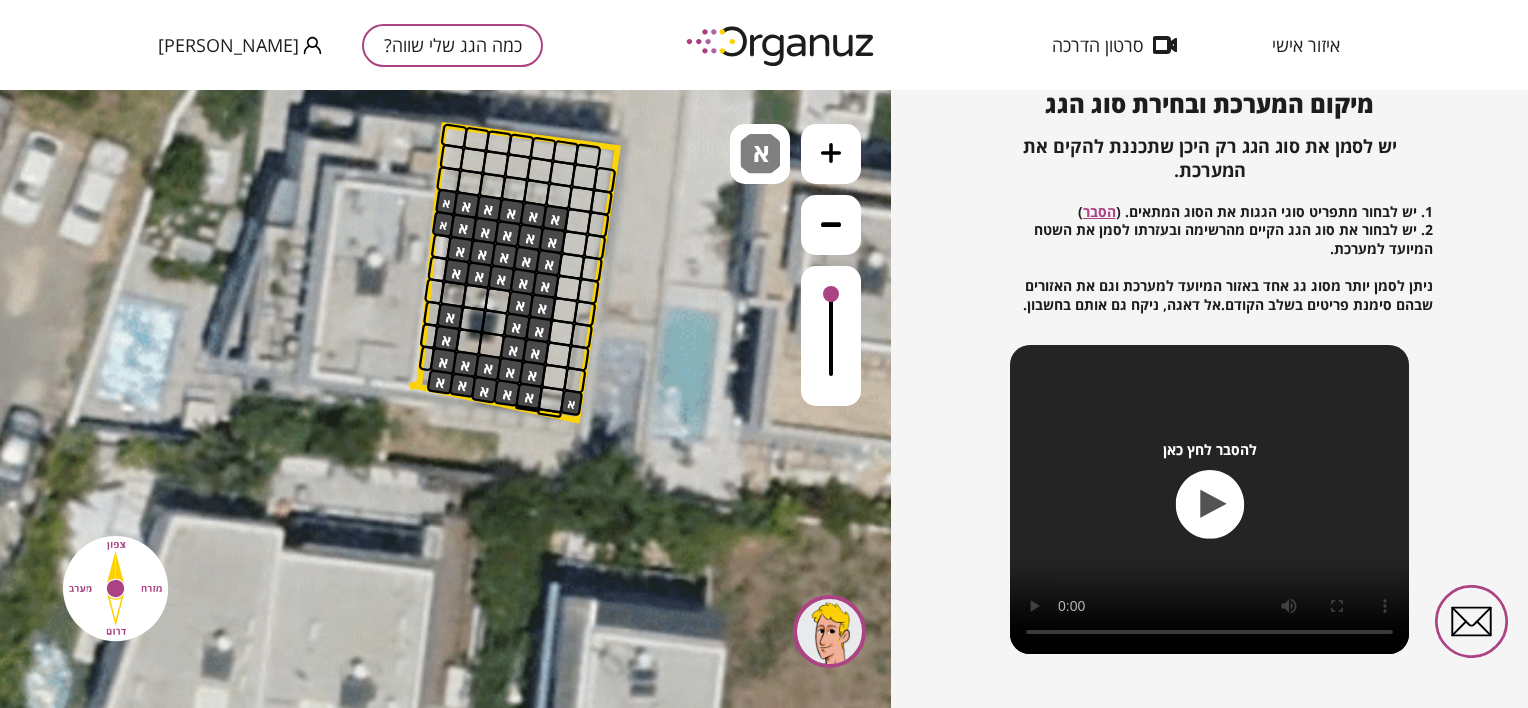 click at bounding box center [551, 400] 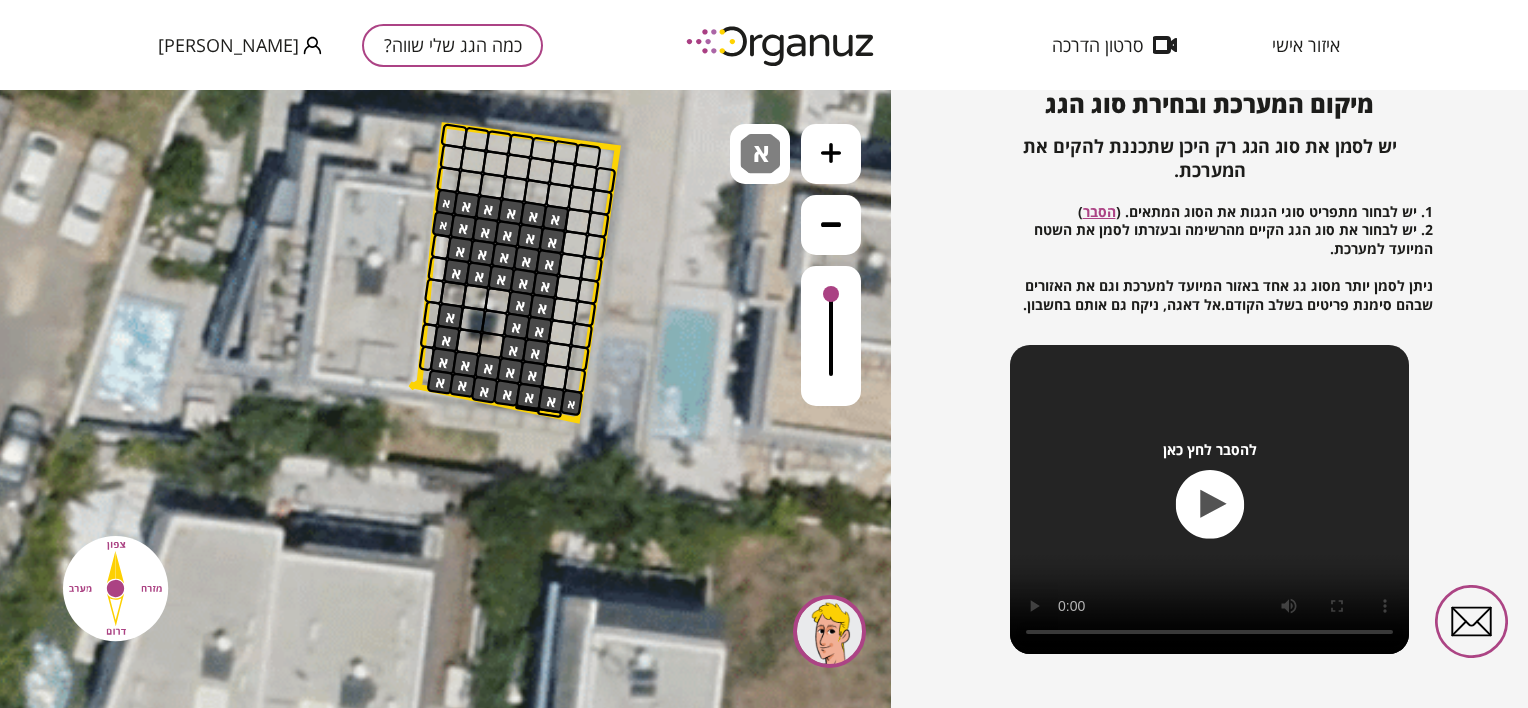 click at bounding box center (555, 377) 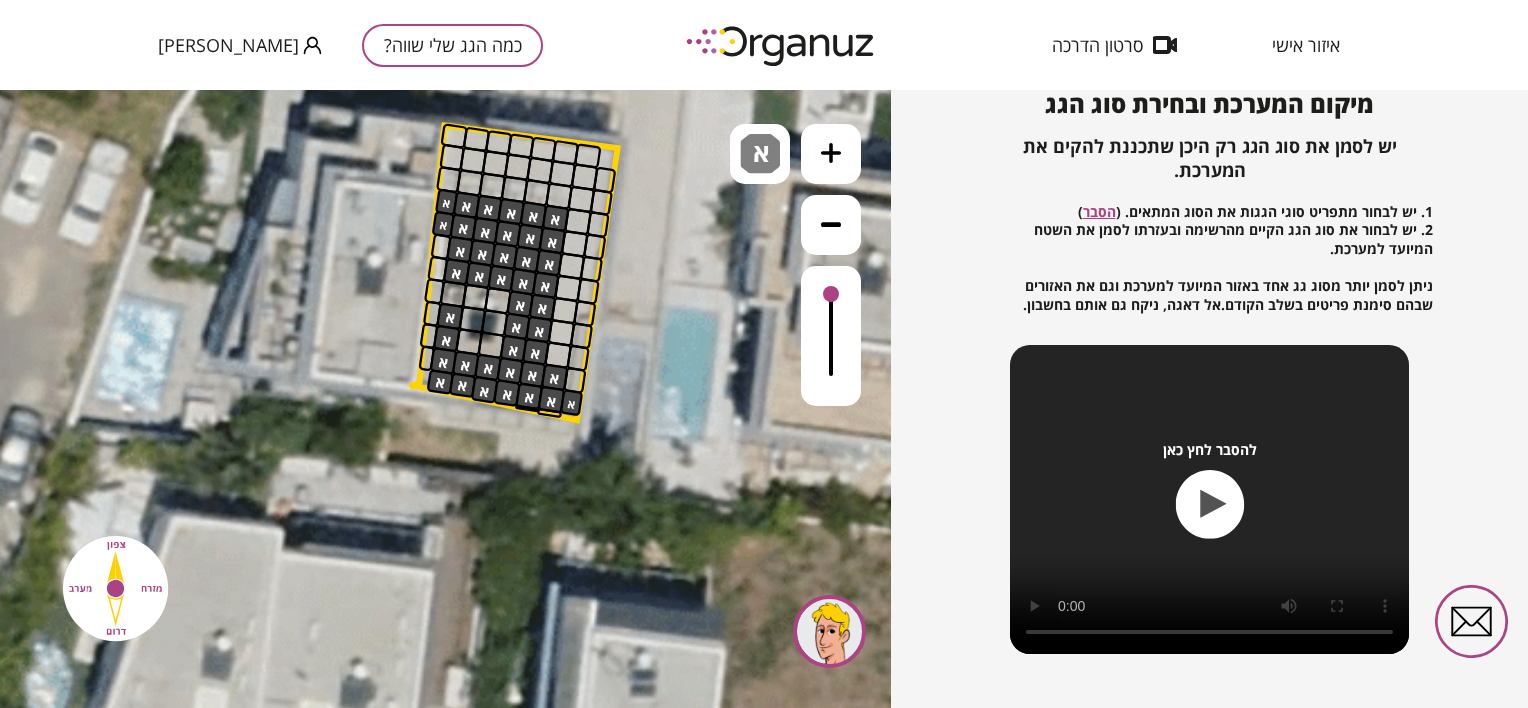 click at bounding box center (575, 380) 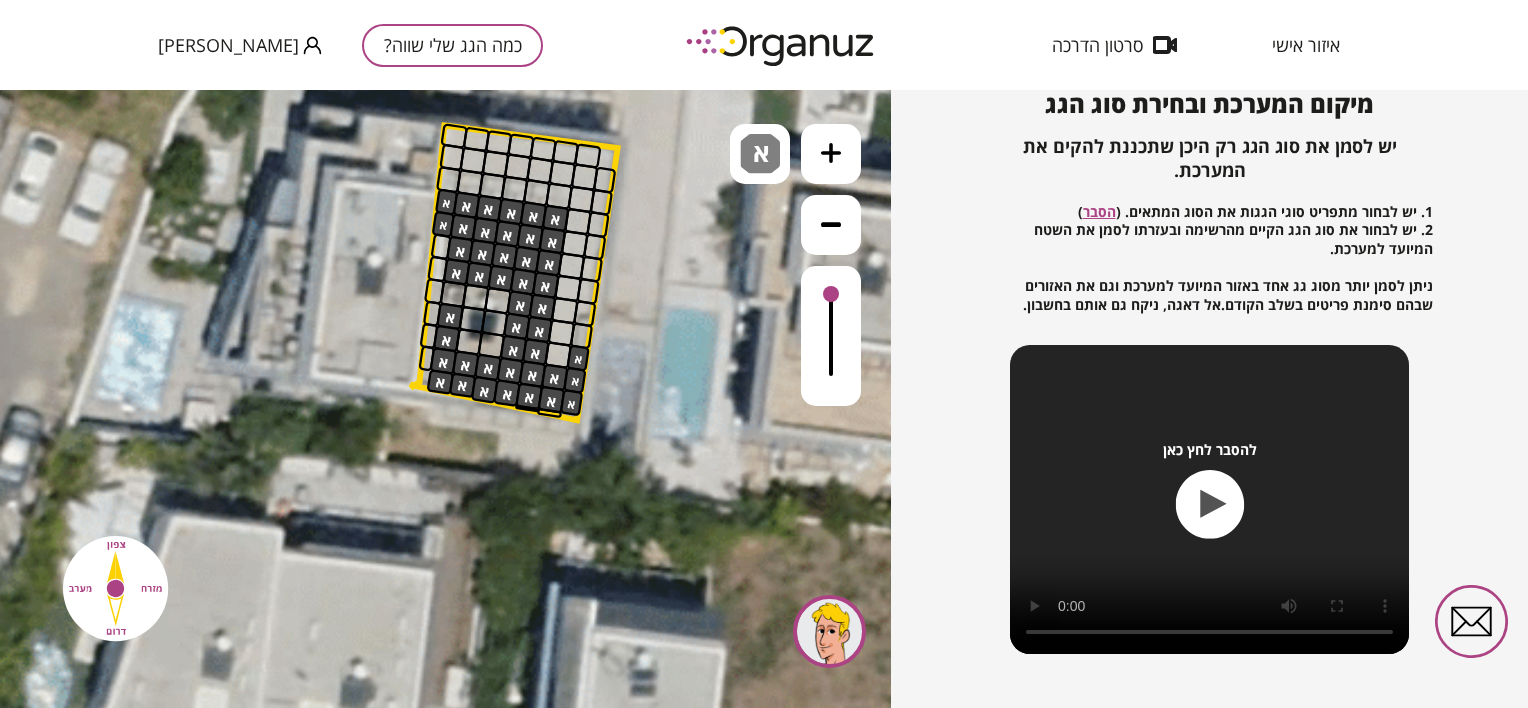 click at bounding box center (578, 357) 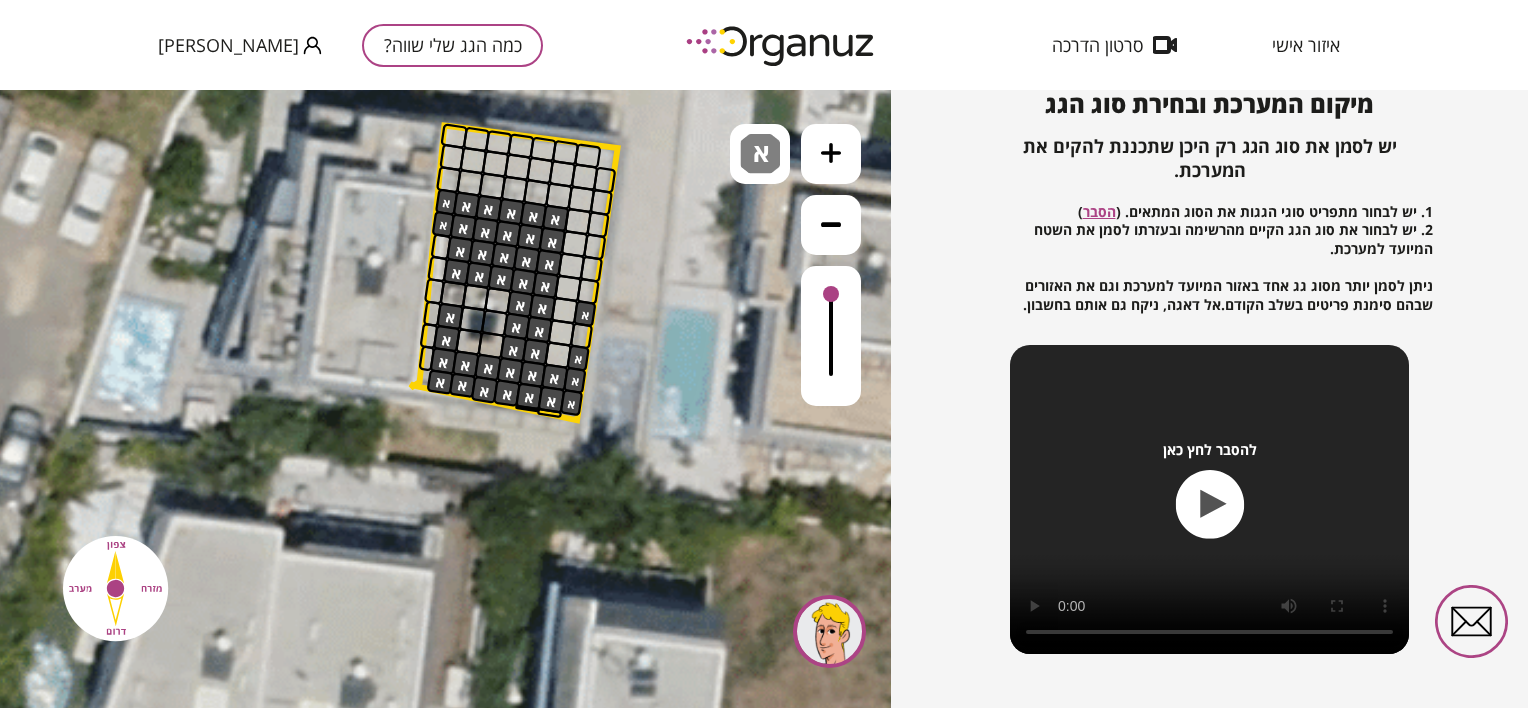 click at bounding box center [585, 313] 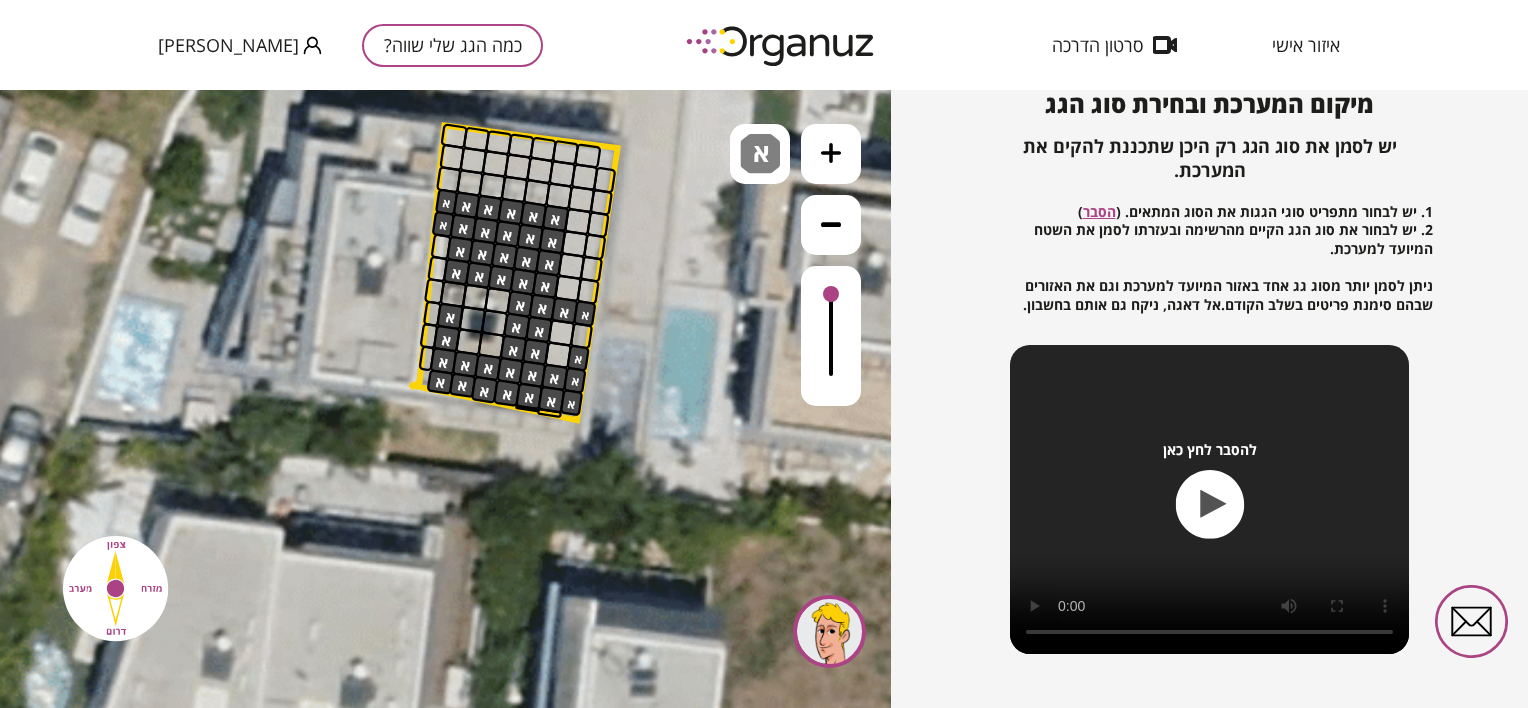 click at bounding box center [565, 311] 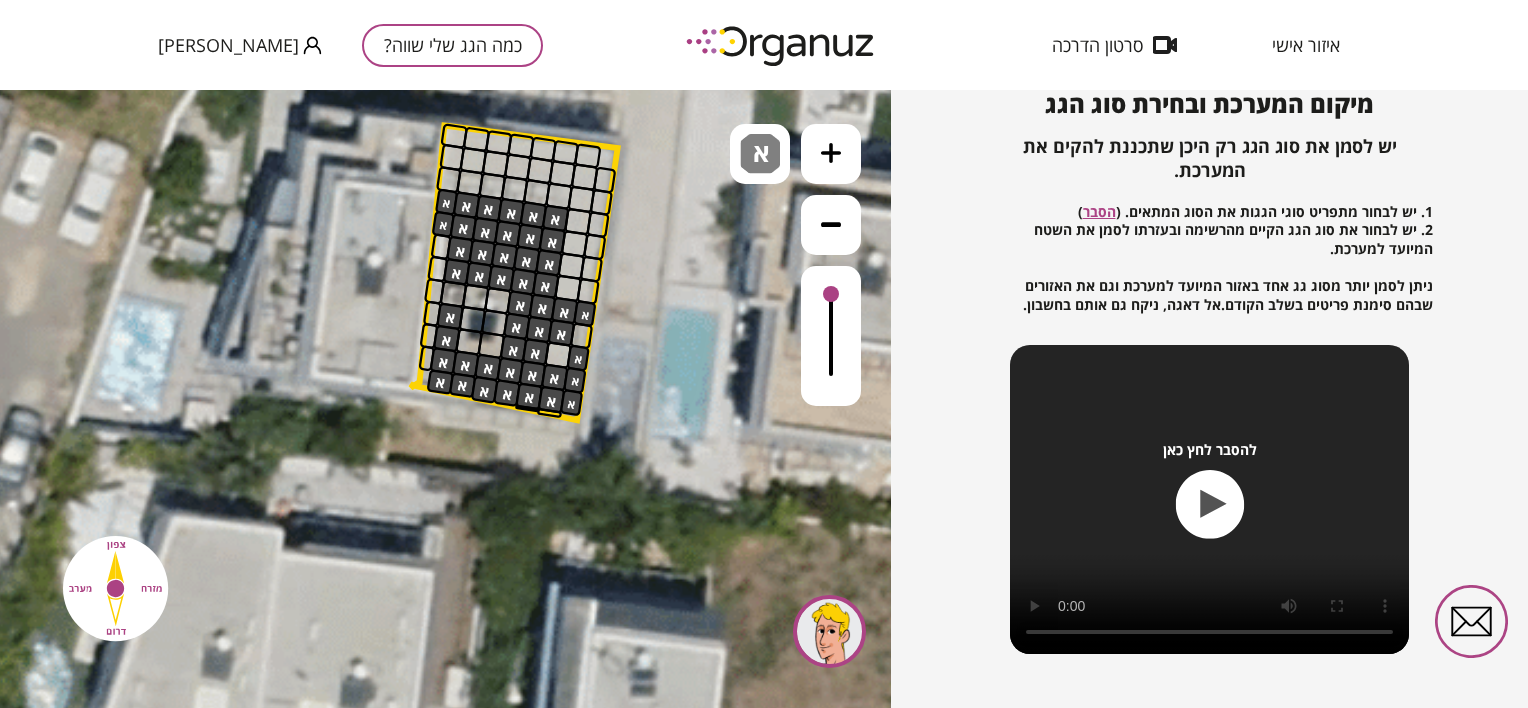 click at bounding box center [558, 355] 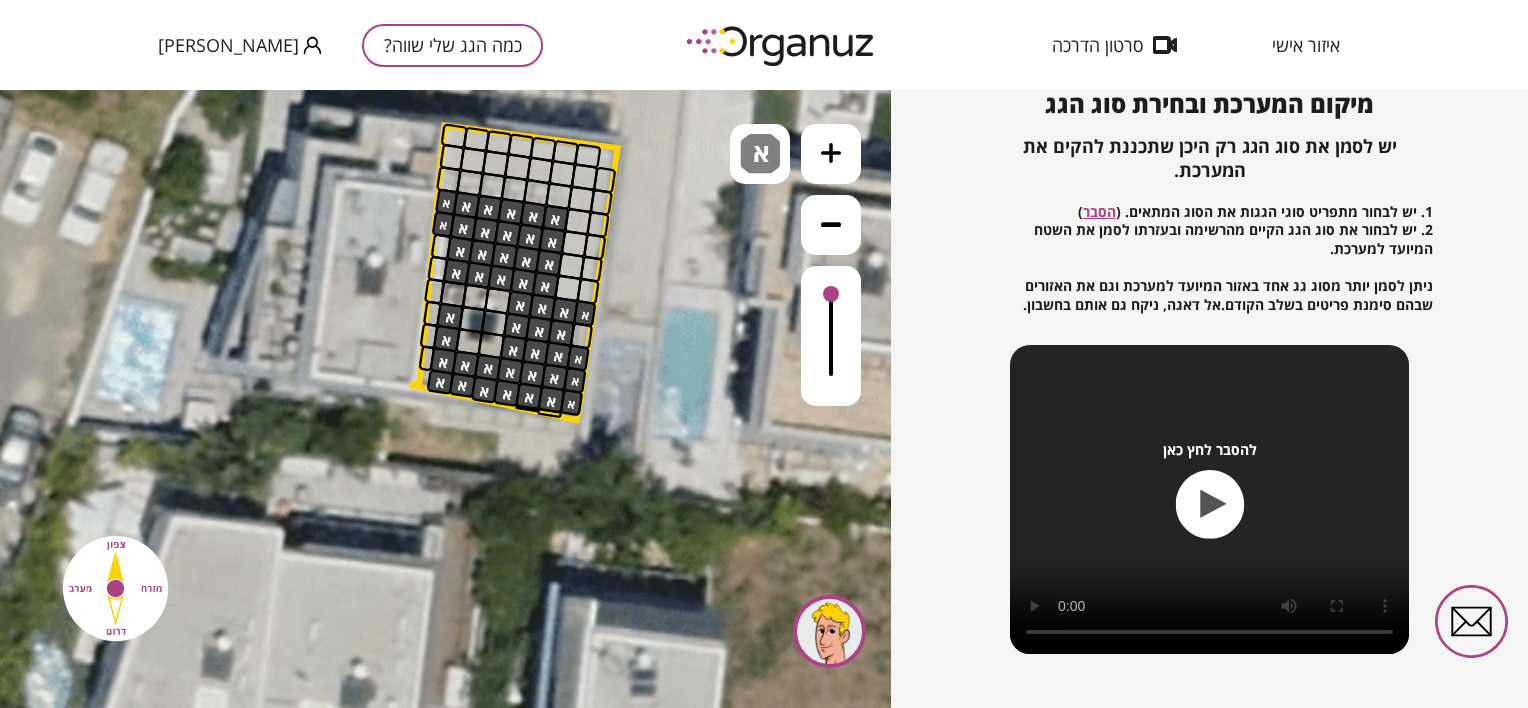 click at bounding box center [582, 335] 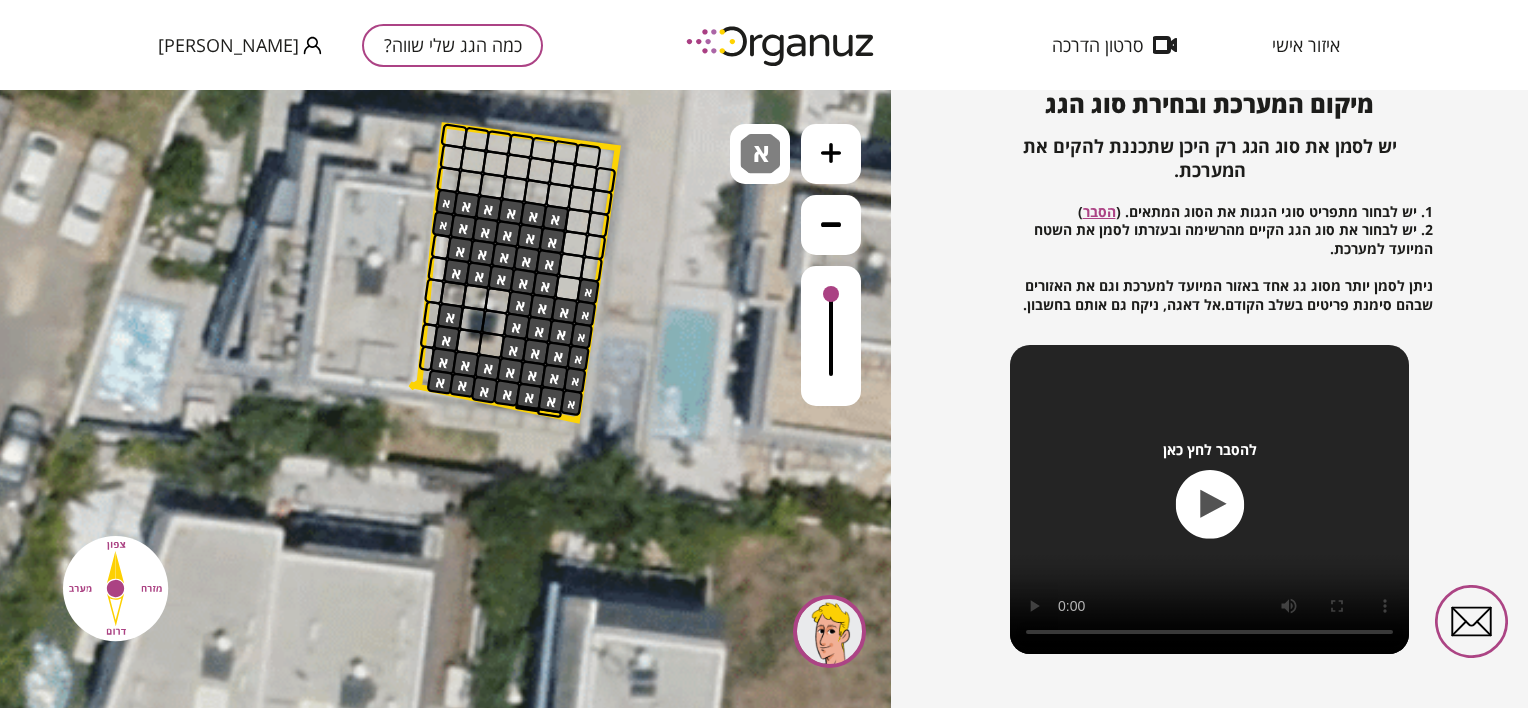 click at bounding box center [588, 291] 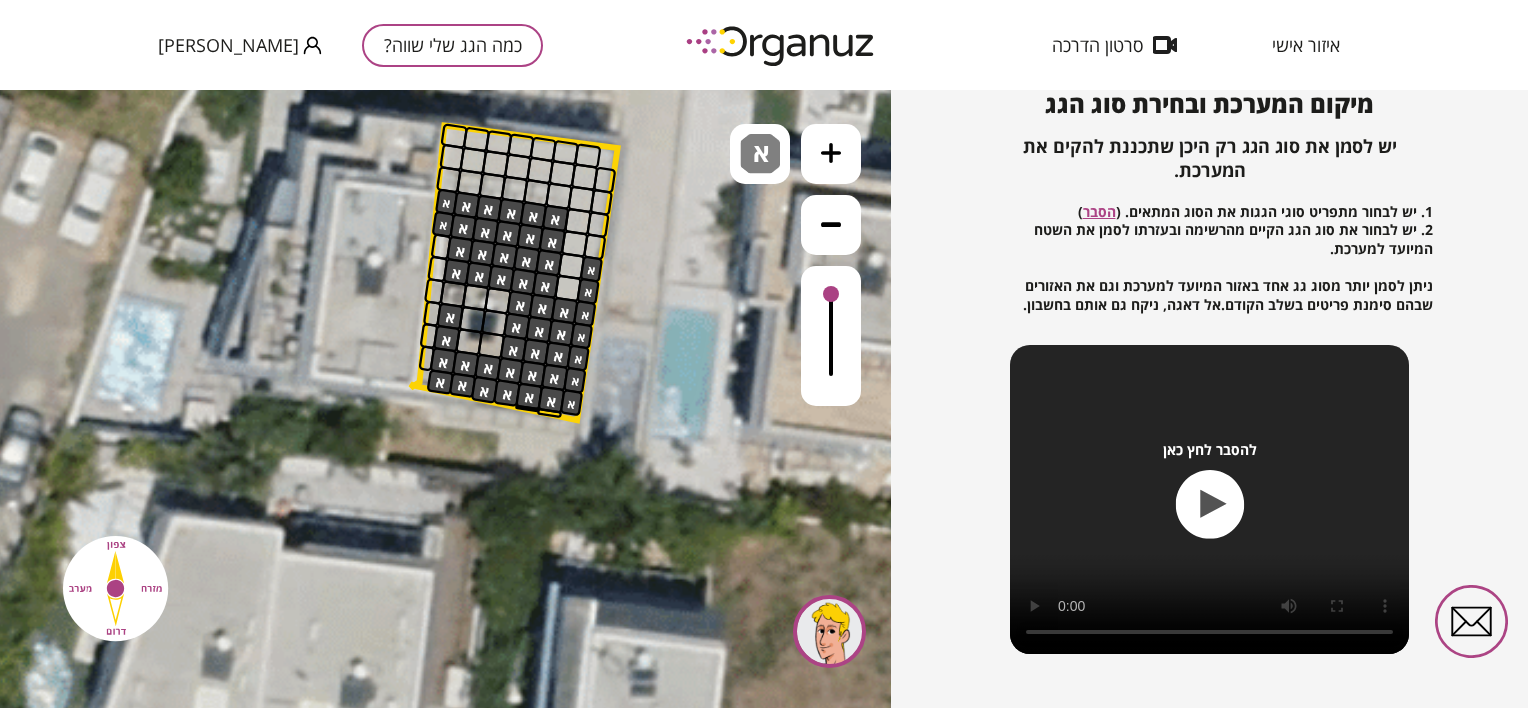 click at bounding box center [592, 268] 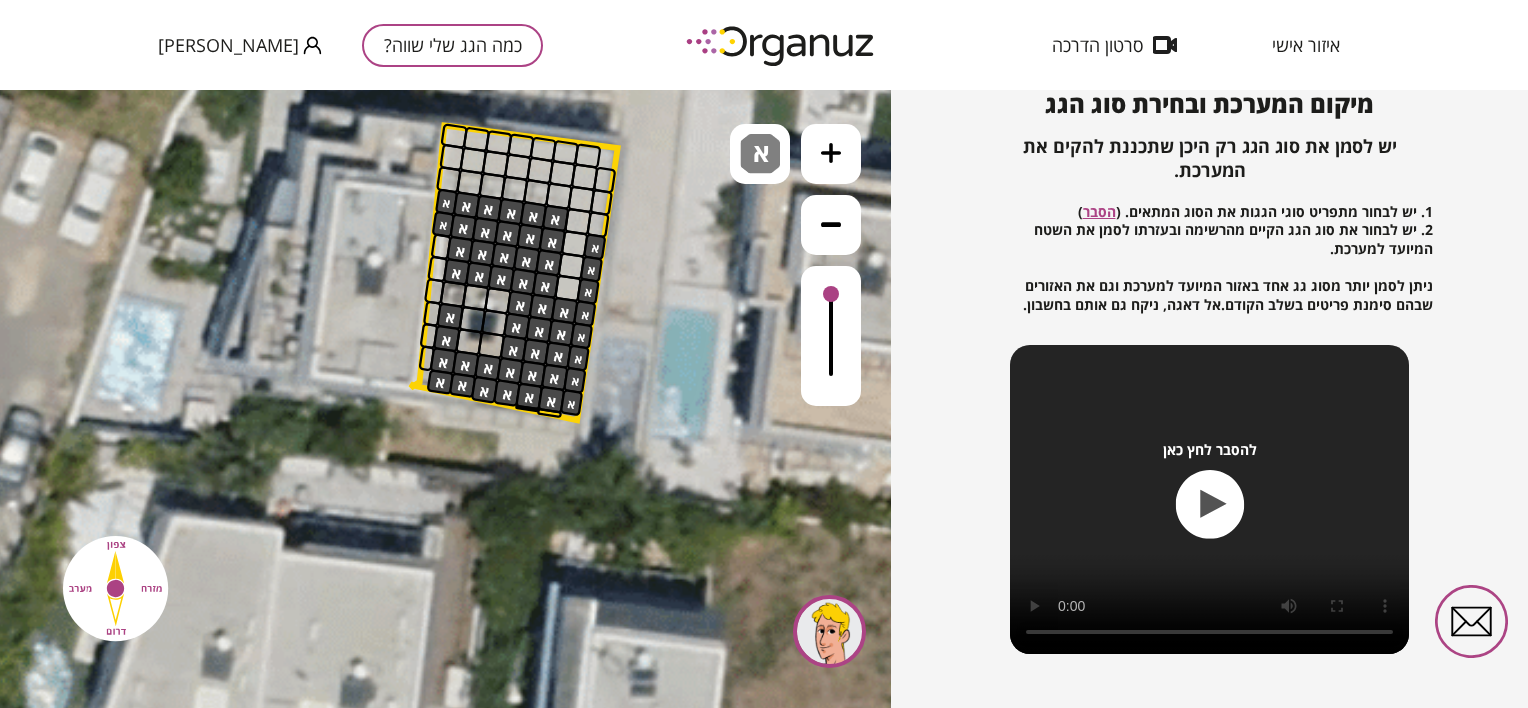 click at bounding box center (595, 246) 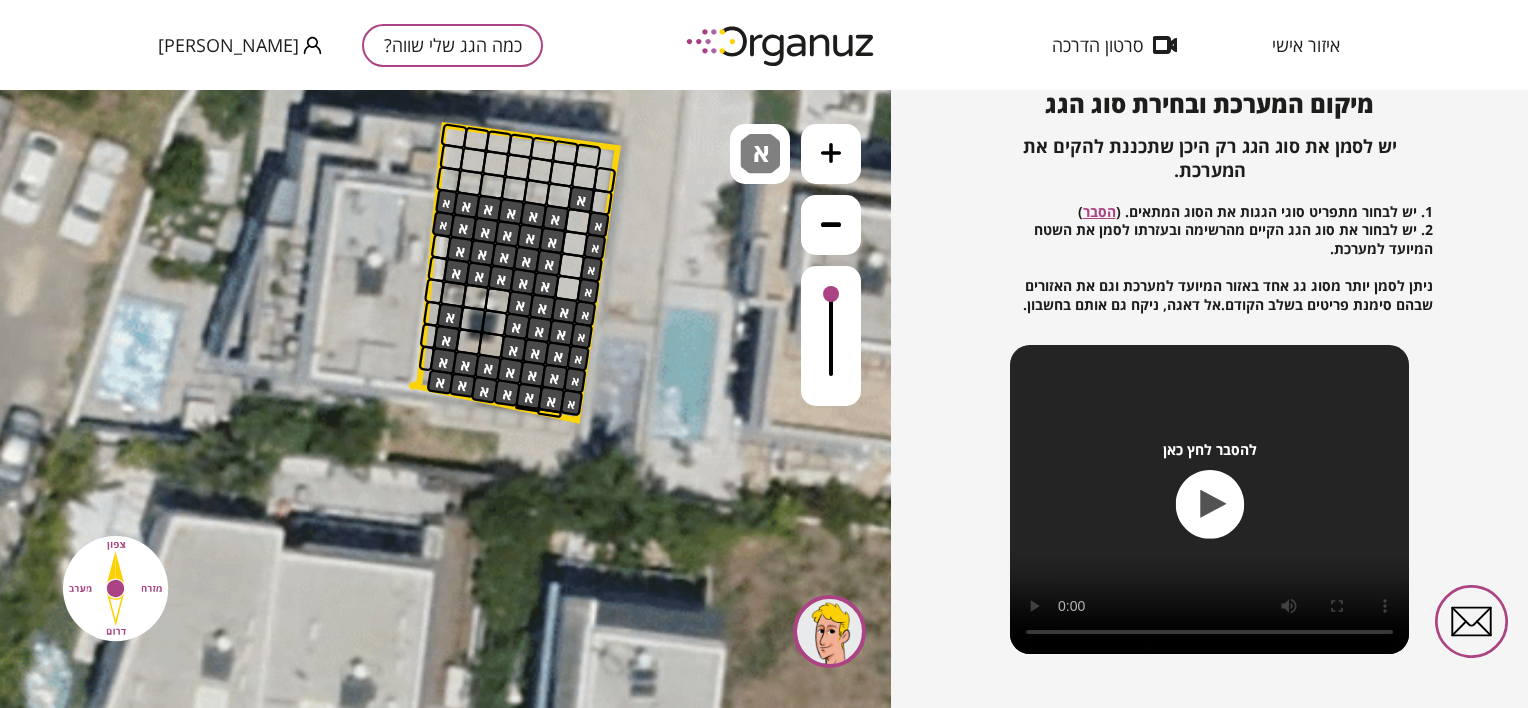 click at bounding box center [581, 199] 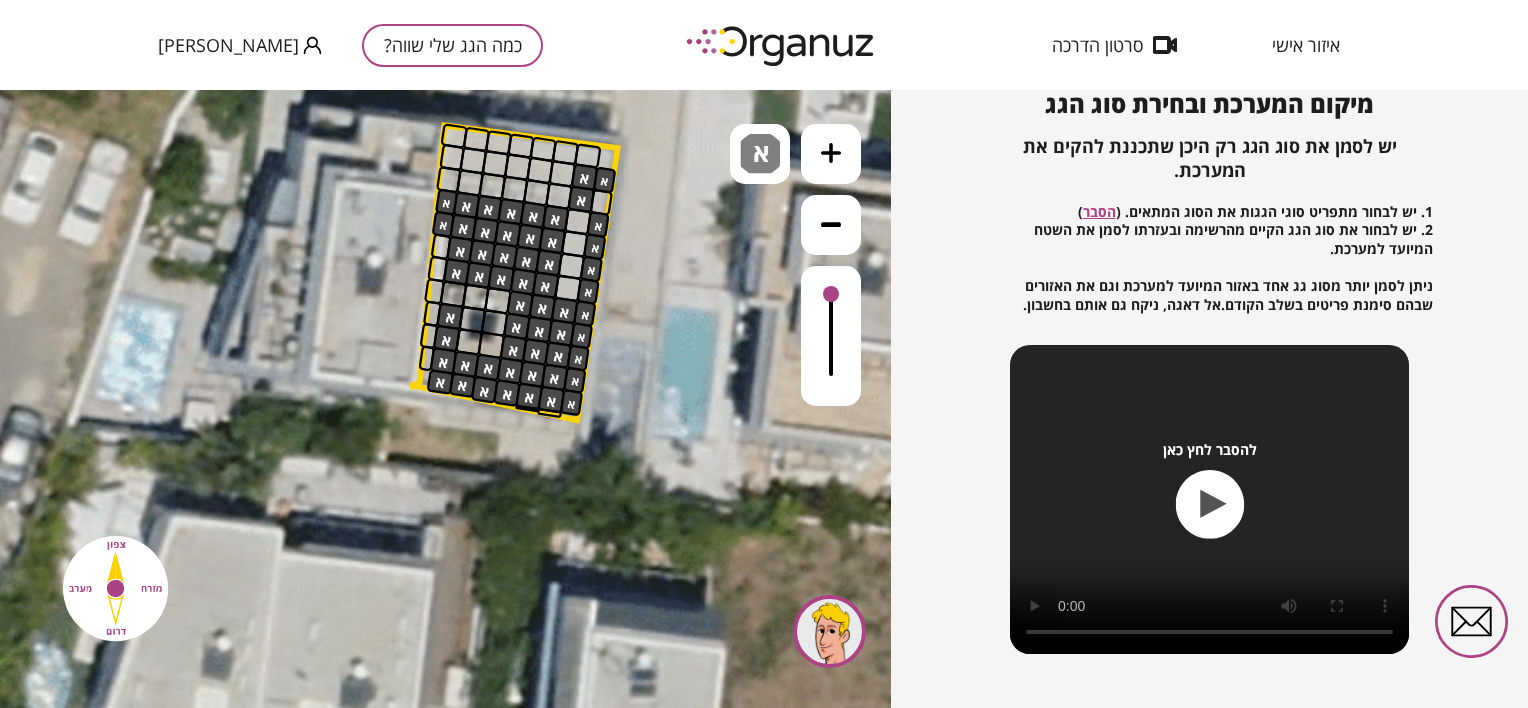 click at bounding box center [585, 177] 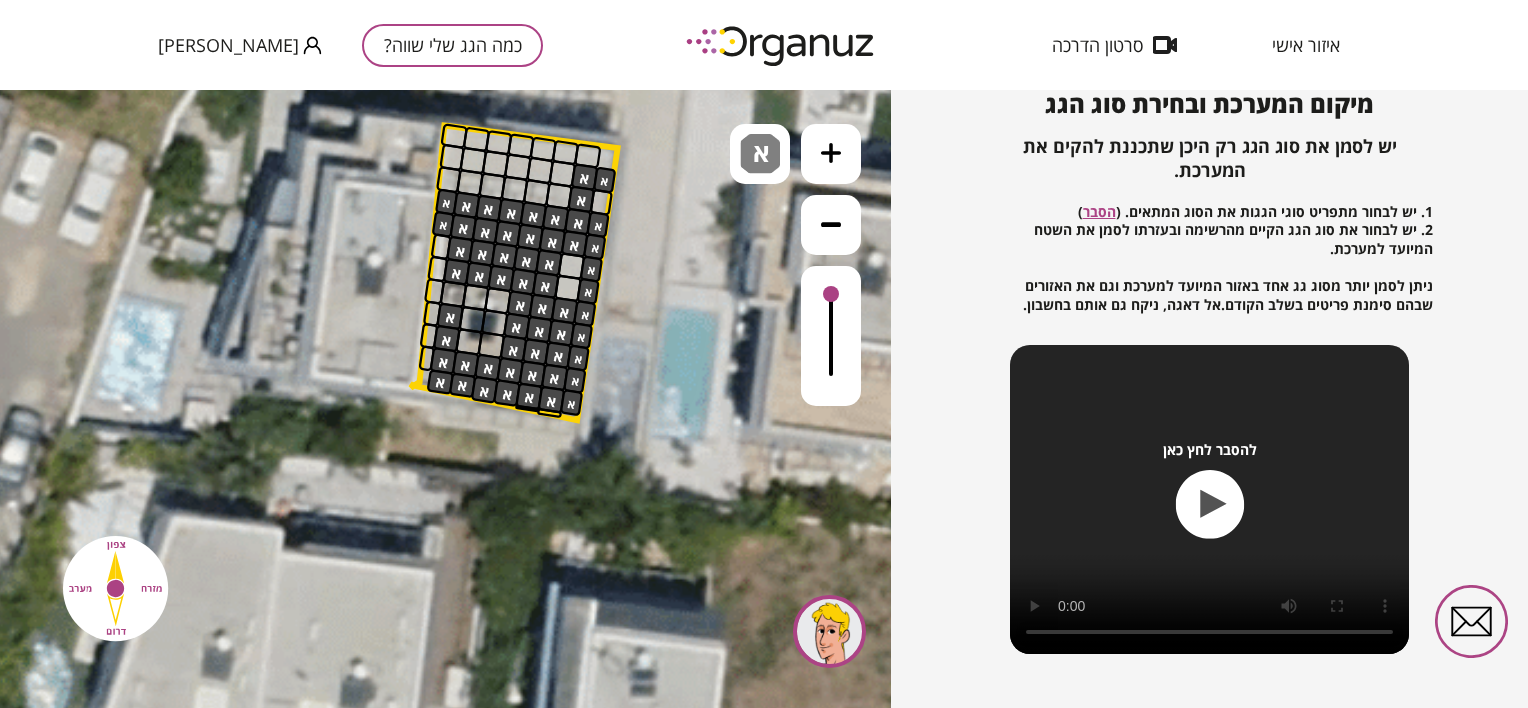 click at bounding box center (575, 244) 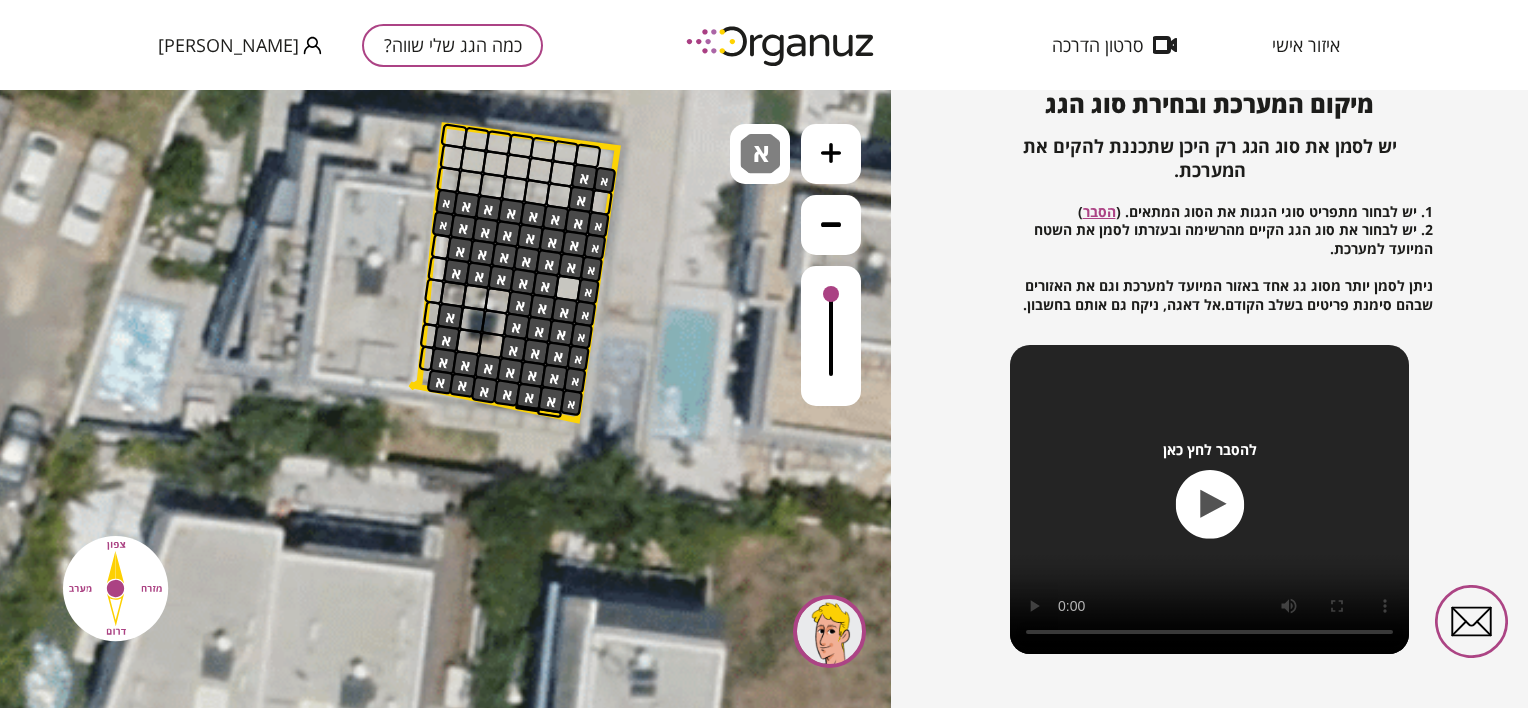 click at bounding box center [571, 266] 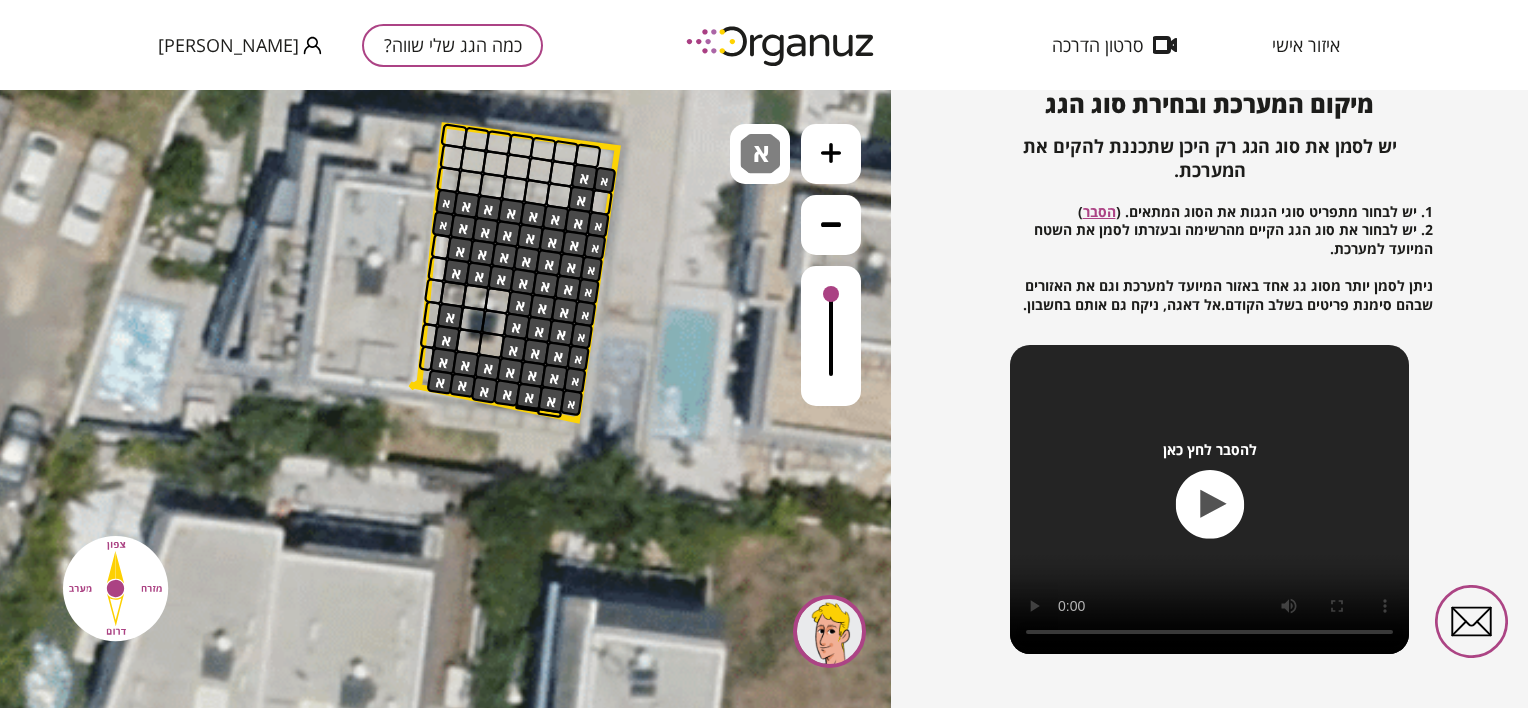click at bounding box center [601, 202] 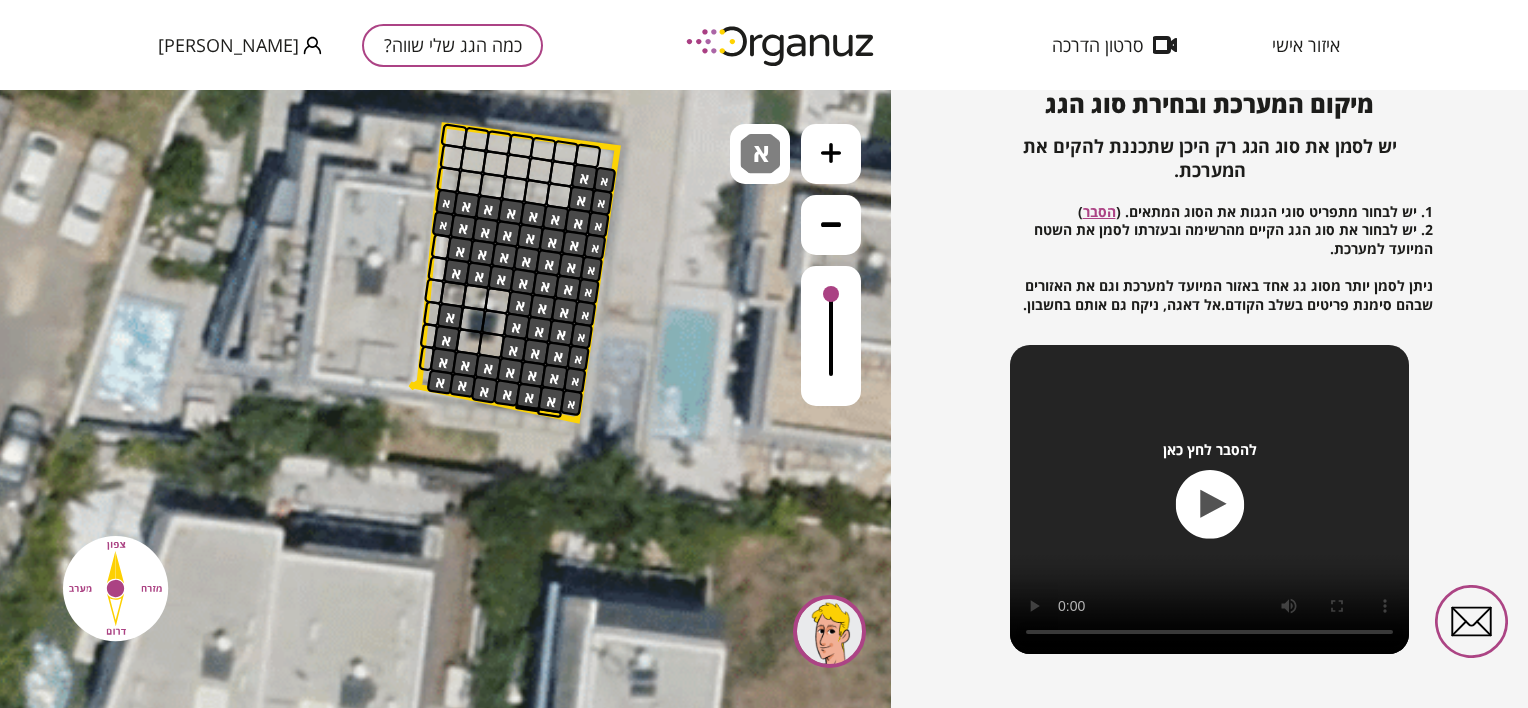 click at bounding box center (559, 196) 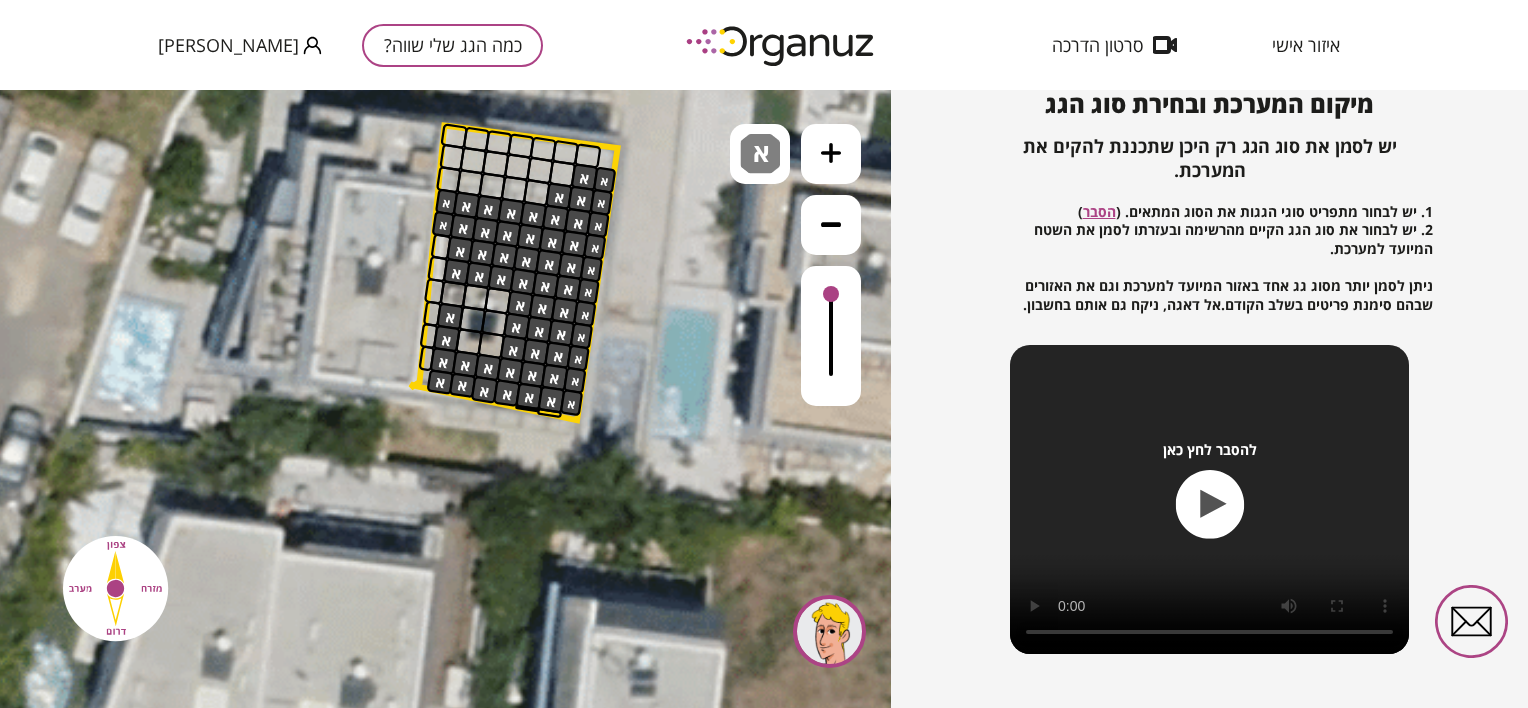 click at bounding box center [537, 193] 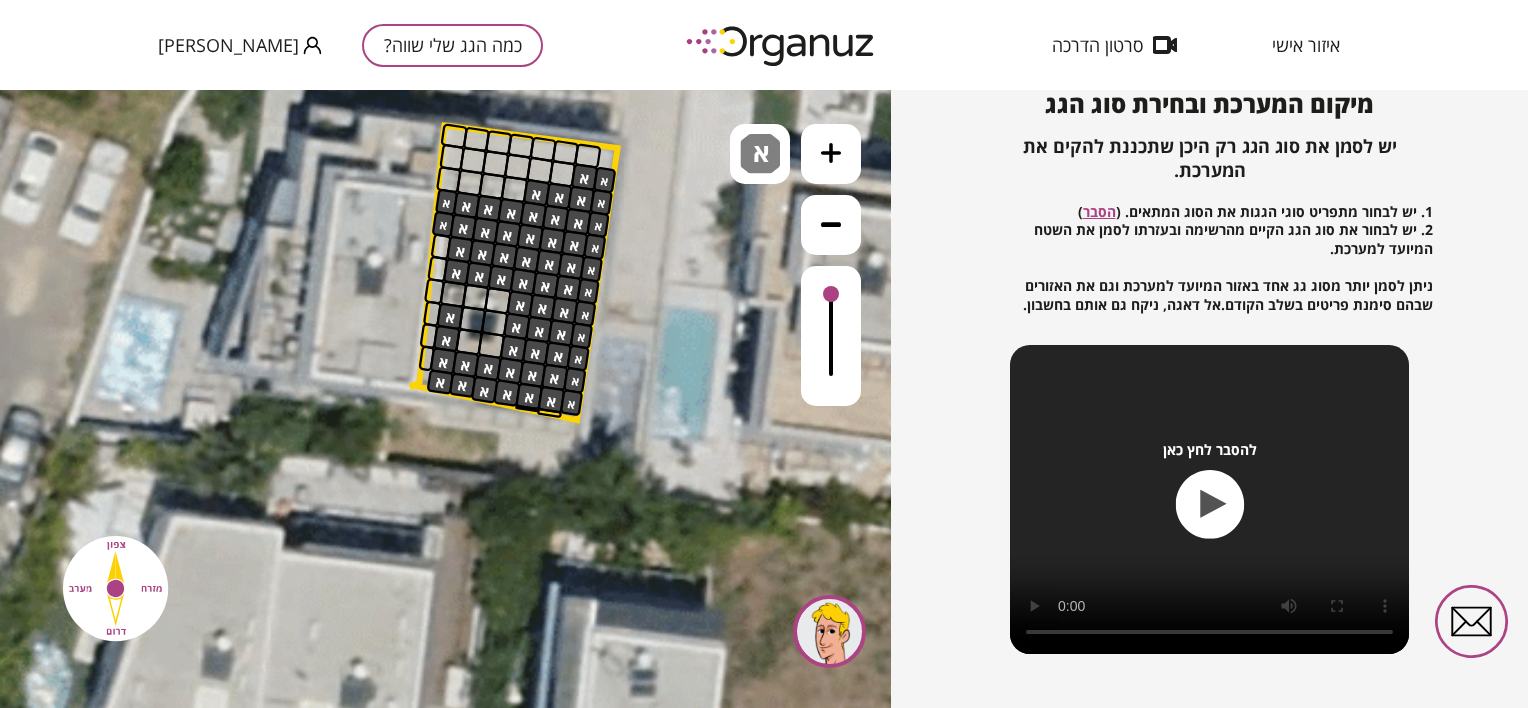 click at bounding box center [514, 189] 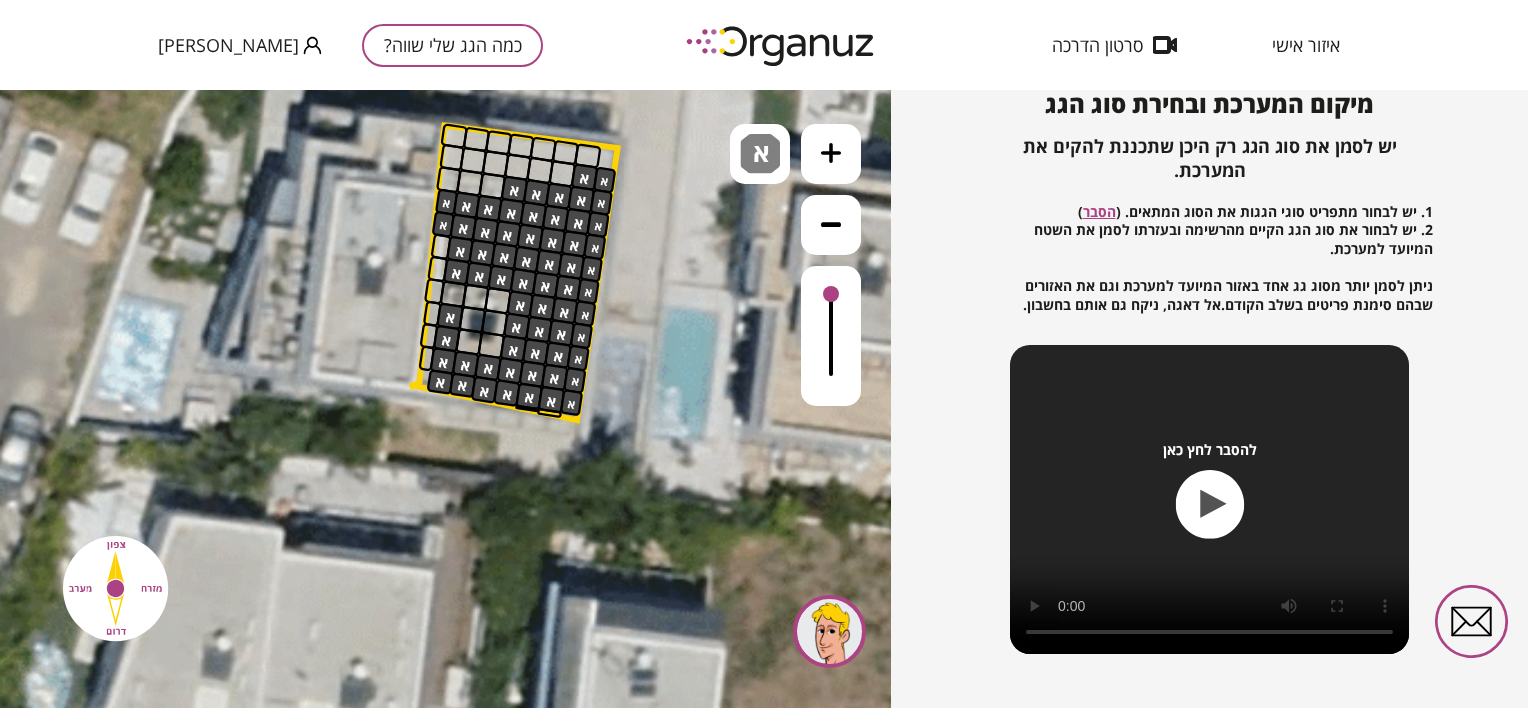 click at bounding box center (492, 186) 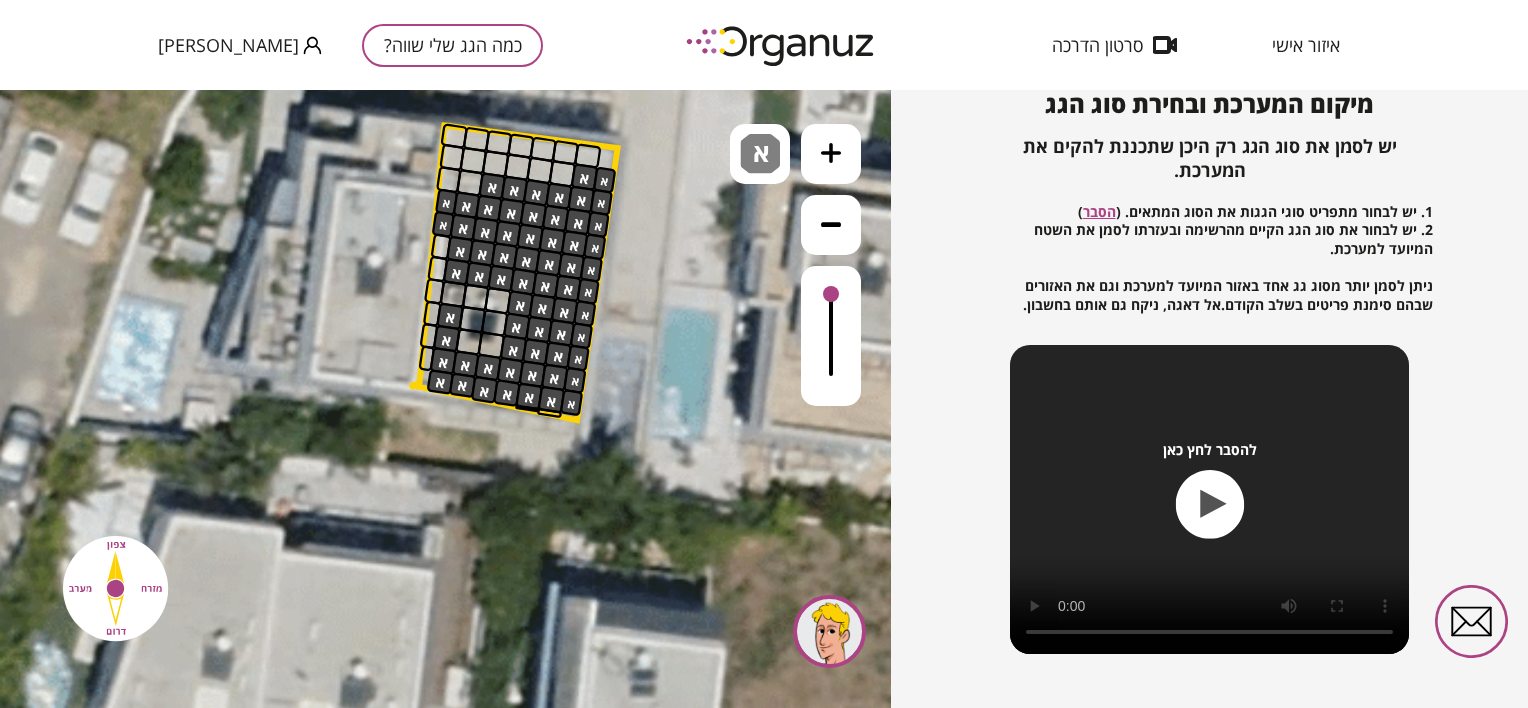 click at bounding box center [470, 183] 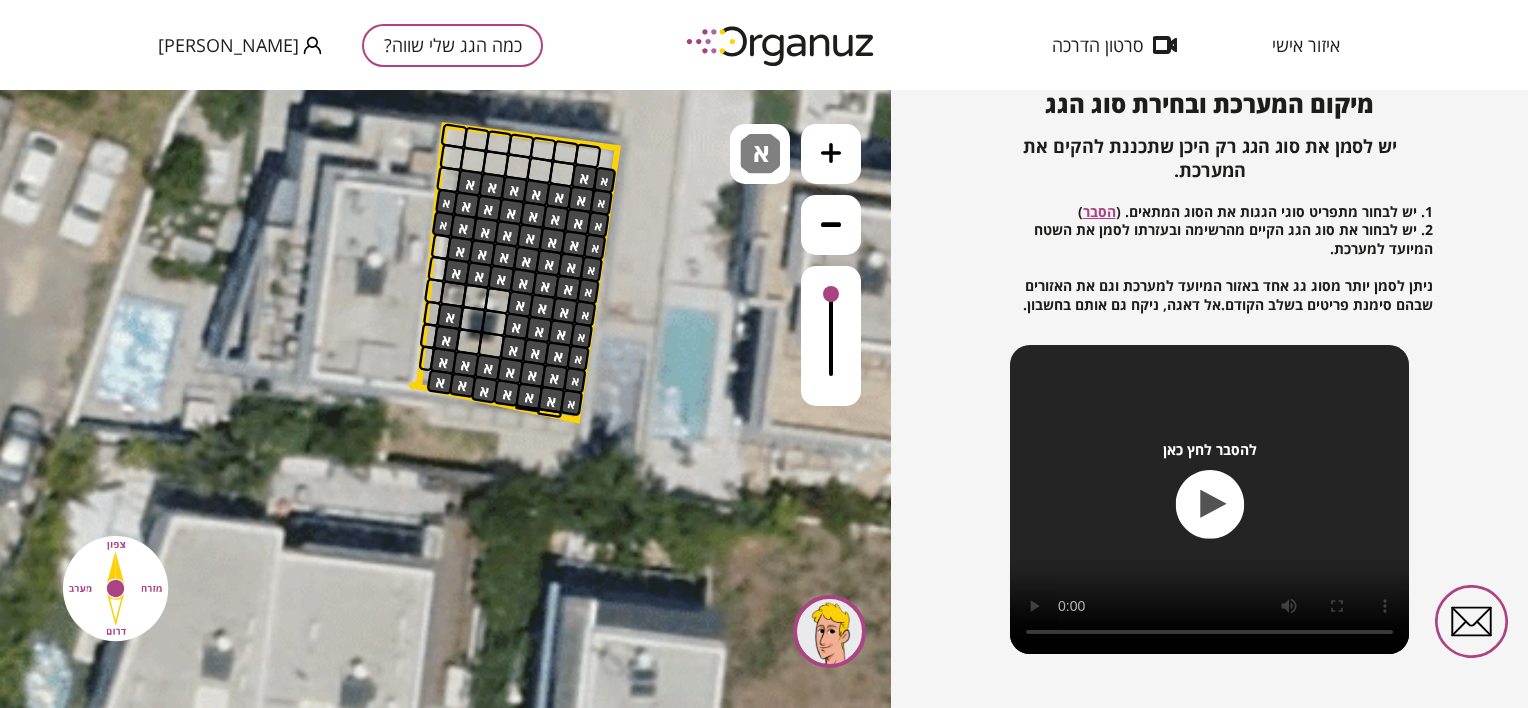 click 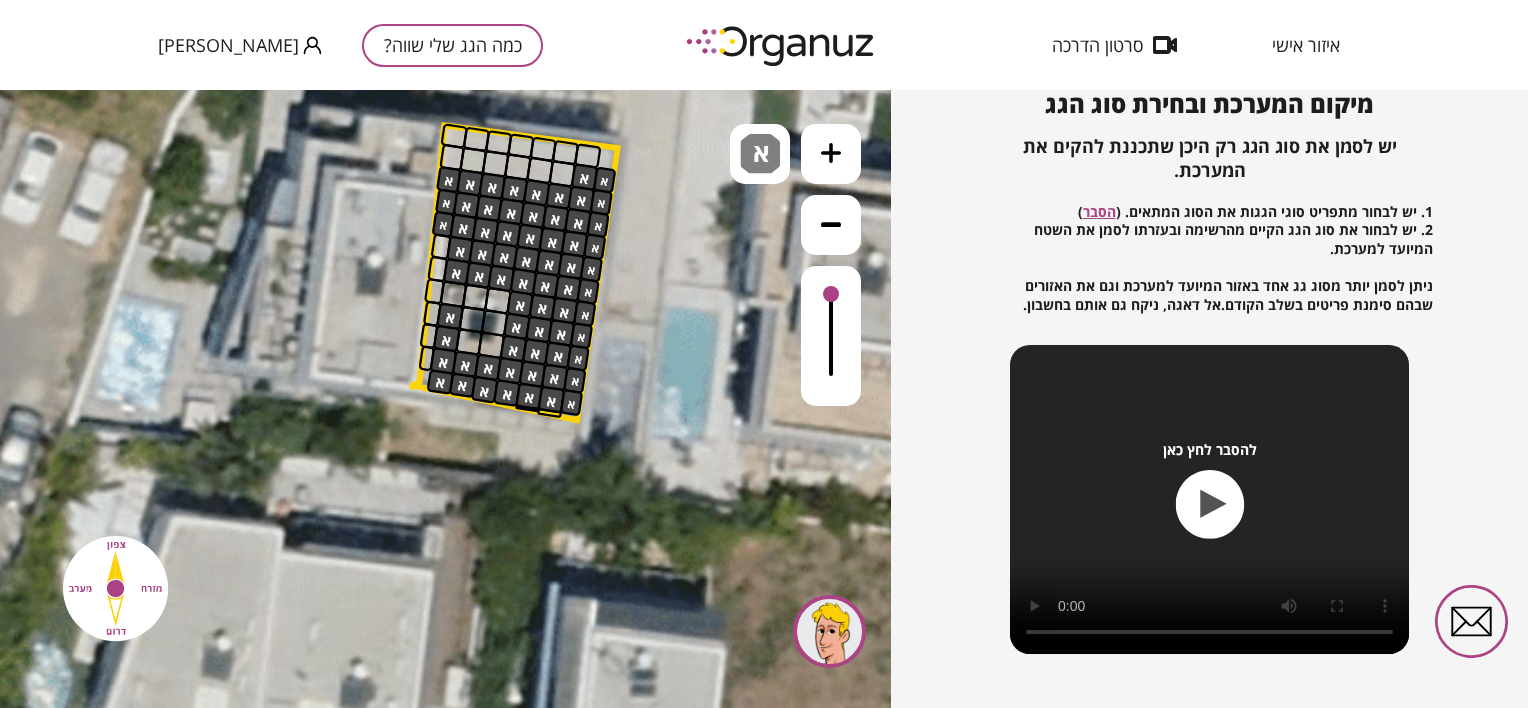 click at bounding box center (449, 180) 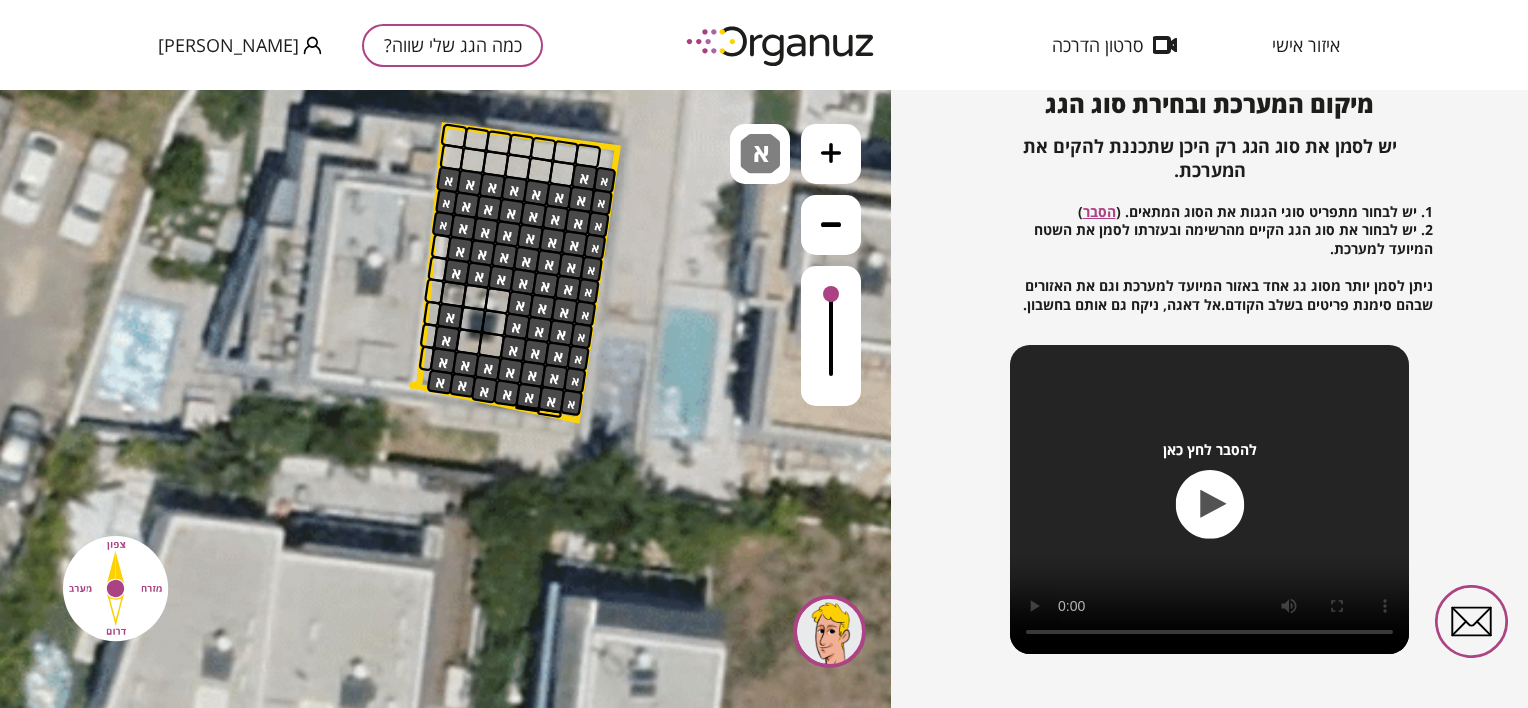 click at bounding box center (585, 177) 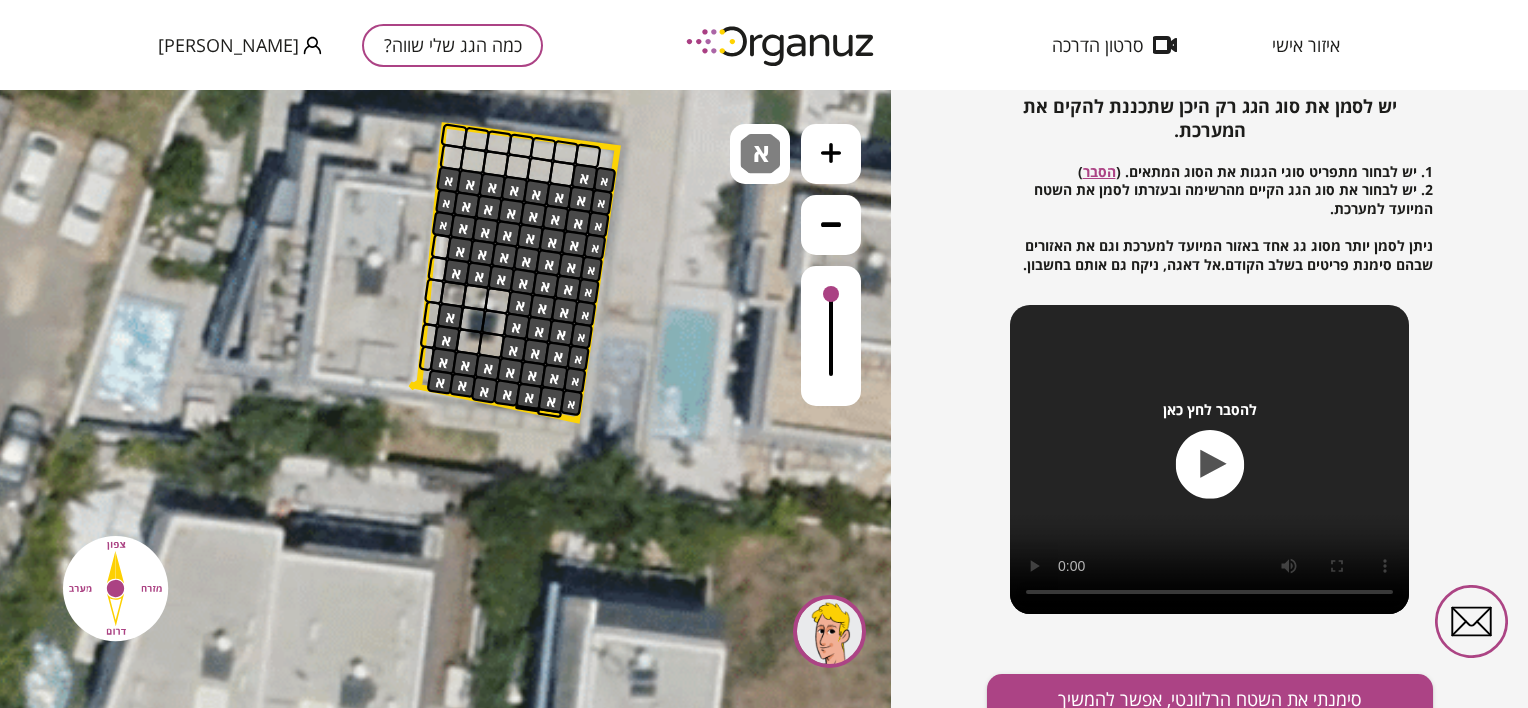 scroll, scrollTop: 275, scrollLeft: 0, axis: vertical 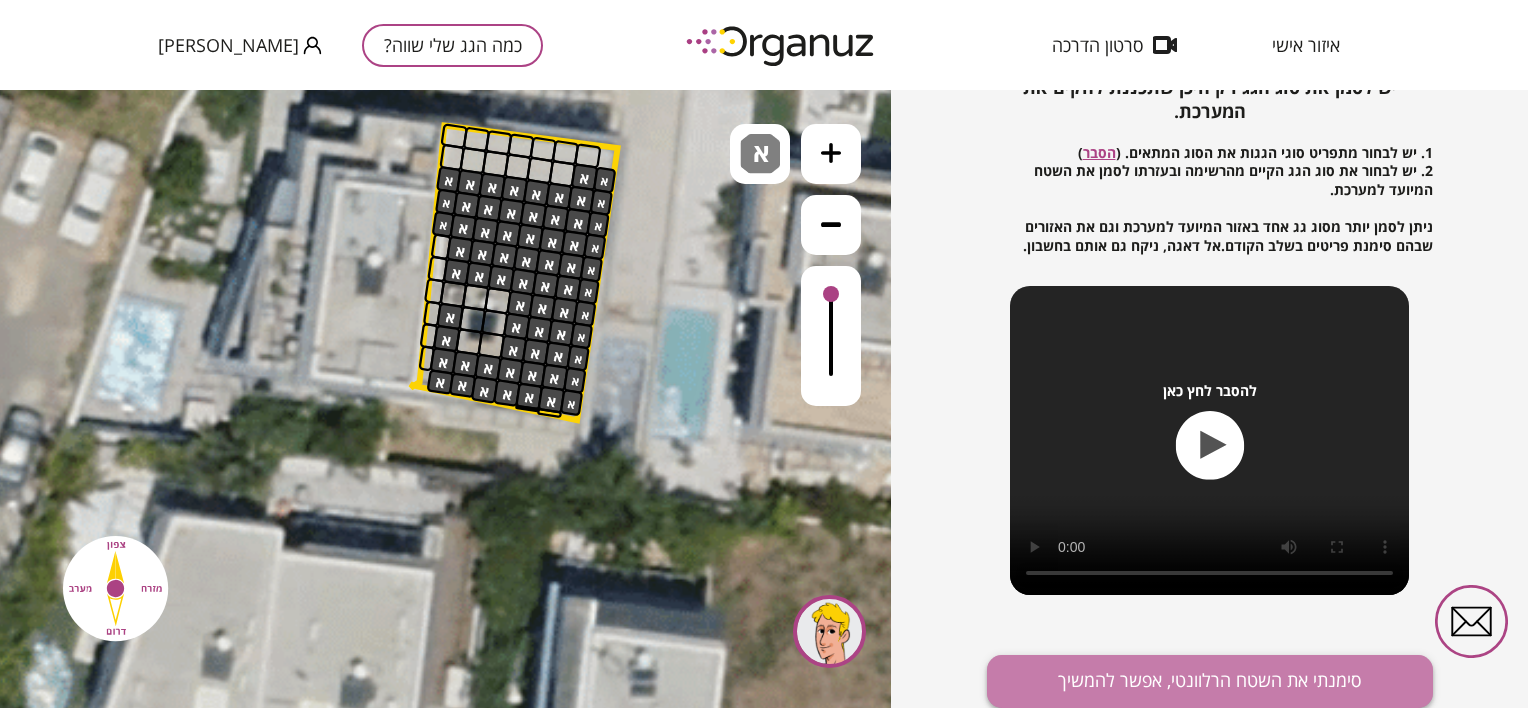 click on "סימנתי את השטח הרלוונטי, אפשר להמשיך" at bounding box center (1210, 681) 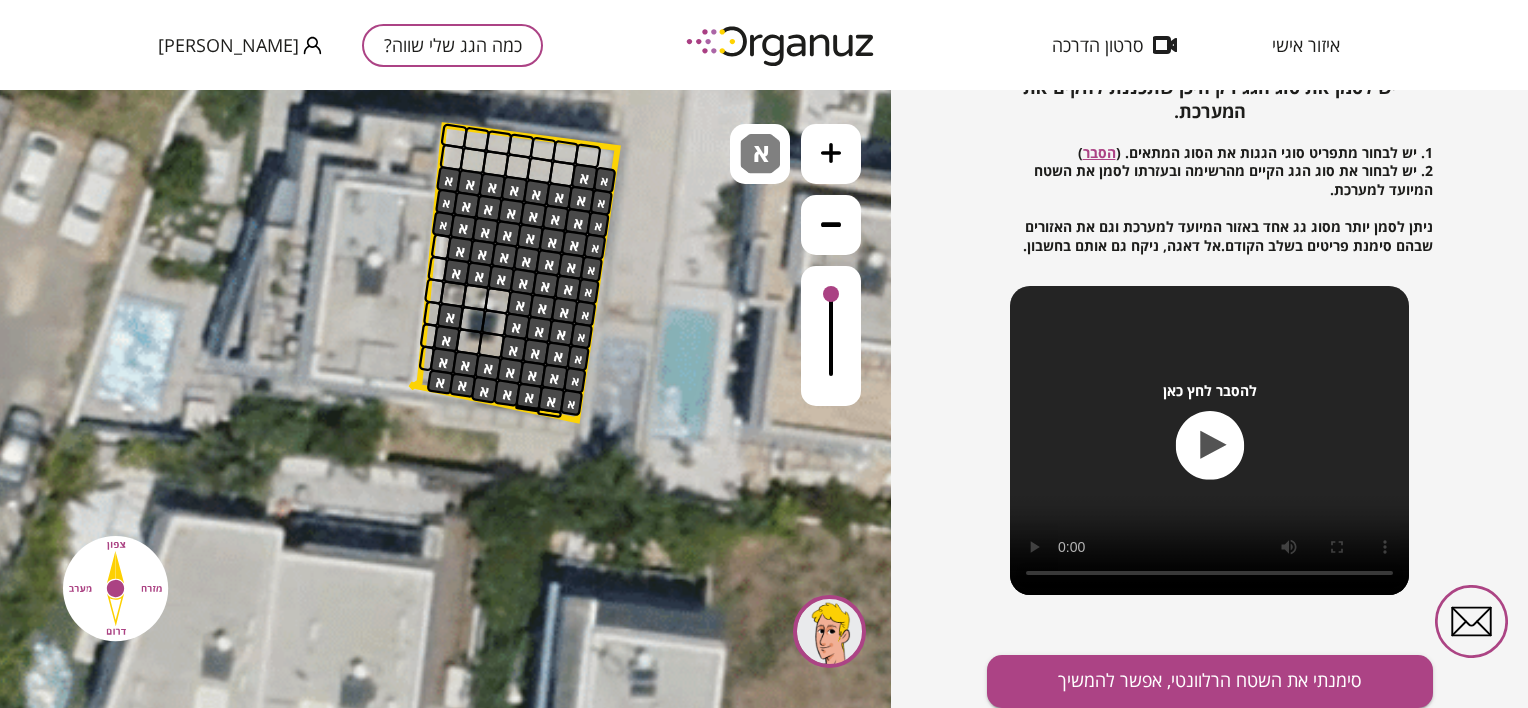scroll, scrollTop: 216, scrollLeft: 0, axis: vertical 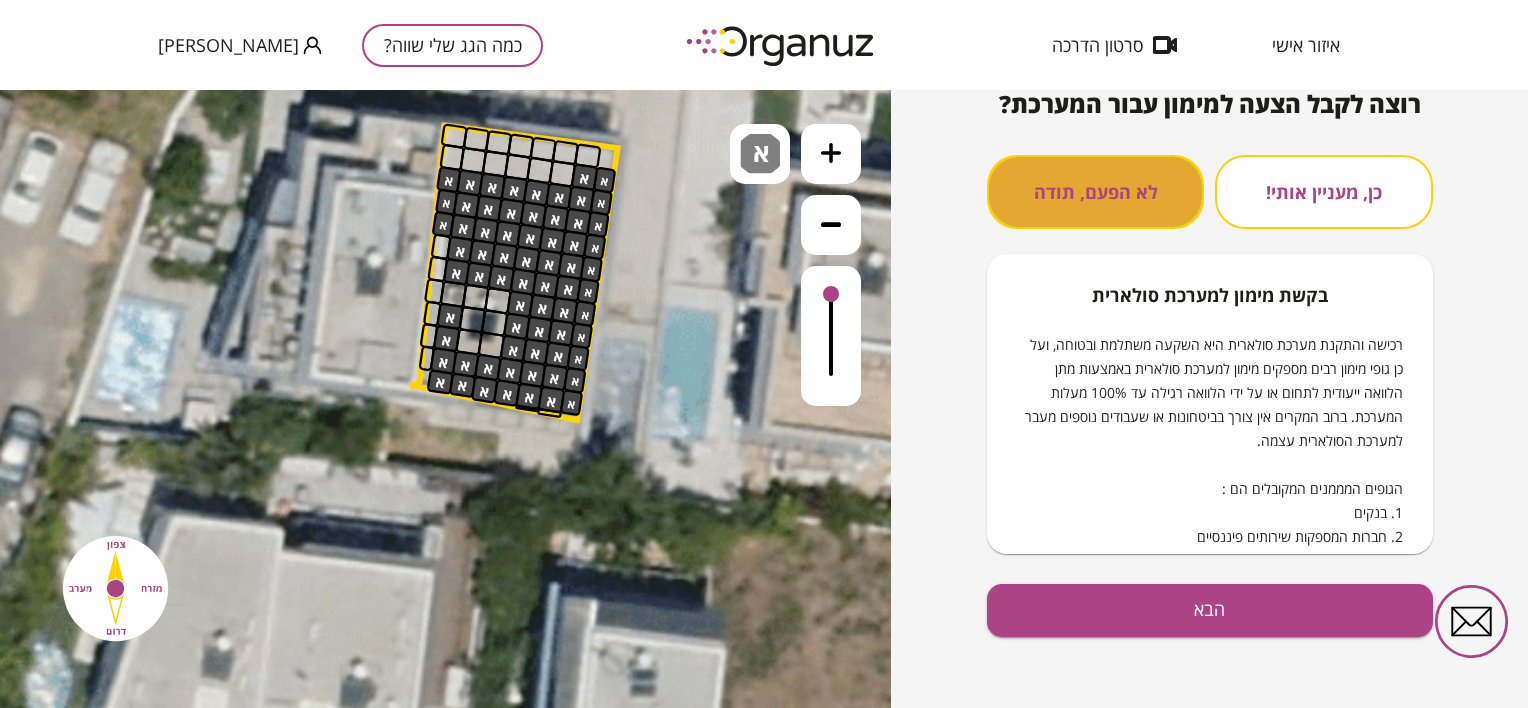 click on "לא הפעם, תודה" at bounding box center [1095, 192] 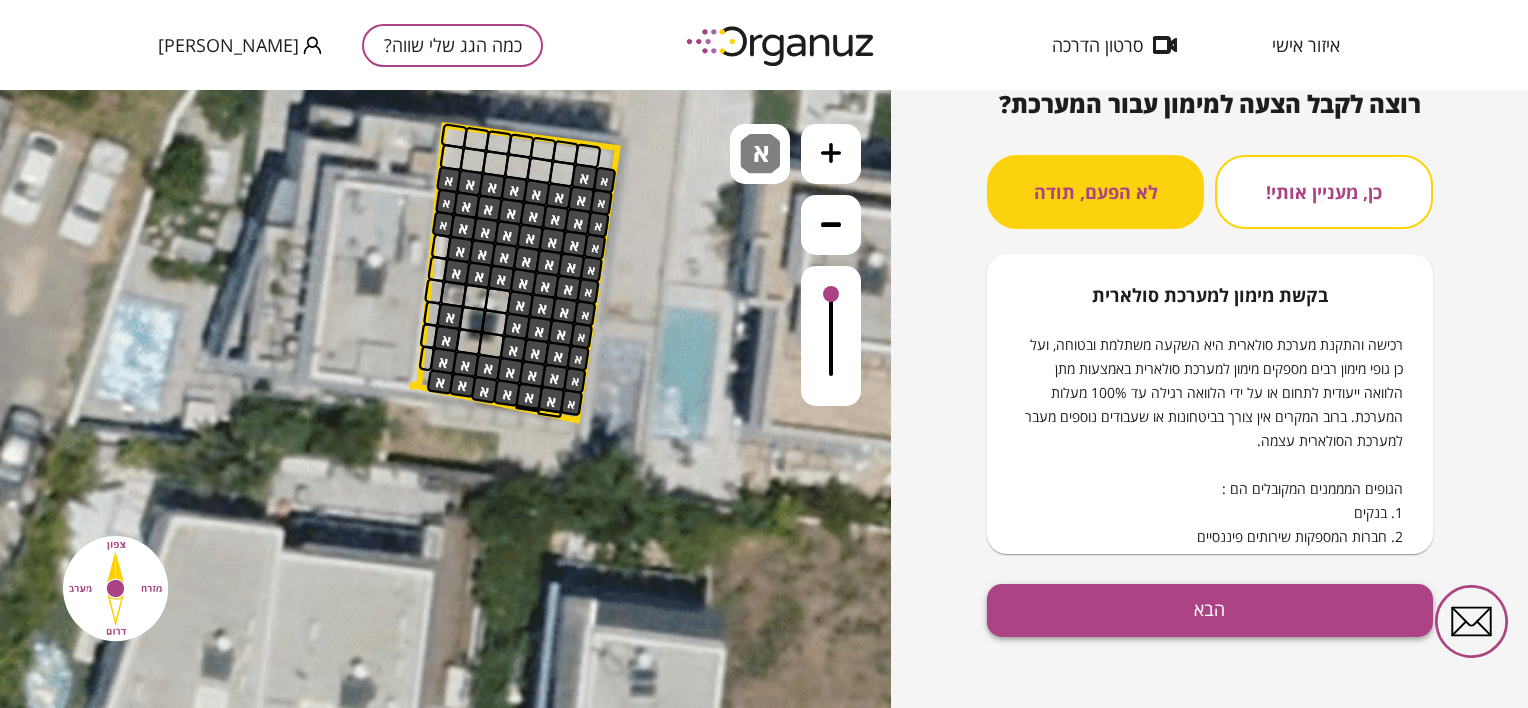click on "הבא" at bounding box center (1210, 610) 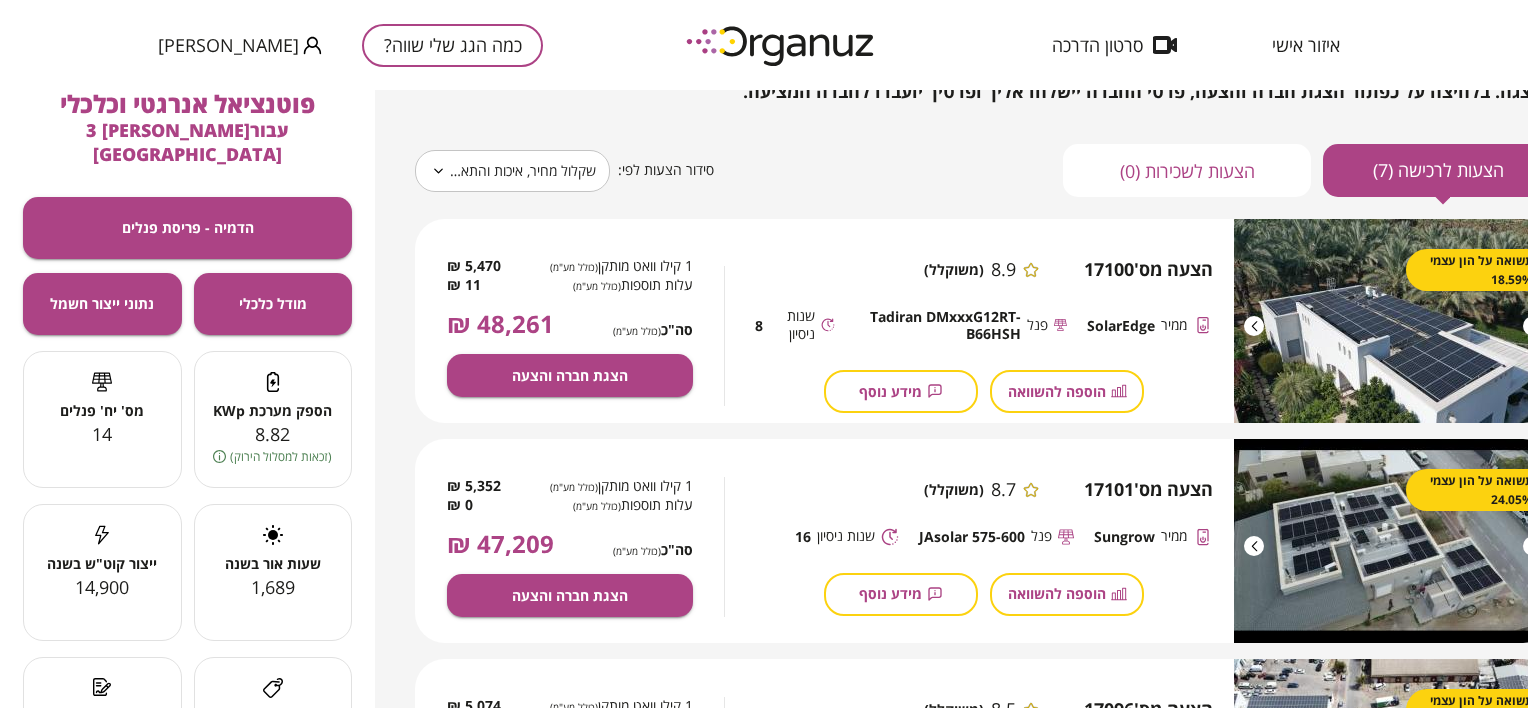 scroll, scrollTop: 478, scrollLeft: 0, axis: vertical 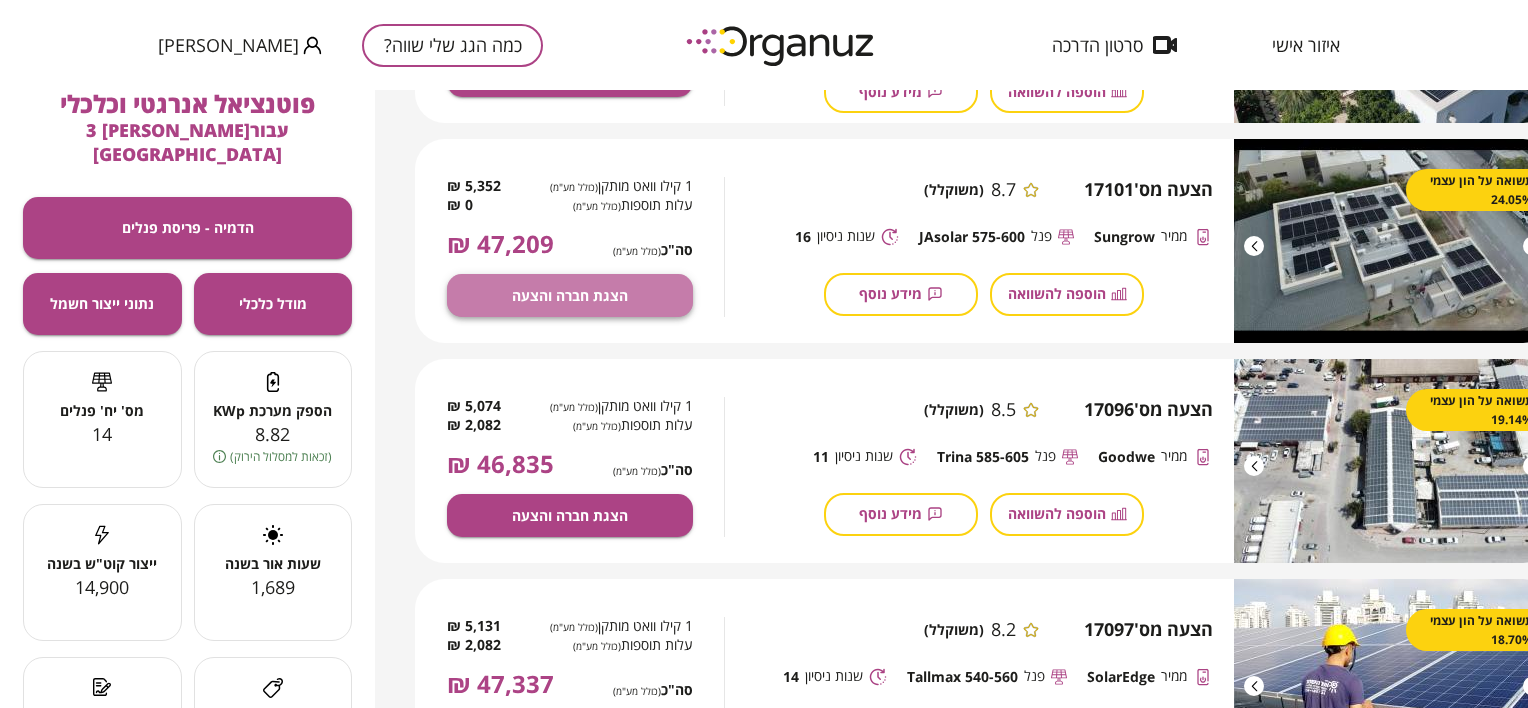 click on "הצגת חברה והצעה" at bounding box center (570, 295) 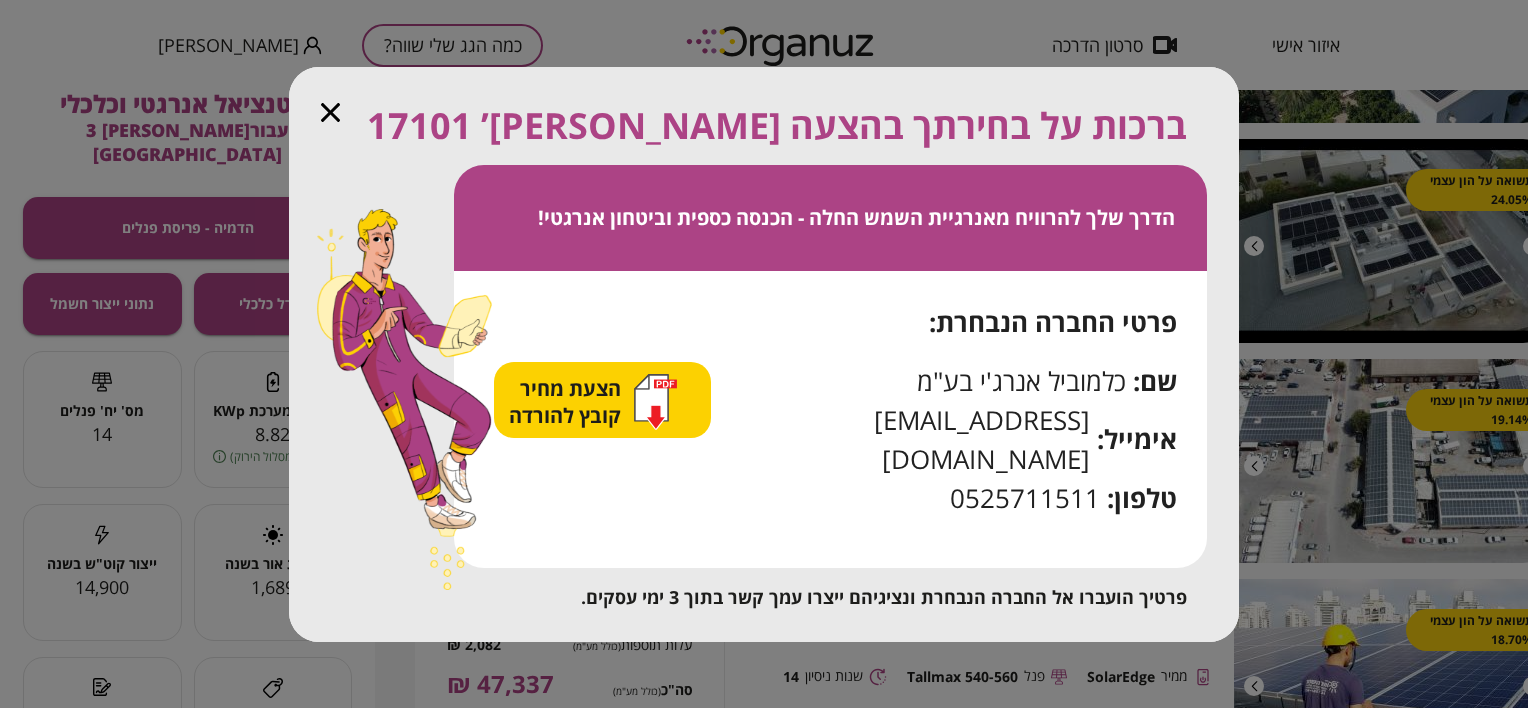 click on "הצעת מחיר
קובץ להורדה" at bounding box center (567, 402) 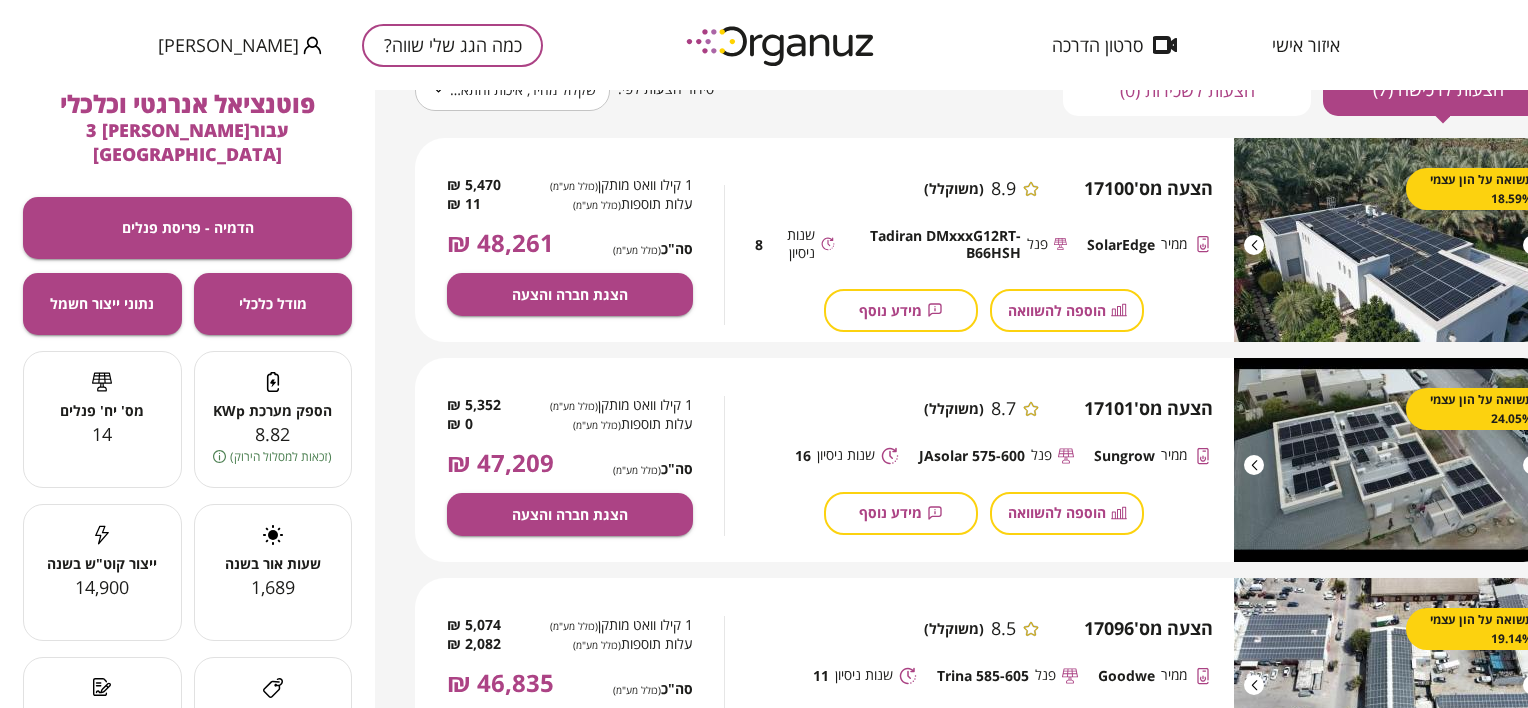 scroll, scrollTop: 0, scrollLeft: 0, axis: both 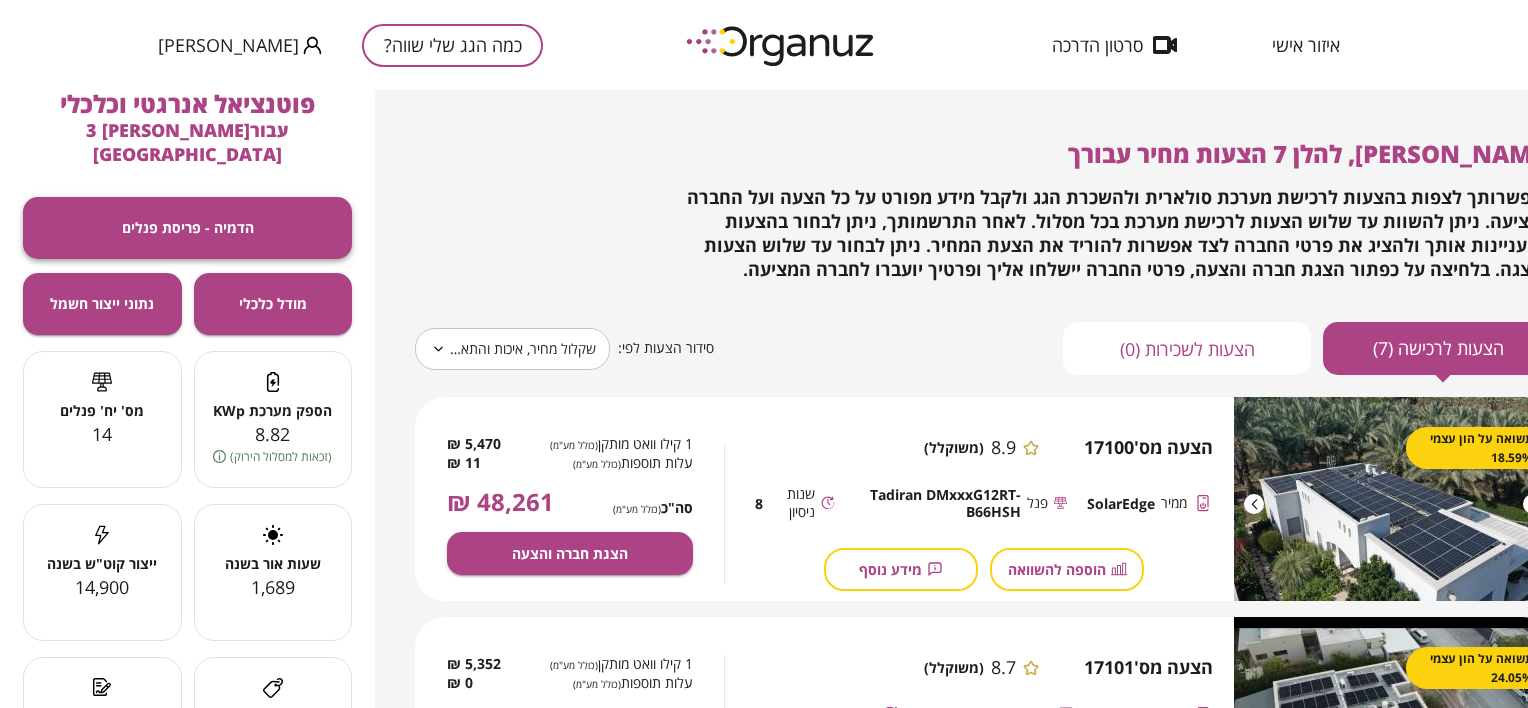click on "הדמיה - פריסת פנלים" at bounding box center (188, 227) 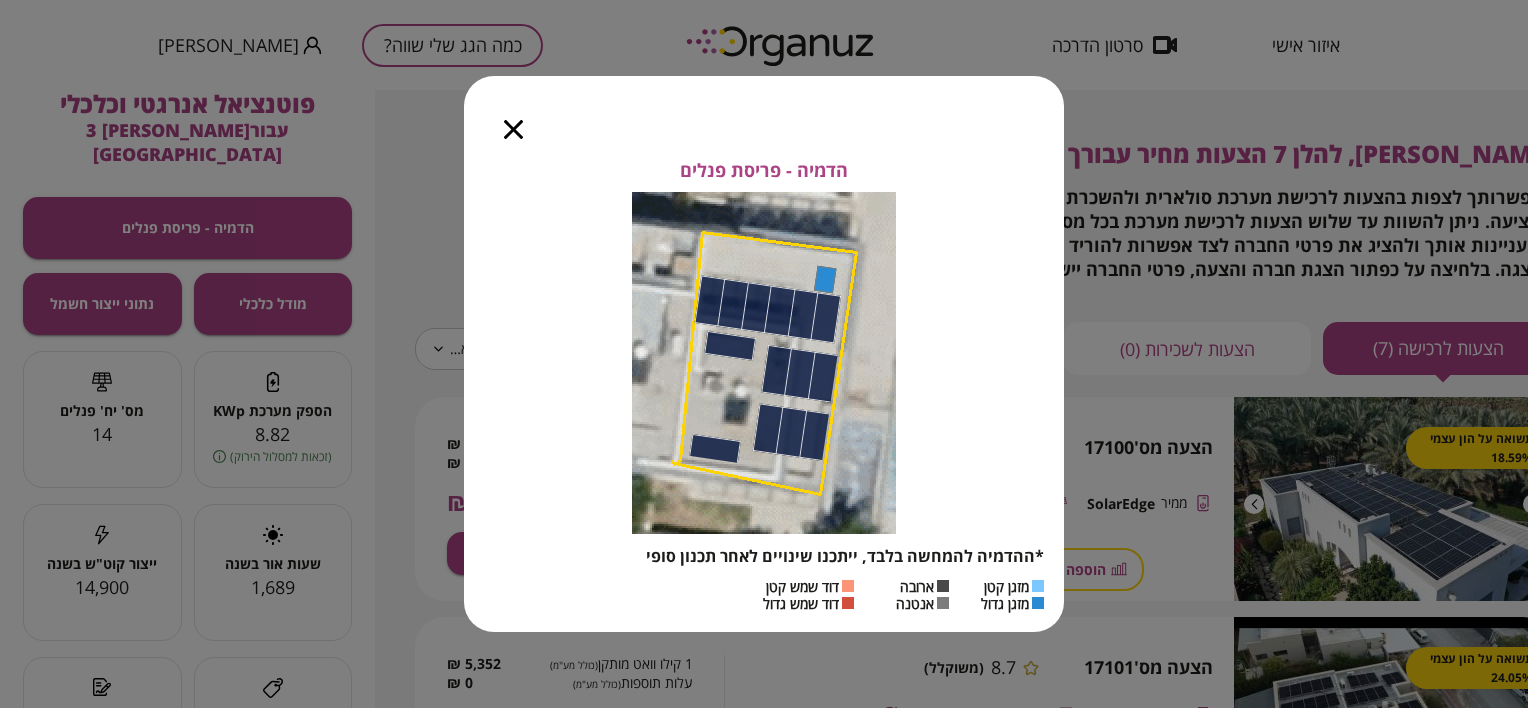 click on "מזגן גדול" at bounding box center [1005, 603] 